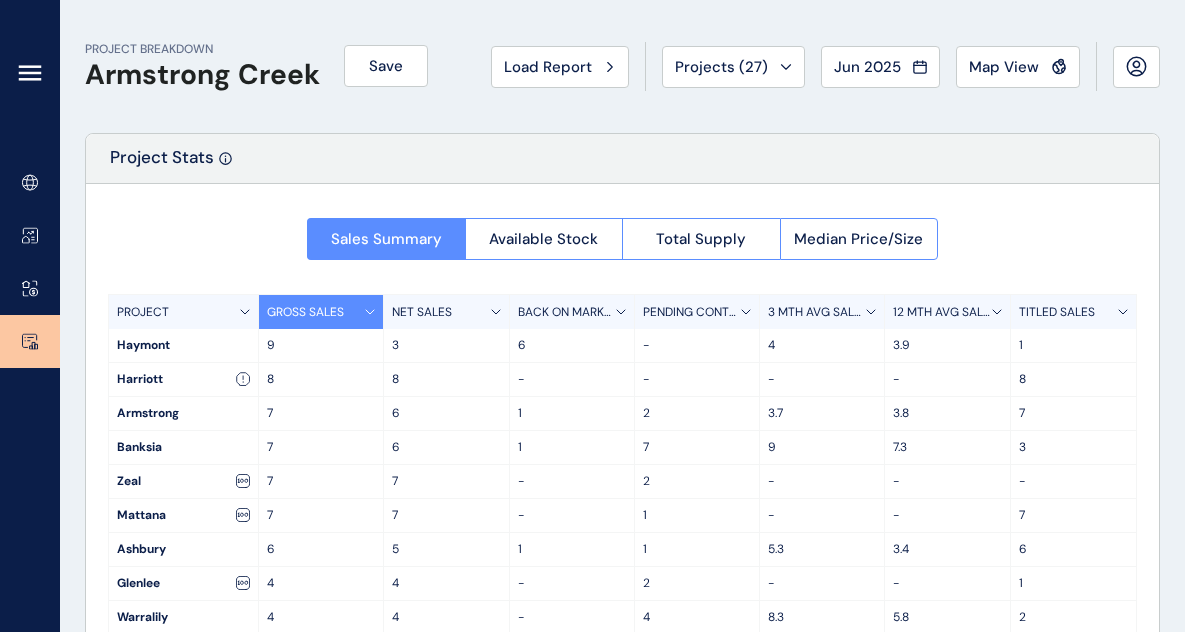 scroll, scrollTop: 0, scrollLeft: 0, axis: both 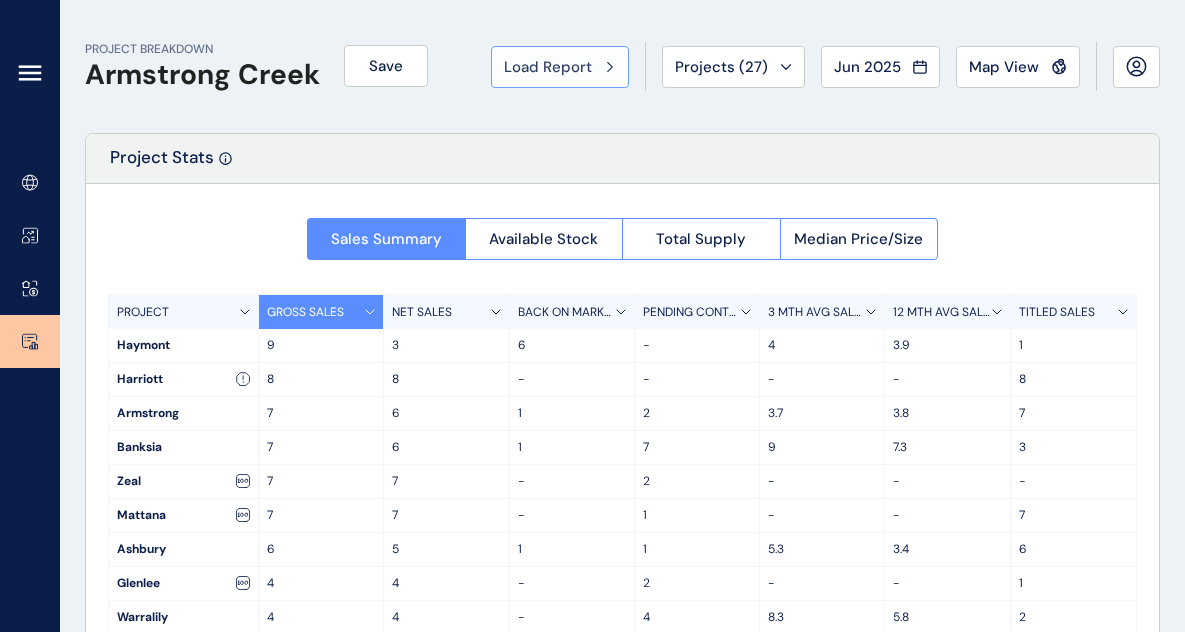 click on "Load Report" at bounding box center [560, 67] 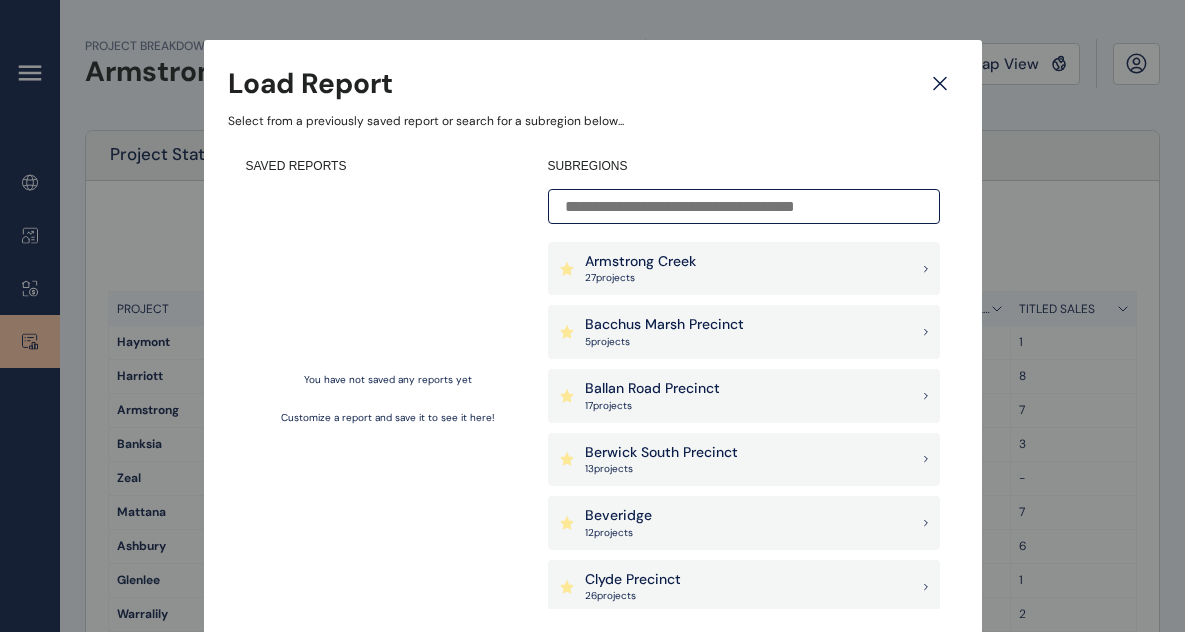 scroll, scrollTop: 4, scrollLeft: 0, axis: vertical 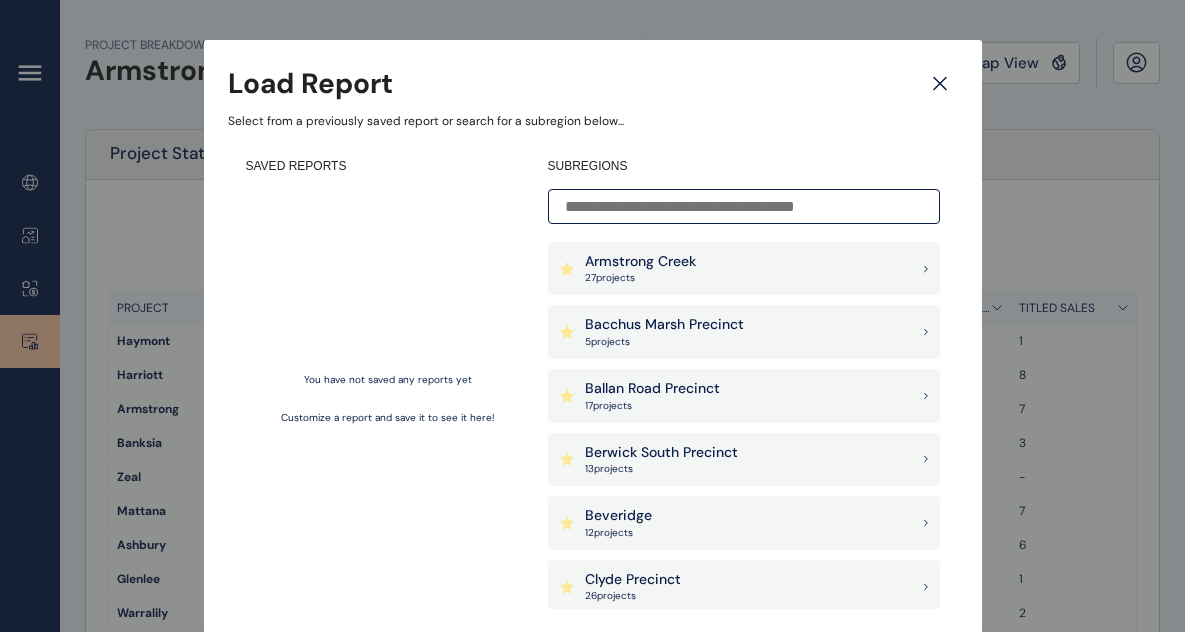 click on "[SUBURB] [NUMBER]  project s" at bounding box center [744, 523] 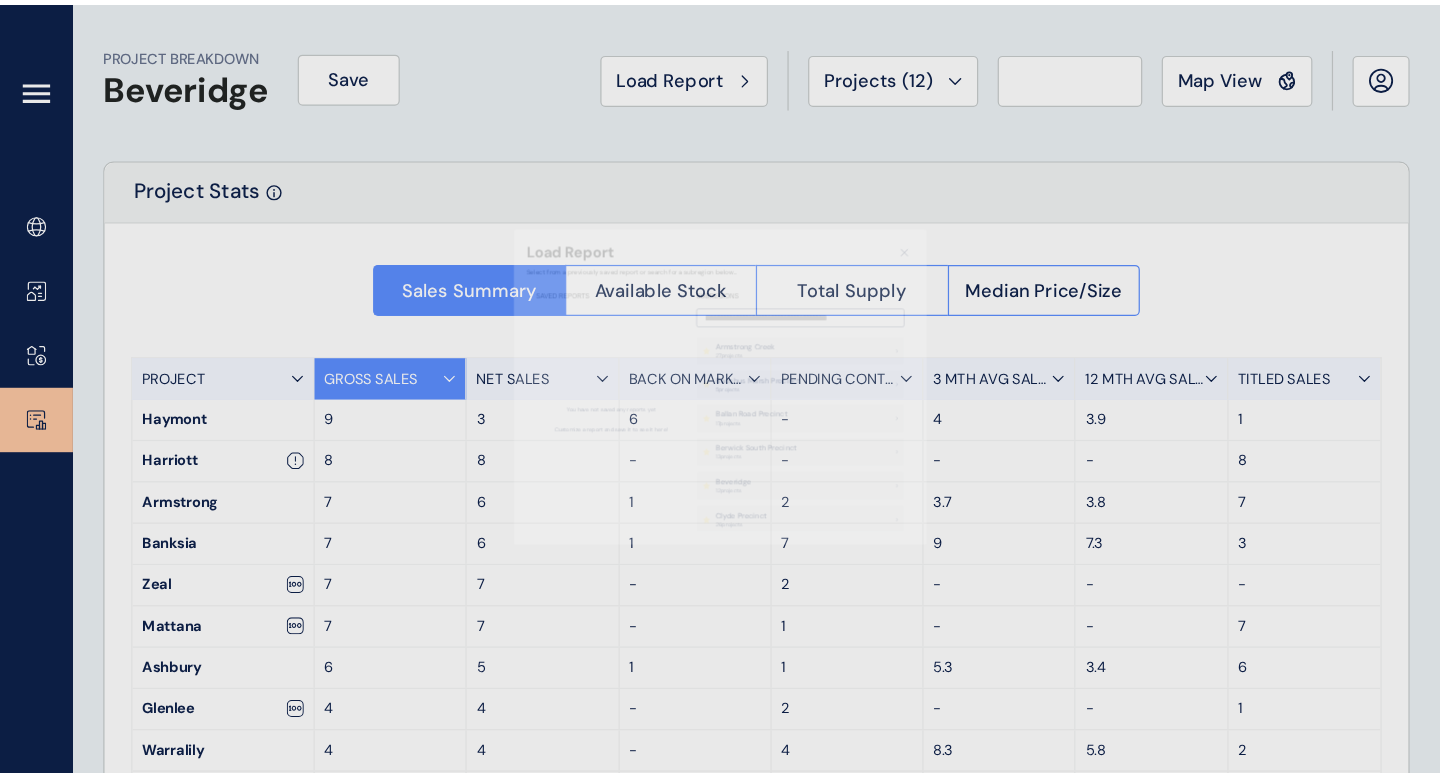 scroll, scrollTop: 0, scrollLeft: 0, axis: both 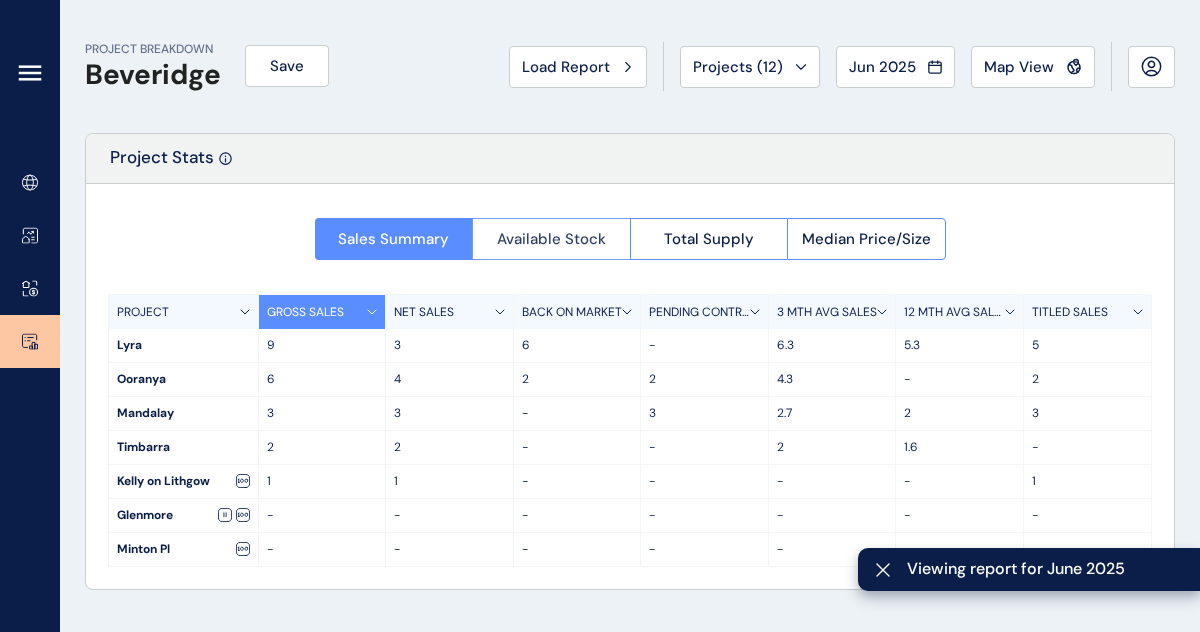 click on "Available Stock" at bounding box center (551, 239) 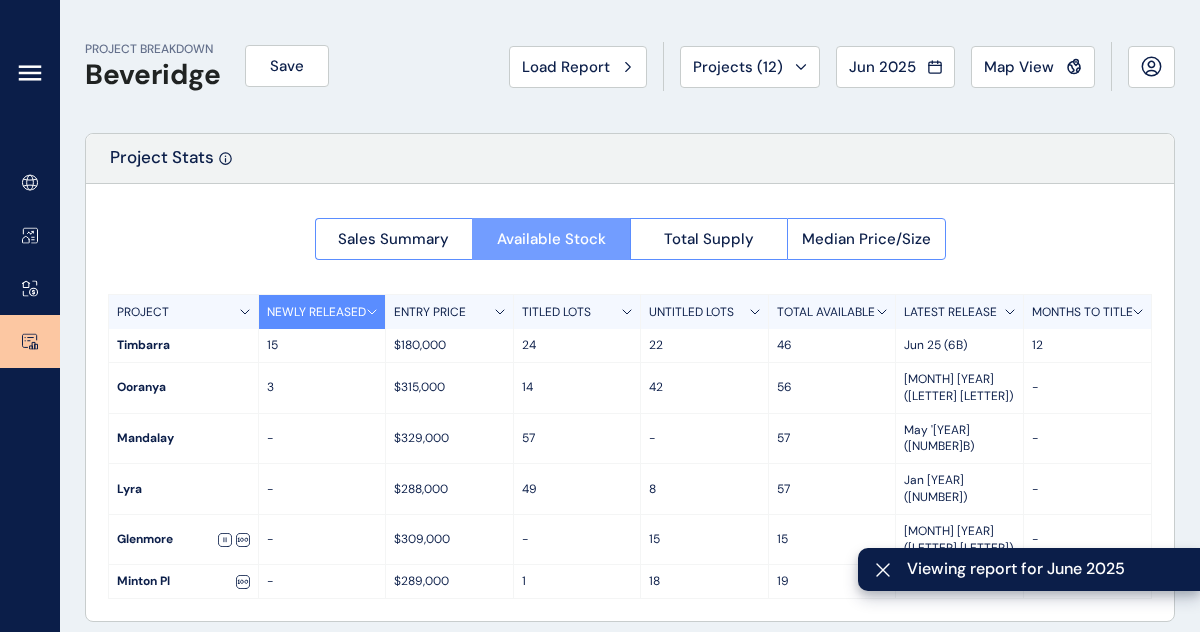 click on "Available Stock" at bounding box center (551, 239) 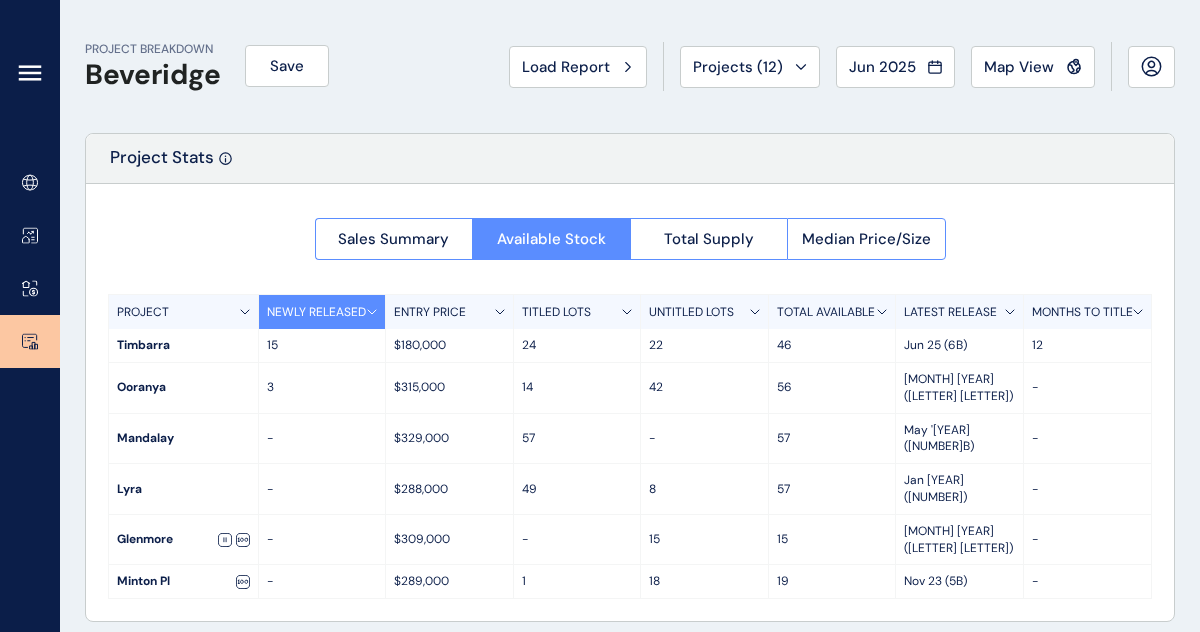 click on "TOTAL AVAILABLE" at bounding box center (826, 312) 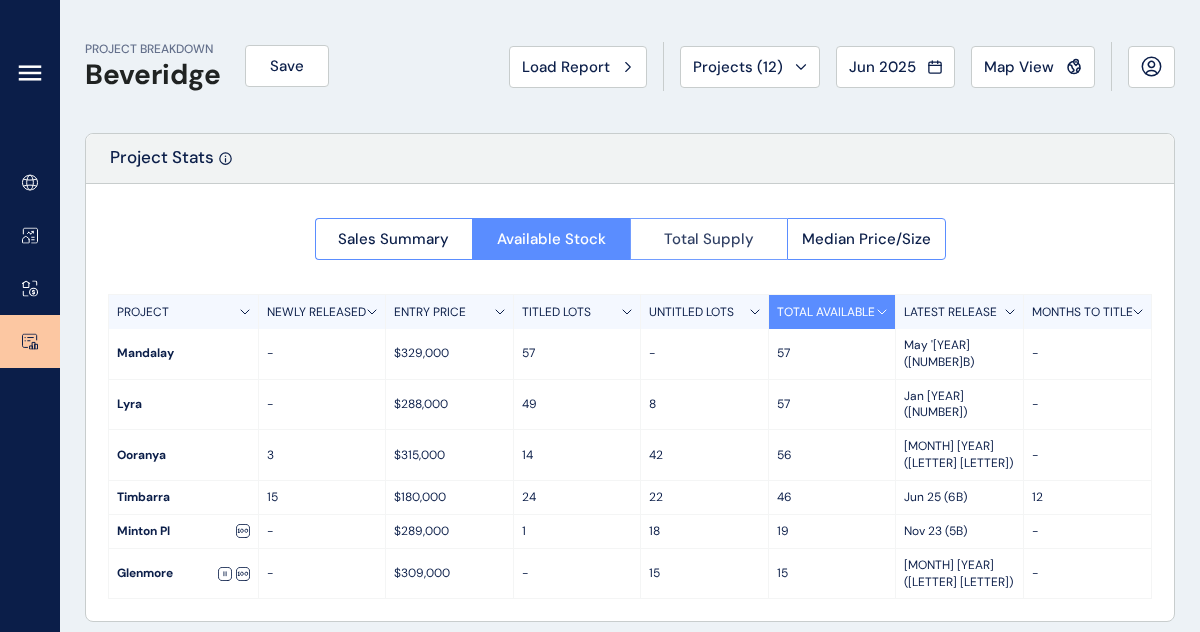 click on "Total Supply" at bounding box center (709, 239) 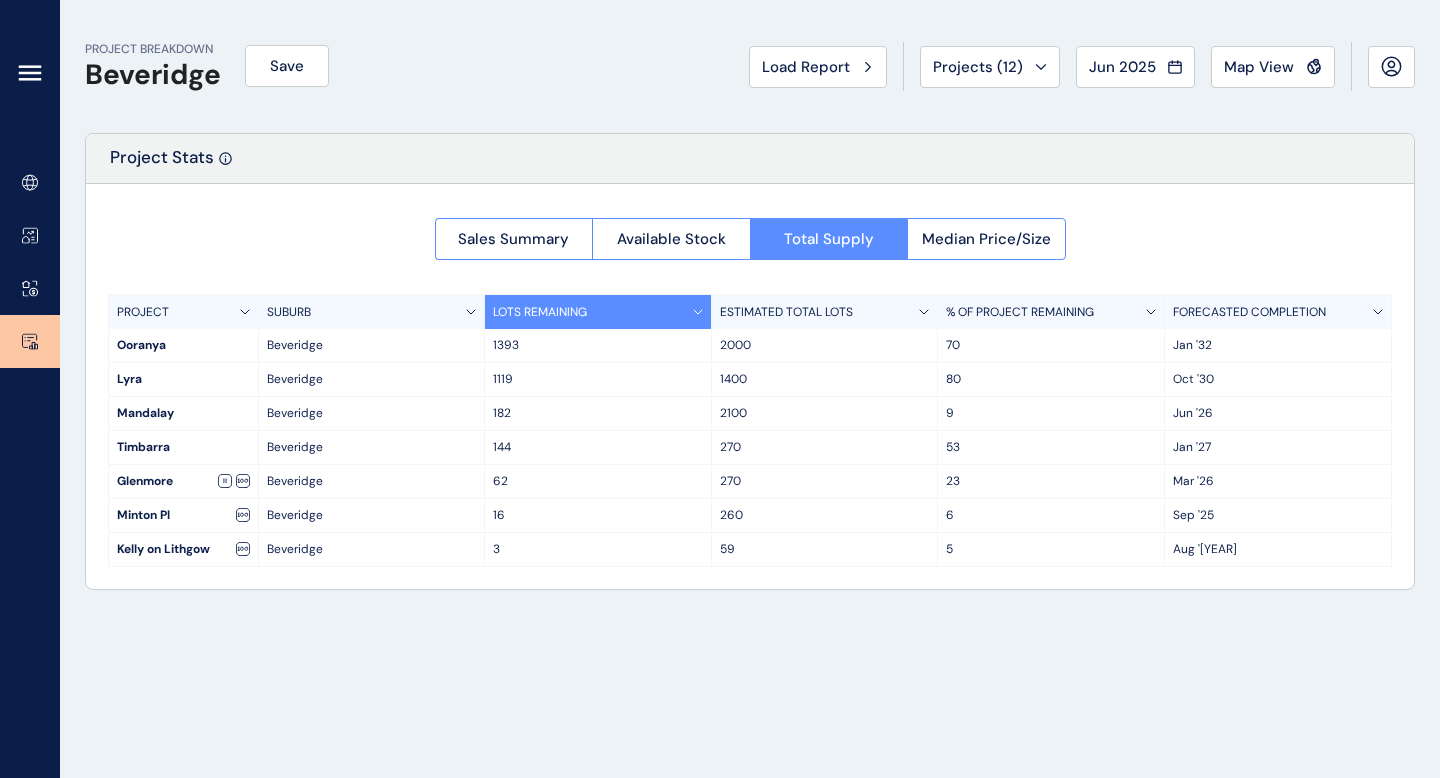 type 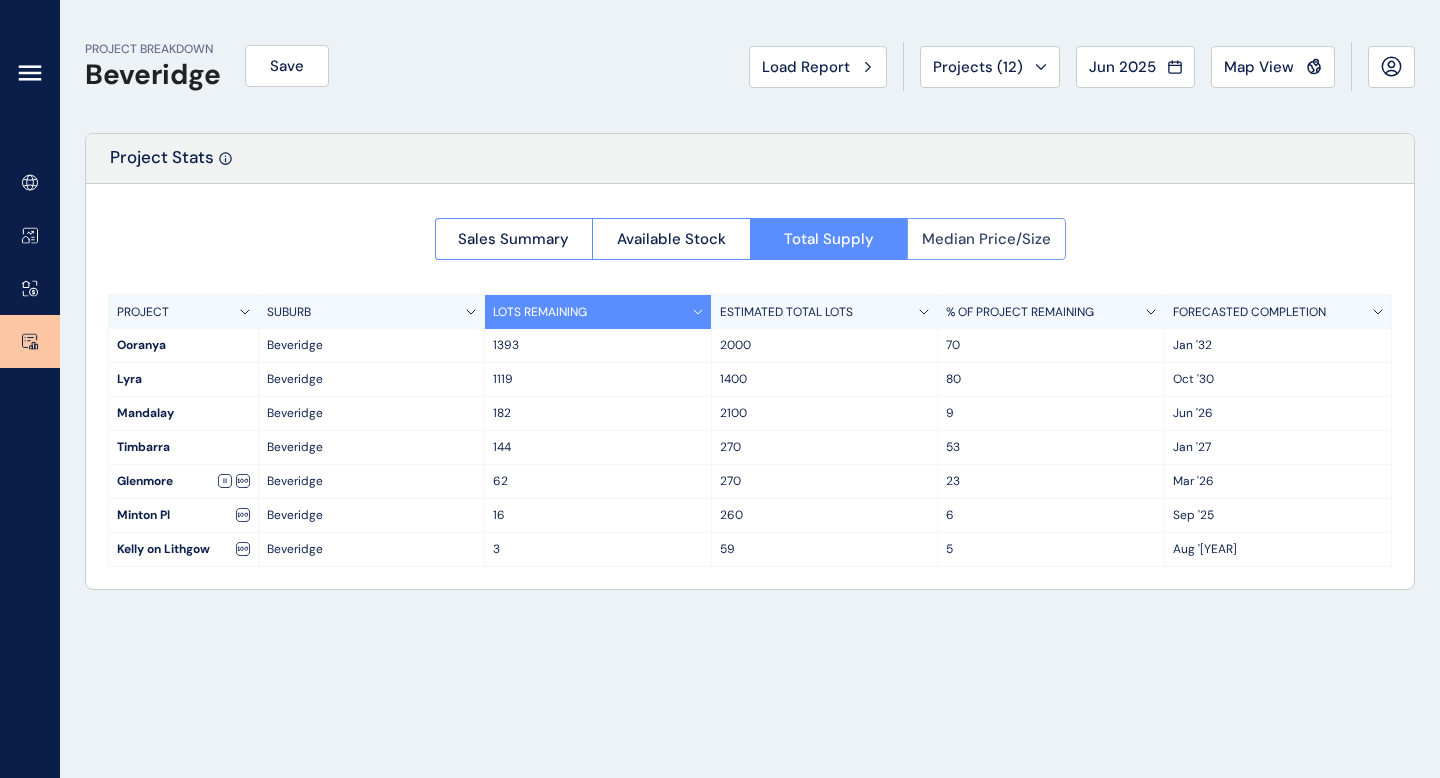 click on "Median Price/Size" at bounding box center (986, 239) 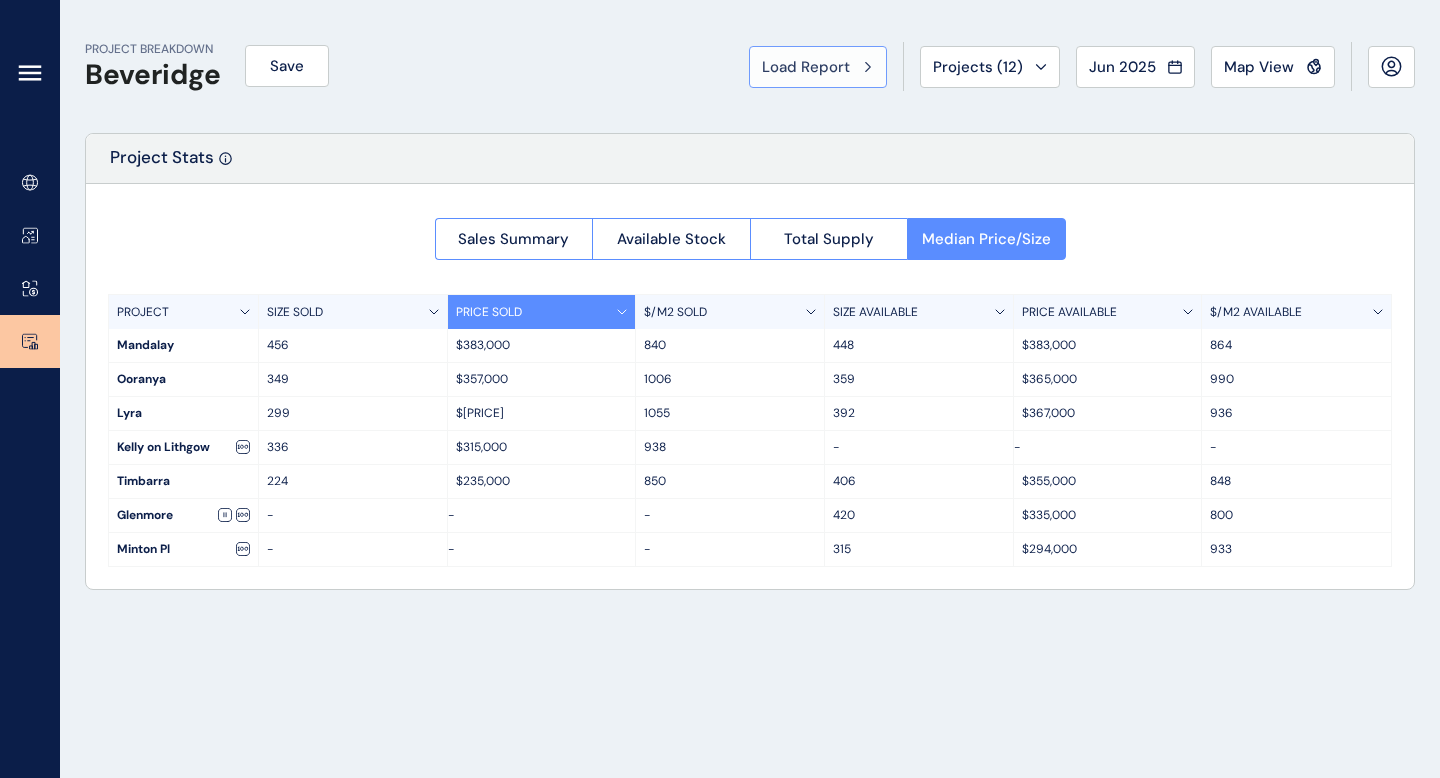 click on "Load Report" at bounding box center [818, 67] 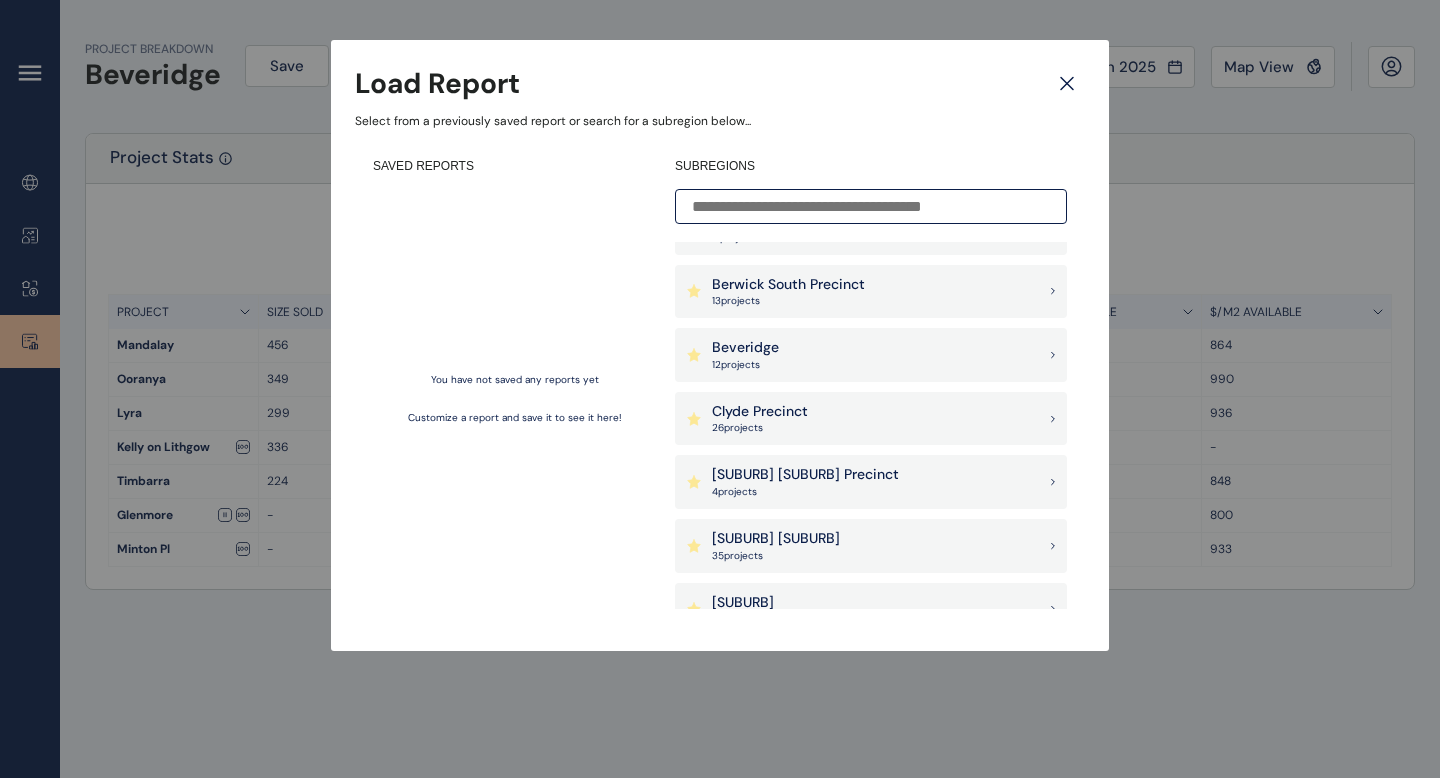 scroll, scrollTop: 271, scrollLeft: 0, axis: vertical 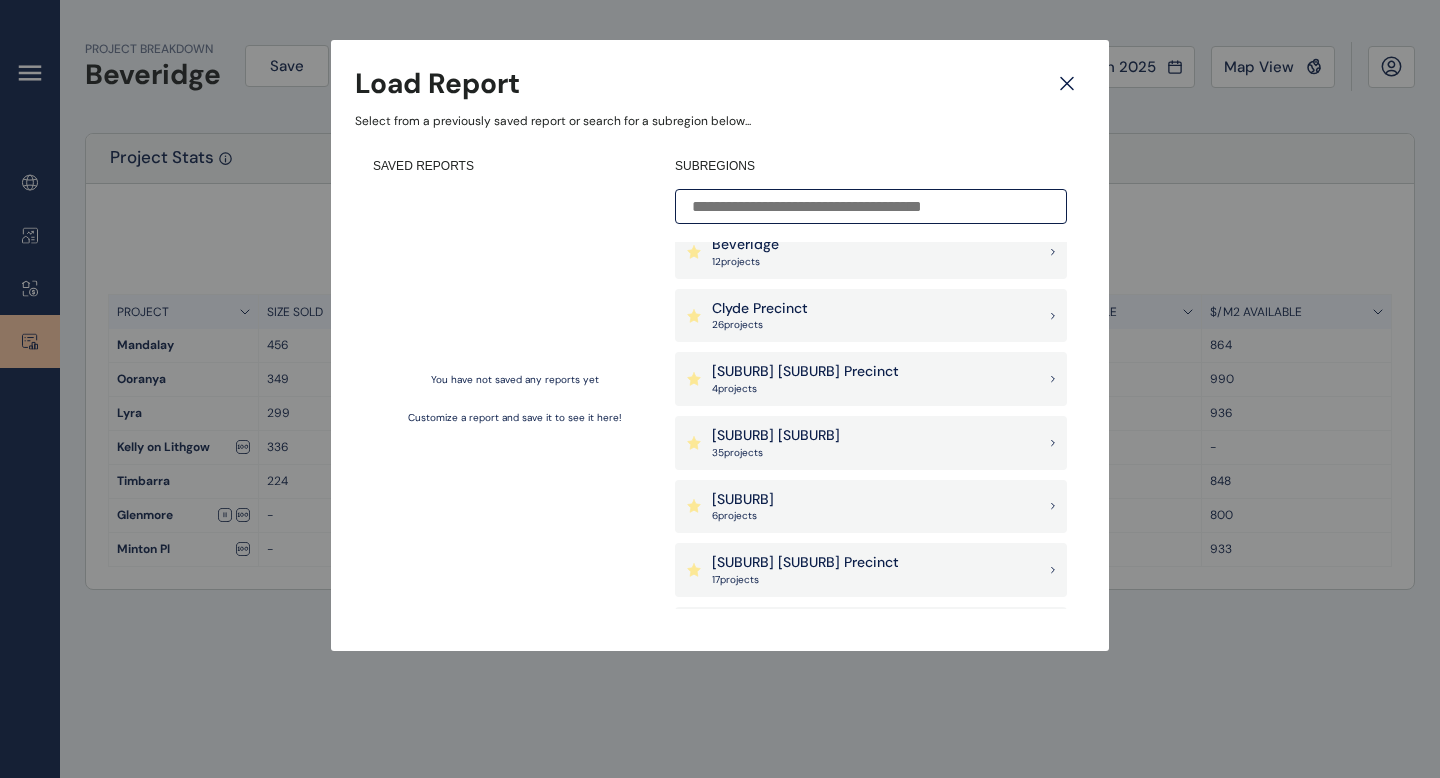 click on "[SUBURB] [SUBURB] Precinct" at bounding box center (805, 563) 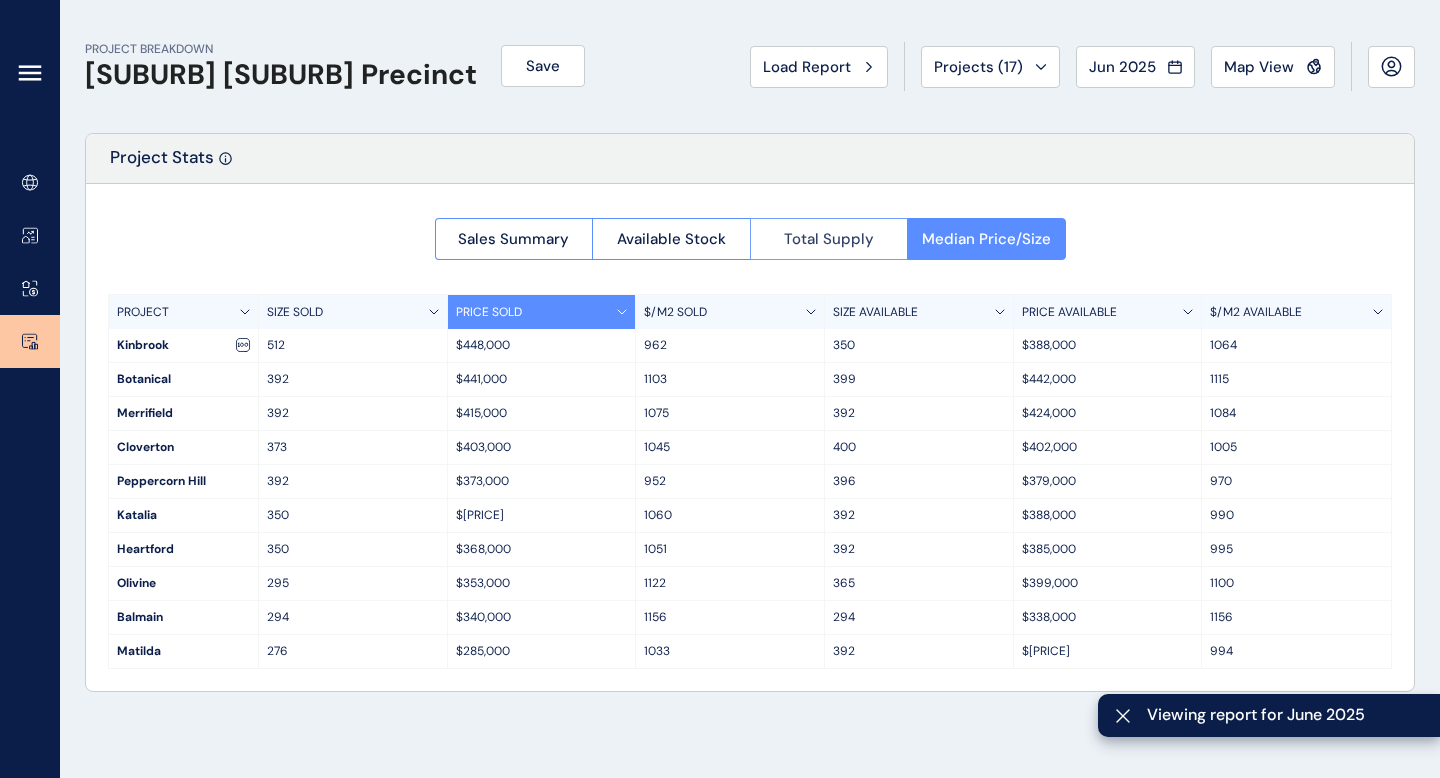 click on "Total Supply" at bounding box center [829, 239] 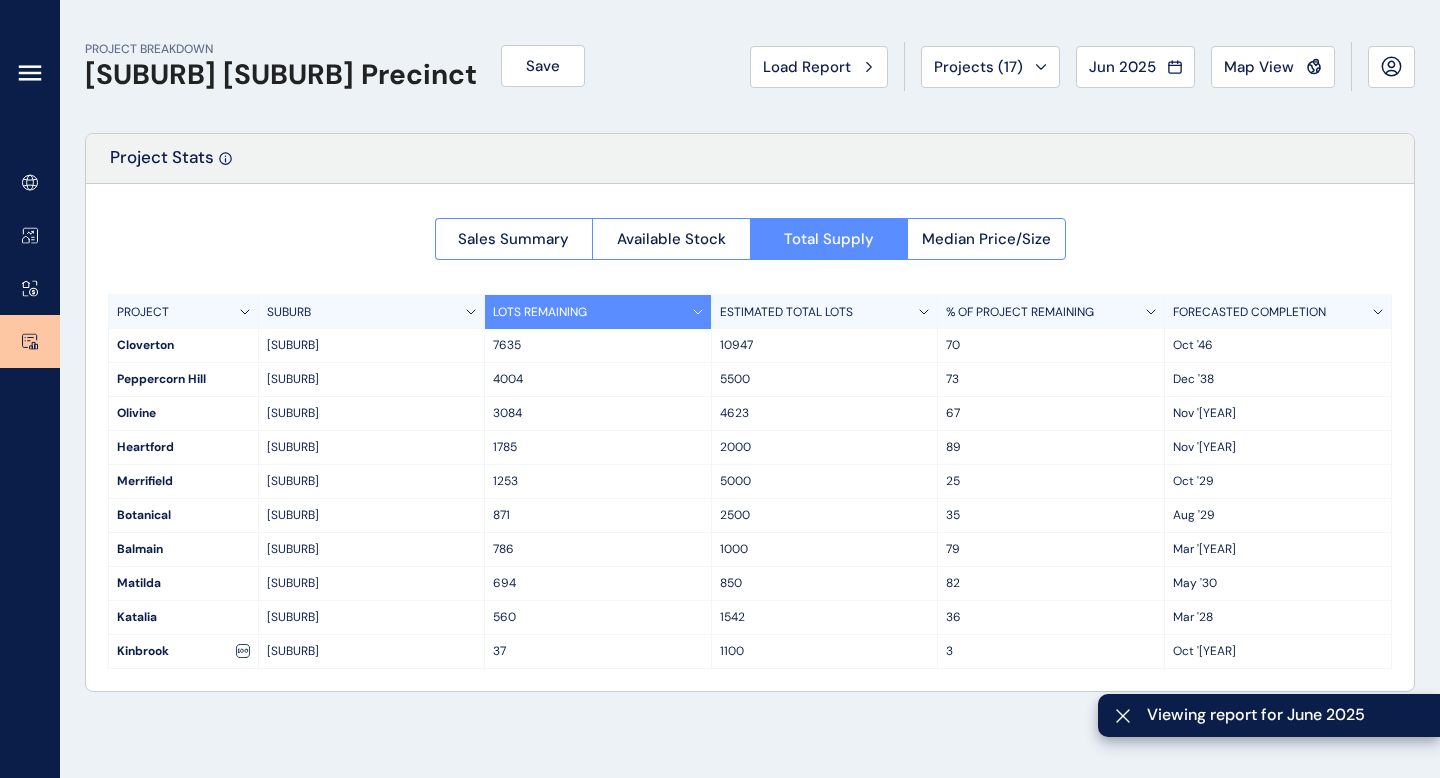 click on "LOTS REMAINING" at bounding box center (598, 312) 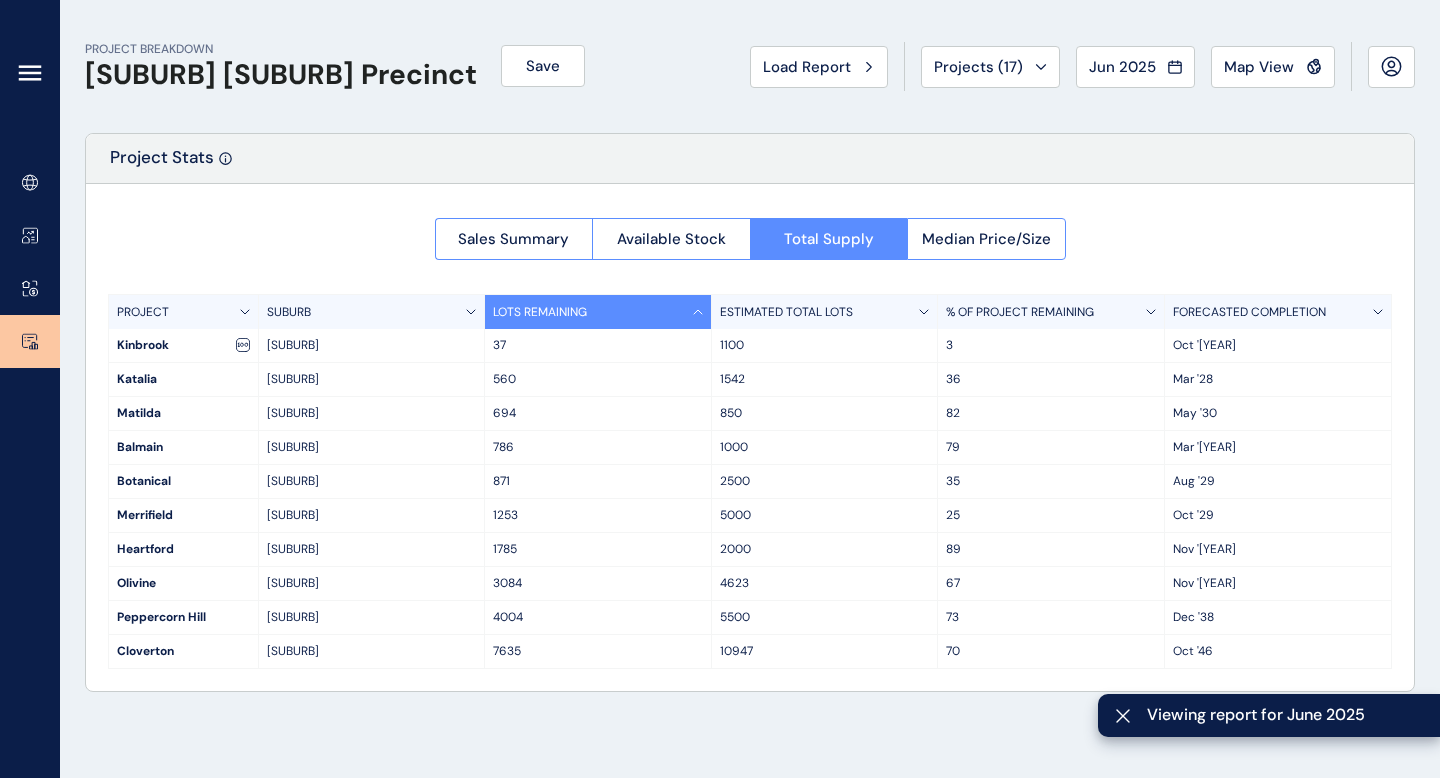 click on "LOTS REMAINING" at bounding box center [598, 312] 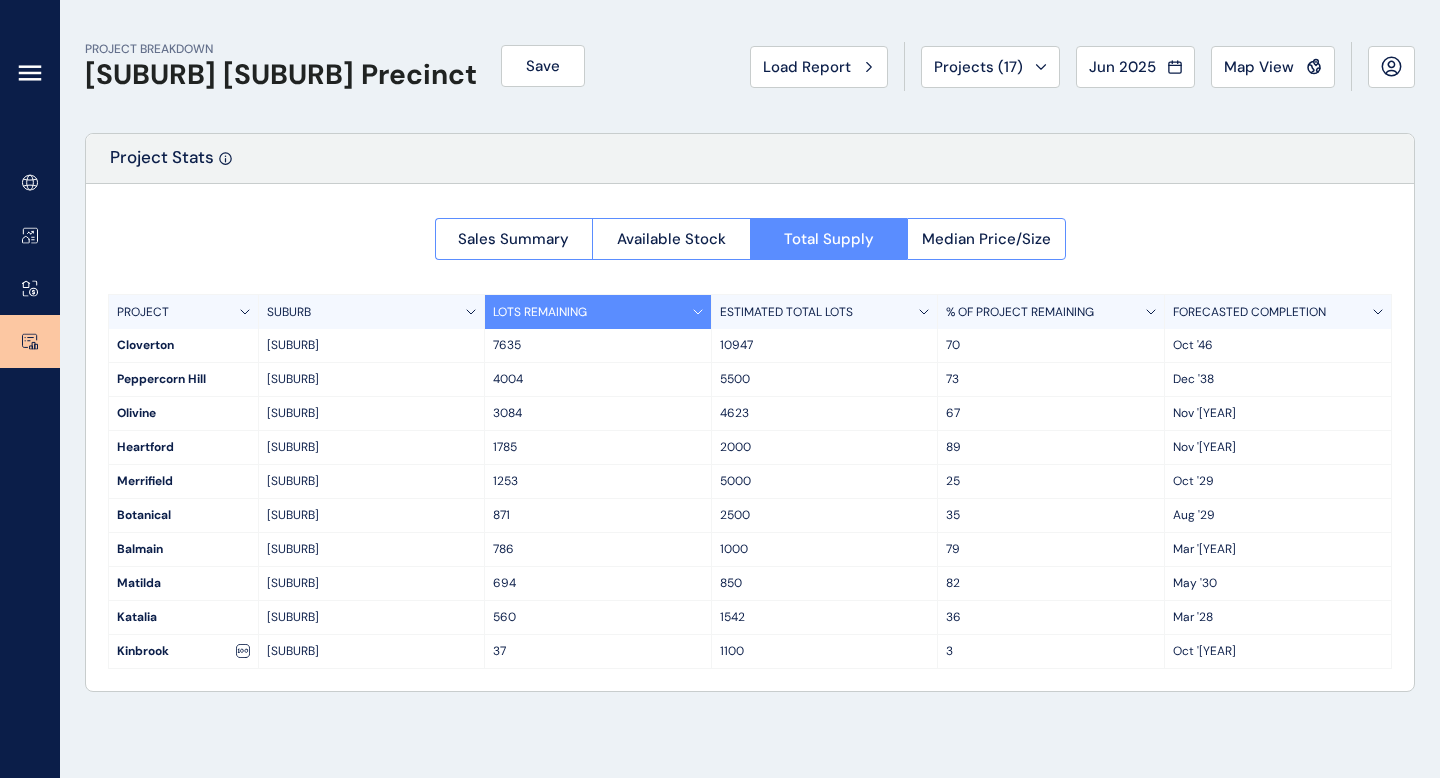 click on "PROJECT BREAKDOWN [SUBURB] [SUBURB] Save Load Report Projects ( [NUMBER] ) [MONTH] [YEAR] [YEAR] < > [MONTH] No report is available for this period. New months are usually published [NUMBER] business days after the month start. [MONTH] No report is available for this period. New months are usually published [NUMBER] business days after the month start. [MONTH] No report is available for this period. New months are usually published [NUMBER] business days after the month start. [MONTH] No report is available for this period. New months are usually published [NUMBER] business days after the month start. [MONTH] No report is available for this period. New months are usually published [NUMBER] business days after the month start. [MONTH] No report is available for this period. New months are usually published [NUMBER] business days after the month start. [MONTH] No report is available for this period. New months are usually published [NUMBER] business days after the month start. [MONTH] No report is available for this period. New months are usually published [NUMBER] business days after the month start. [MONTH] [MONTH] [MONTH] Map View Project Stats Sales Summary Available Stock Total Supply Median Price/Size PROJECT [NUMBER]" at bounding box center (750, 389) 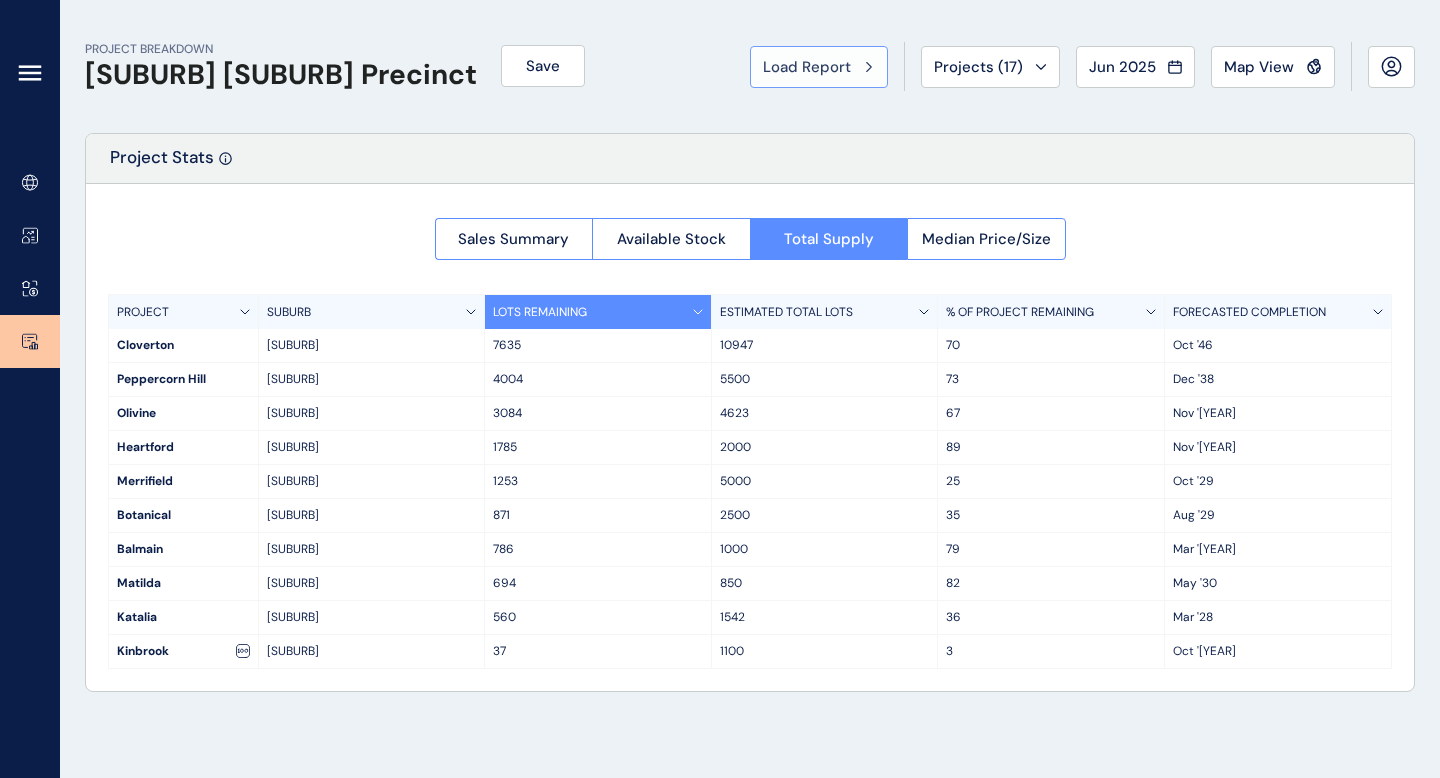 click 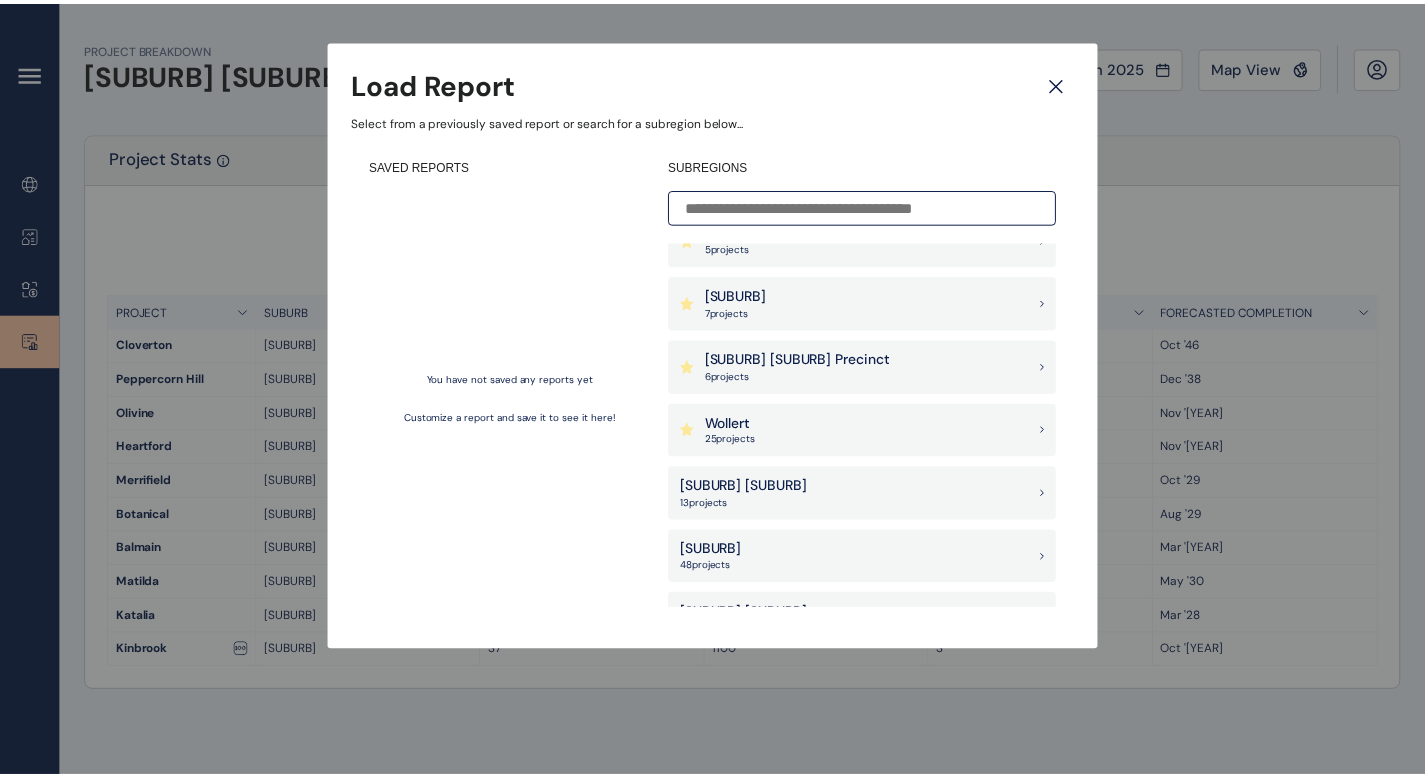 scroll, scrollTop: 1266, scrollLeft: 0, axis: vertical 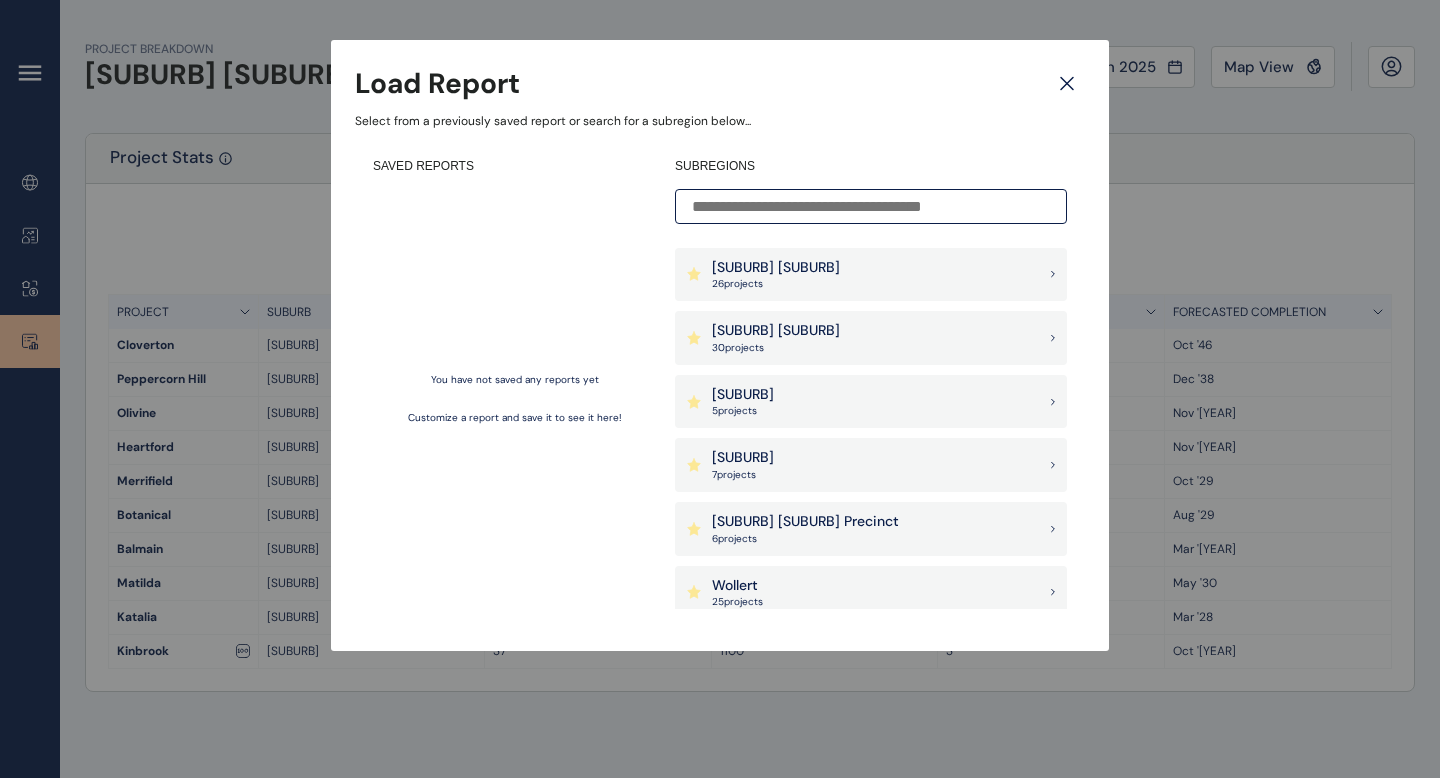click on "[SUBURB] [NUMBER]  project s" at bounding box center (871, 593) 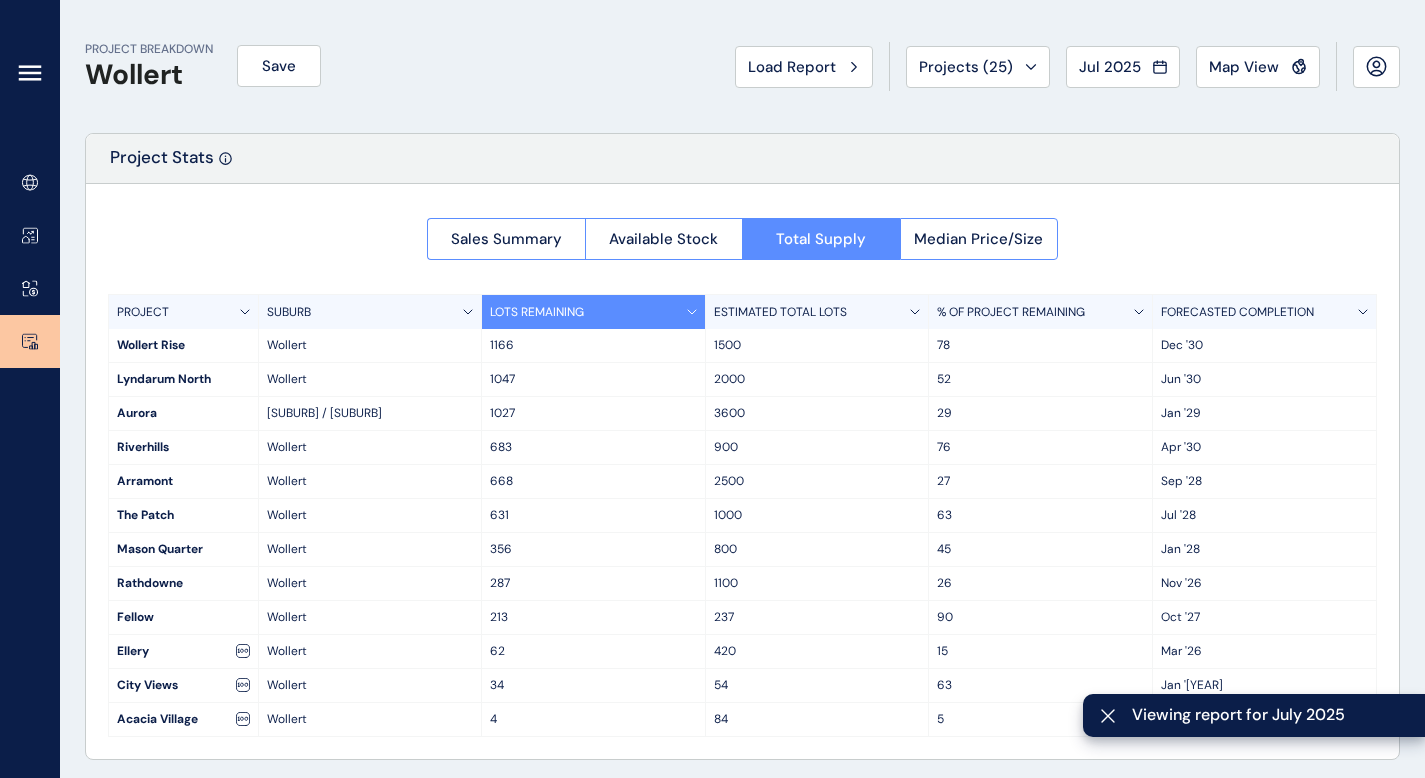 click on "PROJECT BREAKDOWN [SUBURB] Save Load Report Projects ( [NUMBER] ) [MONTH] [YEAR] [YEAR] < > [MONTH] No report is available for this period. New months are usually published [NUMBER] business days after the month start. [MONTH] No report is available for this period. New months are usually published [NUMBER] business days after the month start. [MONTH] No report is available for this period. New months are usually published [NUMBER] business days after the month start. [MONTH] No report is available for this period. New months are usually published [NUMBER] business days after the month start. [MONTH] No report is available for this period. New months are usually published [NUMBER] business days after the month start. [MONTH] No report is available for this period. New months are usually published [NUMBER] business days after the month start. [MONTH] No report is available for this period. New months are usually published [NUMBER] business days after the month start. [MONTH] No report is available for this period. New months are usually published [NUMBER] business days after the month start. [MONTH] [MONTH] [MONTH] [NUMBER]" at bounding box center (742, 392) 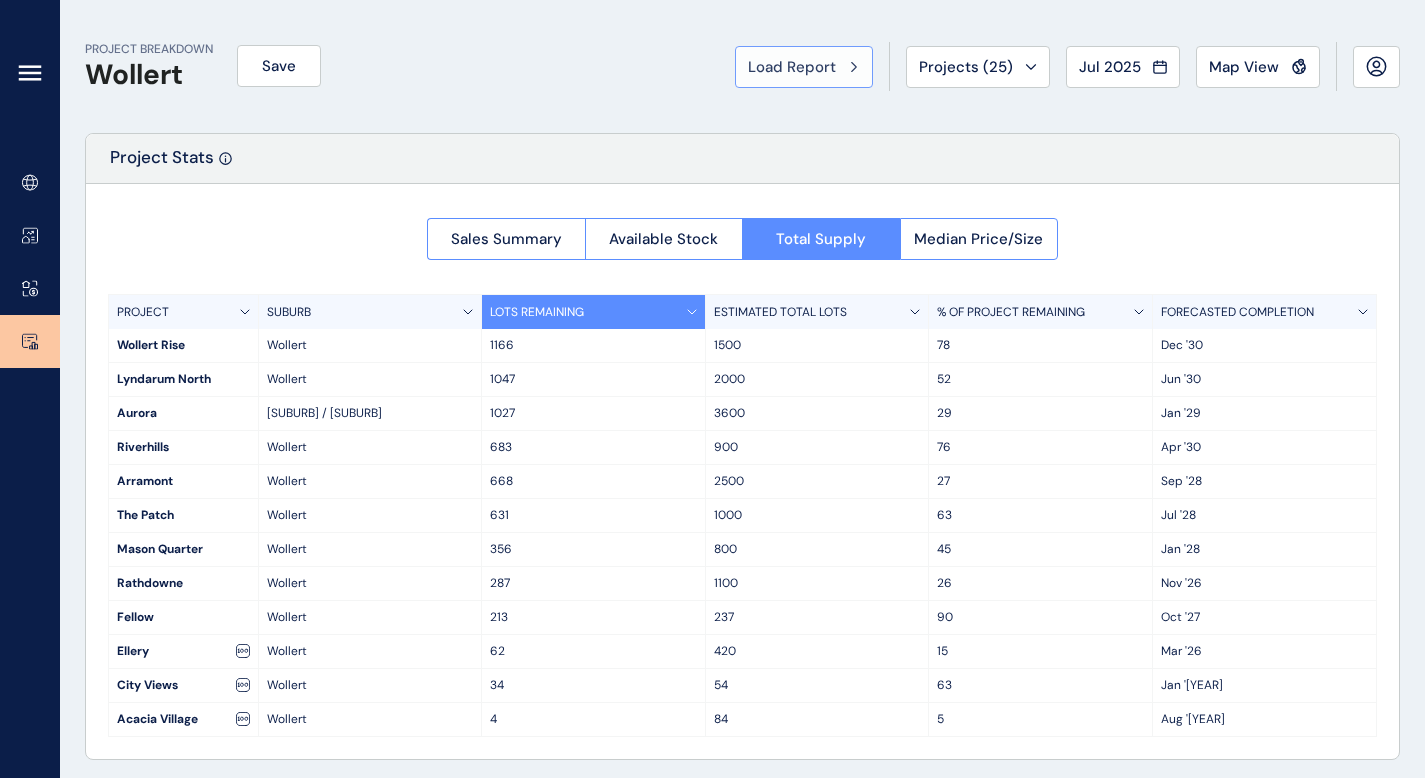 click on "Load Report" at bounding box center [804, 67] 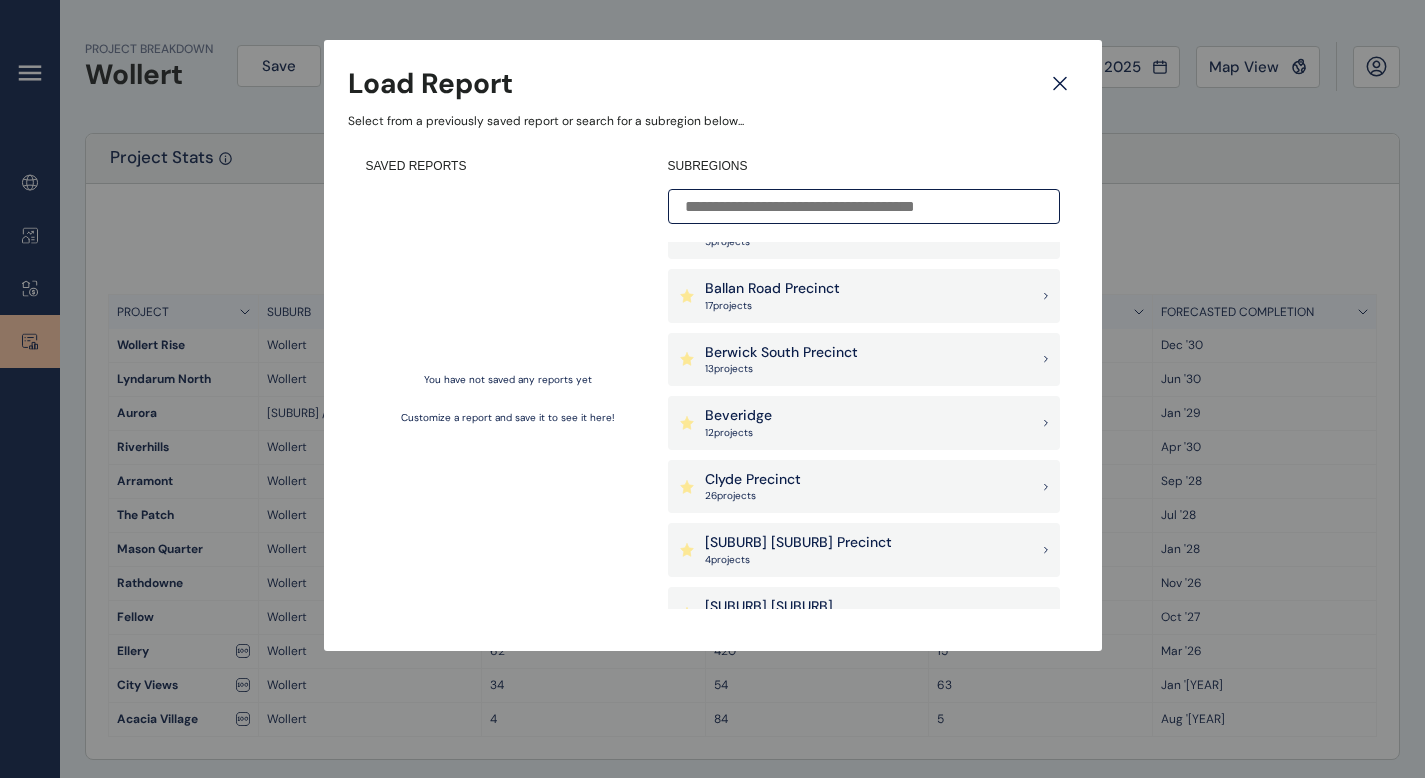 scroll, scrollTop: 134, scrollLeft: 0, axis: vertical 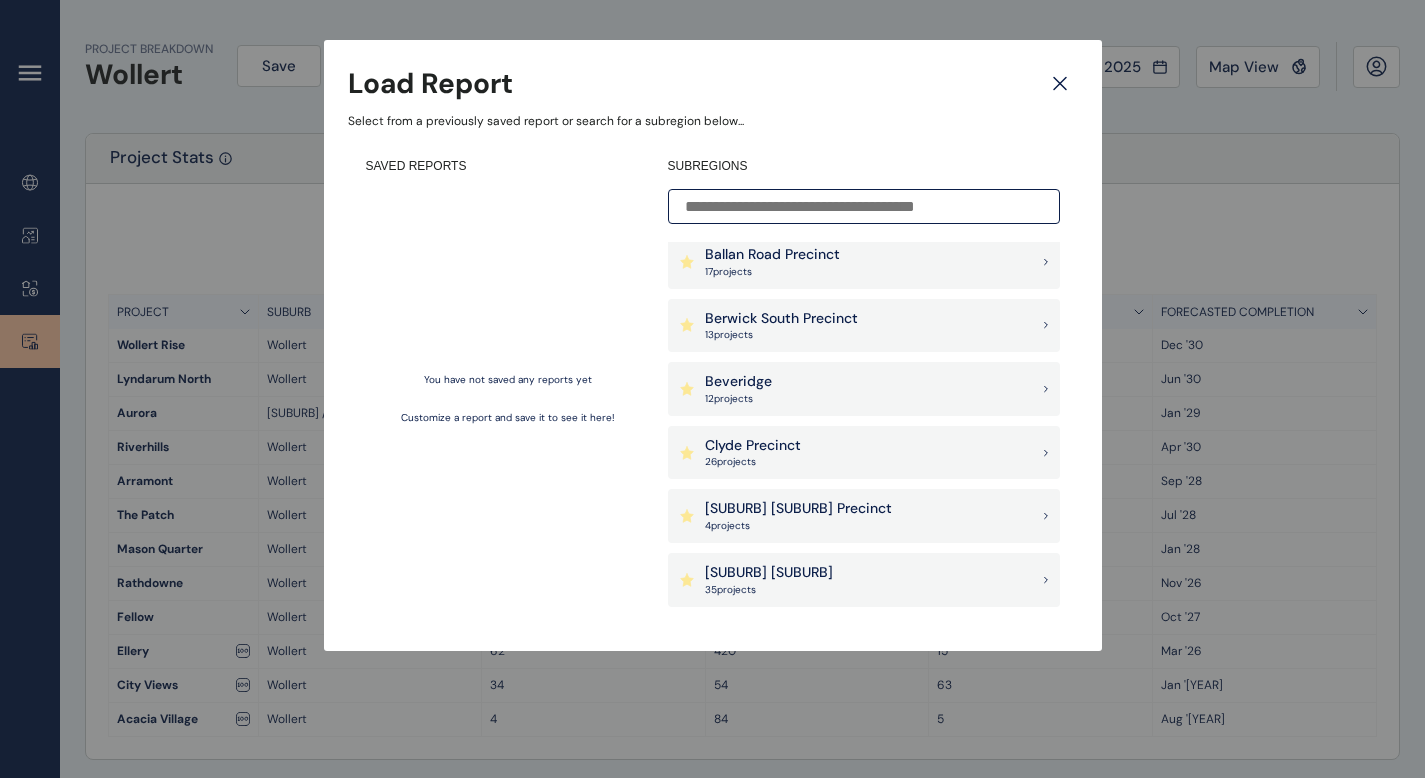 click on "Clyde Precinct" at bounding box center [753, 446] 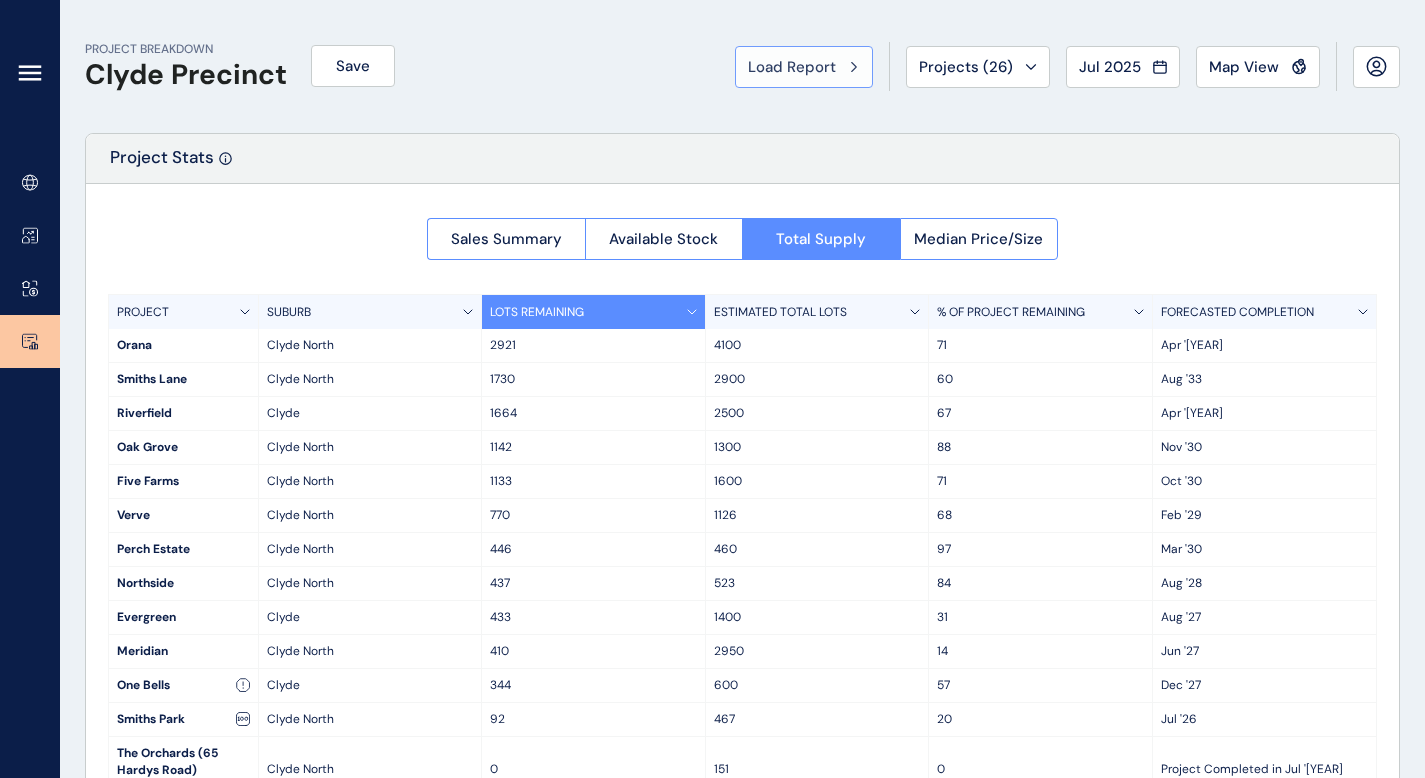 click on "Load Report" at bounding box center [792, 67] 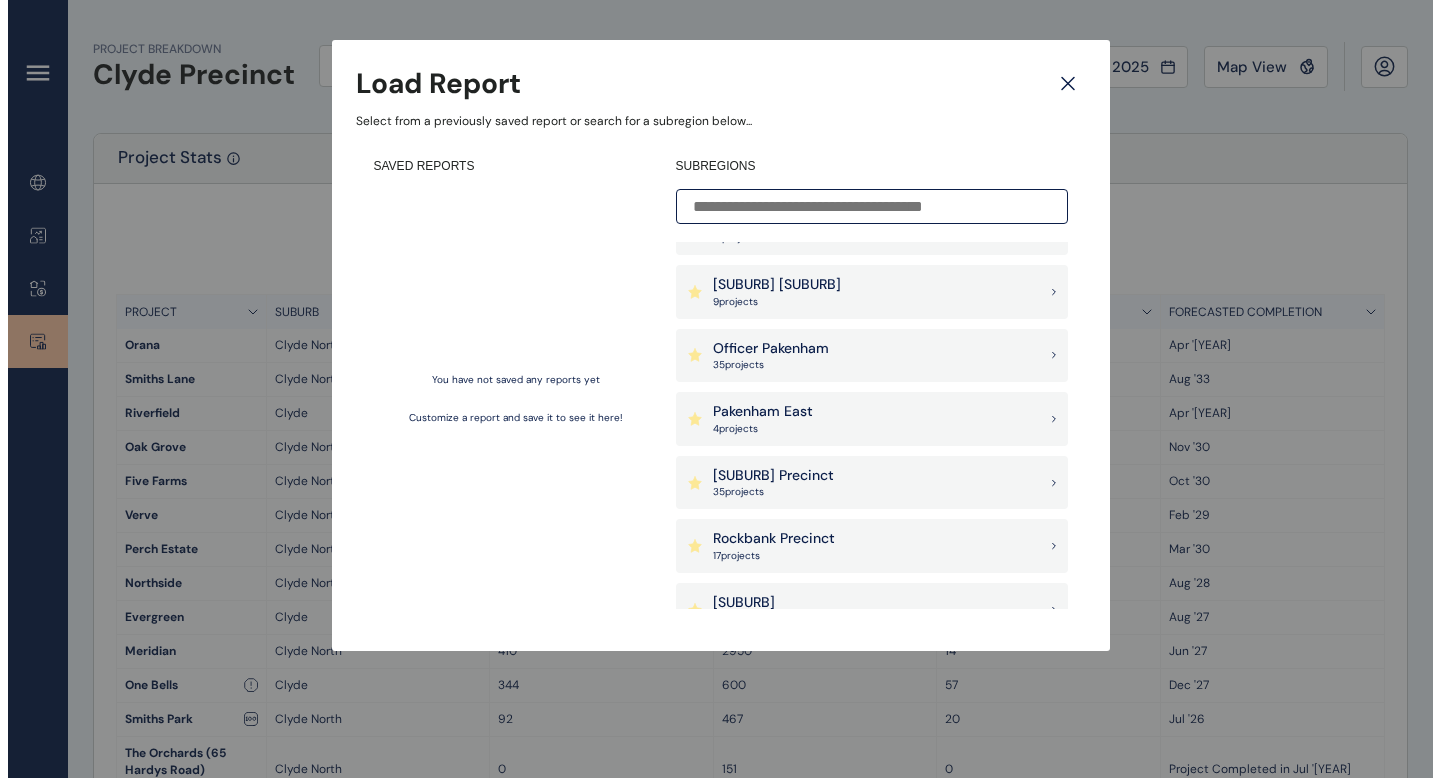 scroll, scrollTop: 871, scrollLeft: 0, axis: vertical 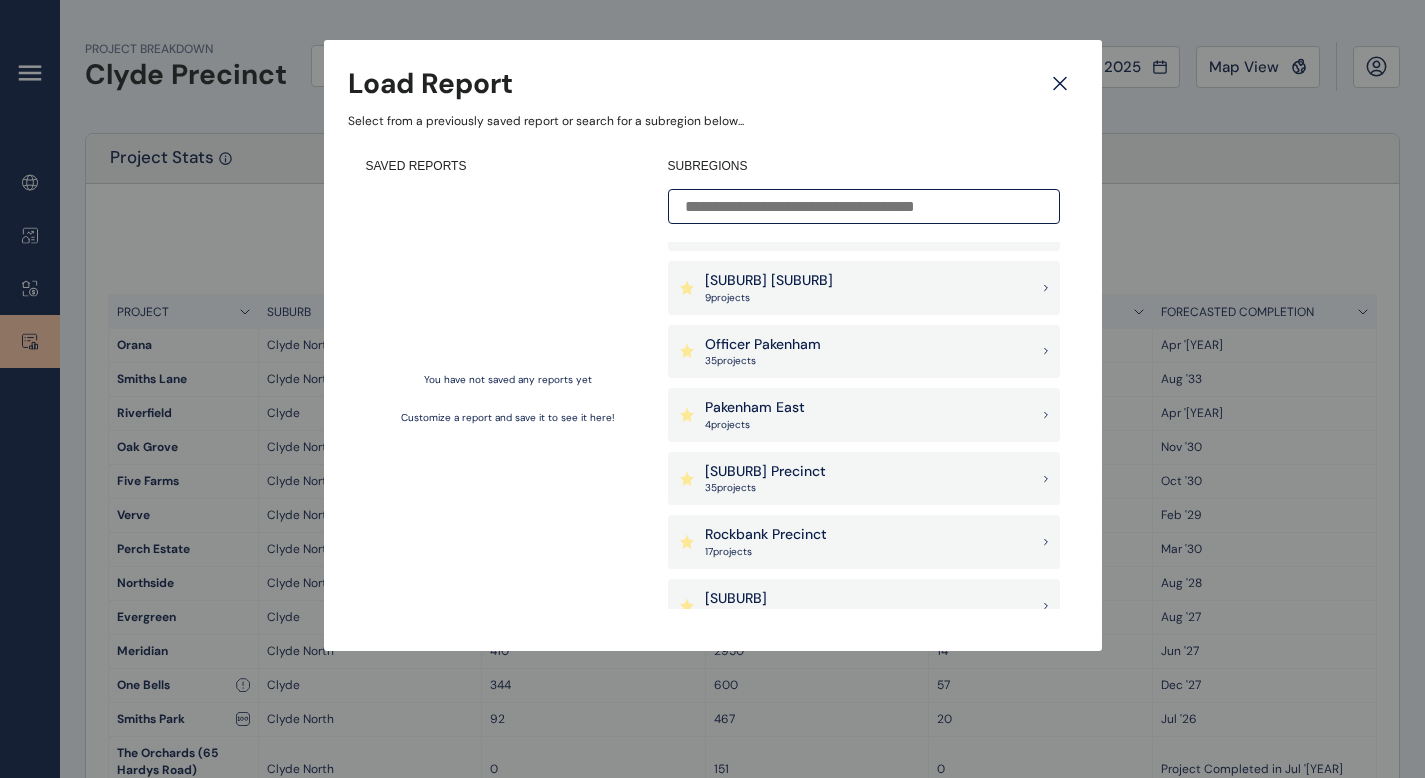 click on "4  project s" at bounding box center [755, 425] 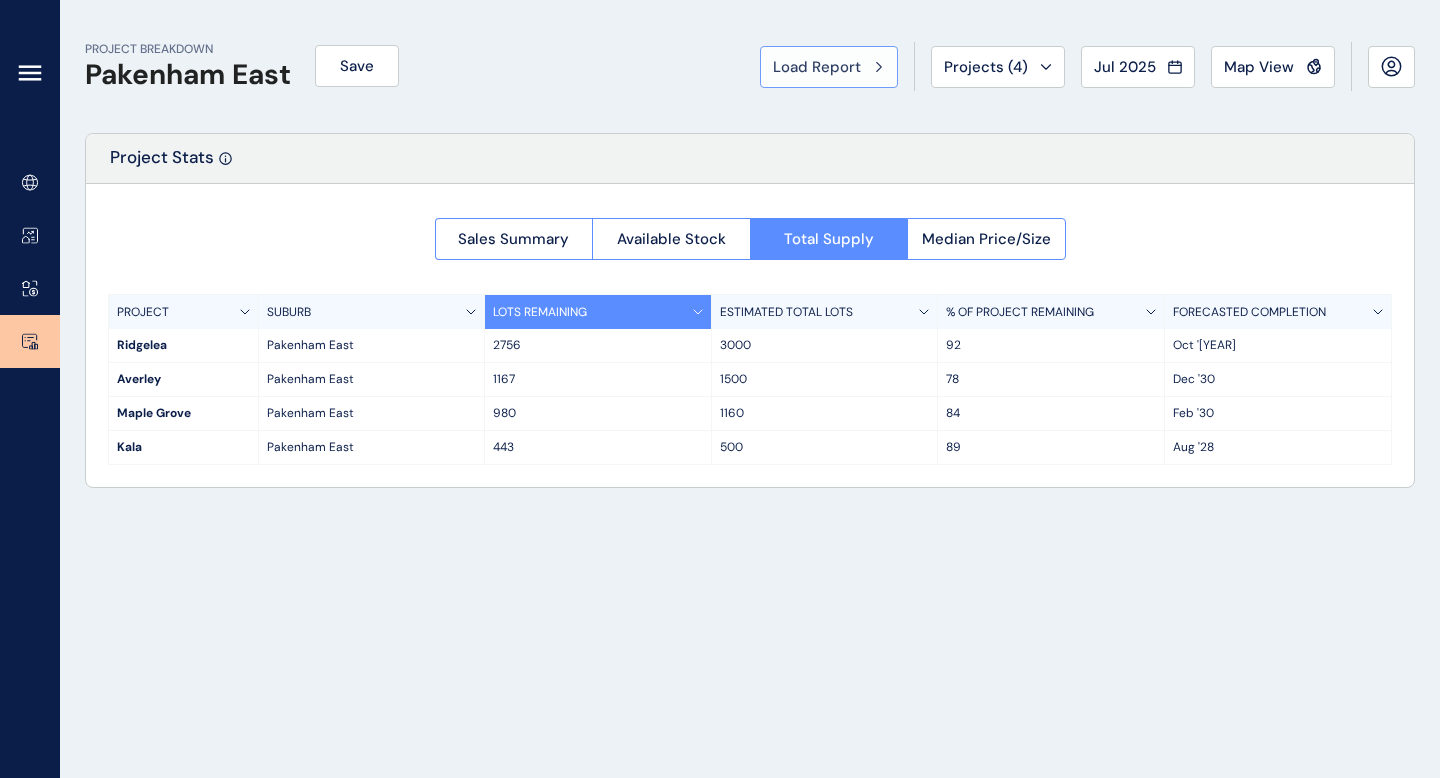 click on "Load Report" at bounding box center [817, 67] 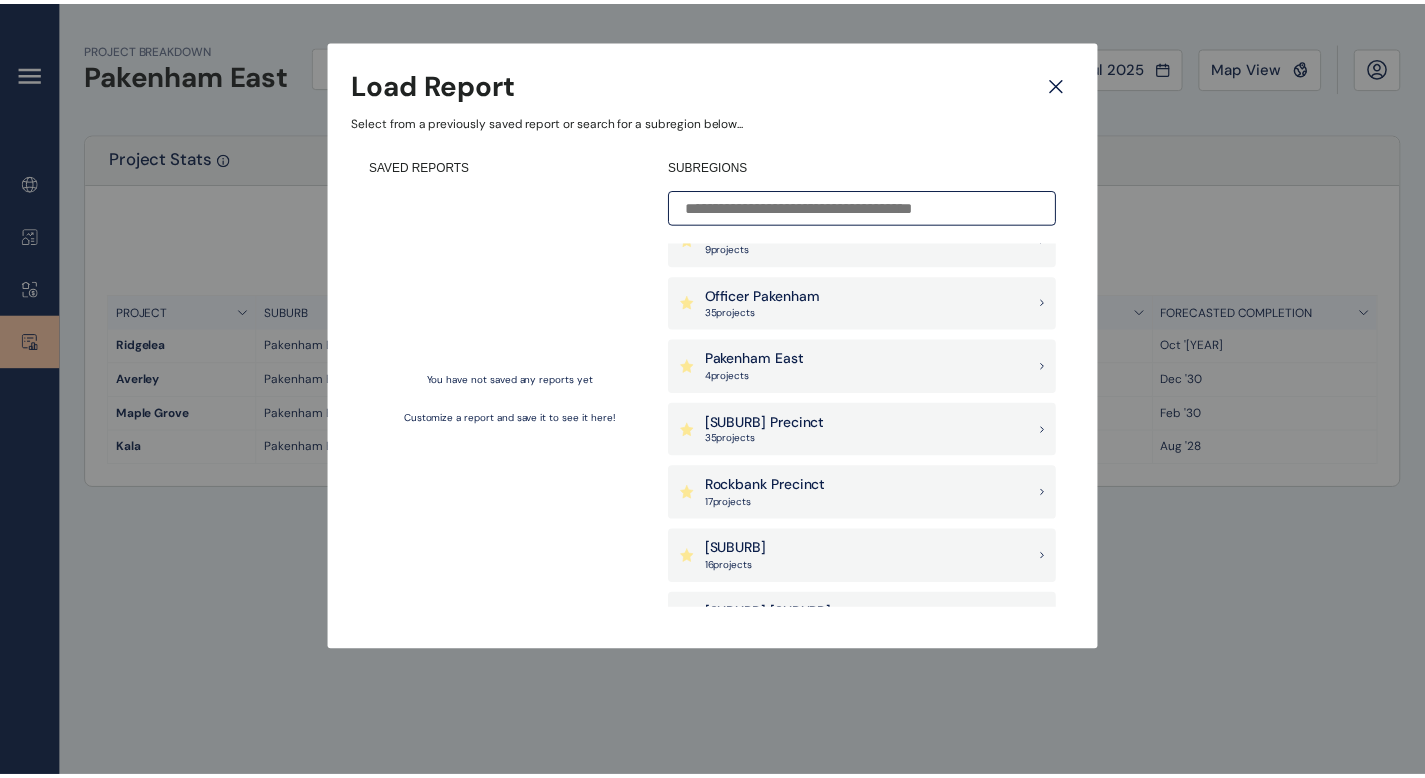 scroll, scrollTop: 874, scrollLeft: 0, axis: vertical 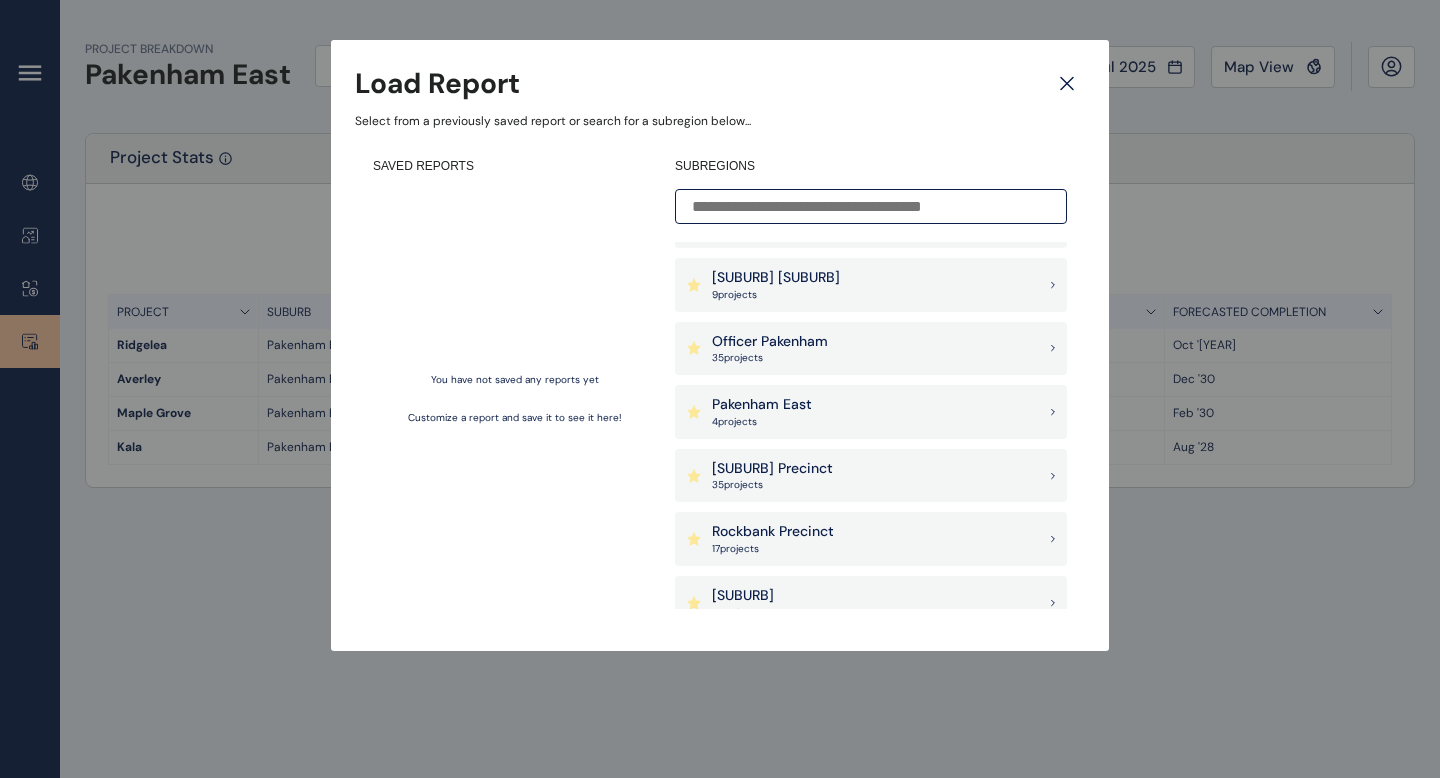click on "[SUBURB] [SUBURB] [NUMBER]  project s" at bounding box center (871, 349) 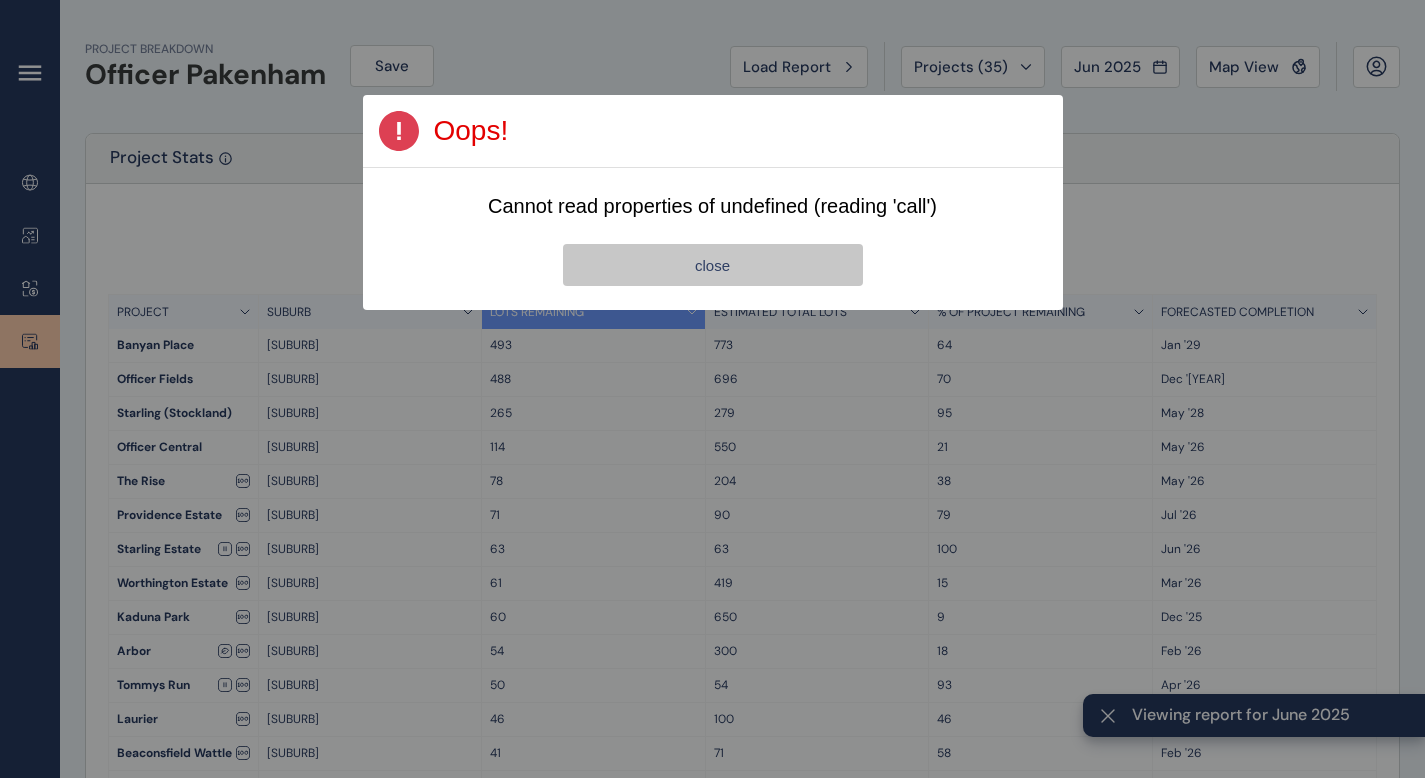 click on "close" at bounding box center [713, 265] 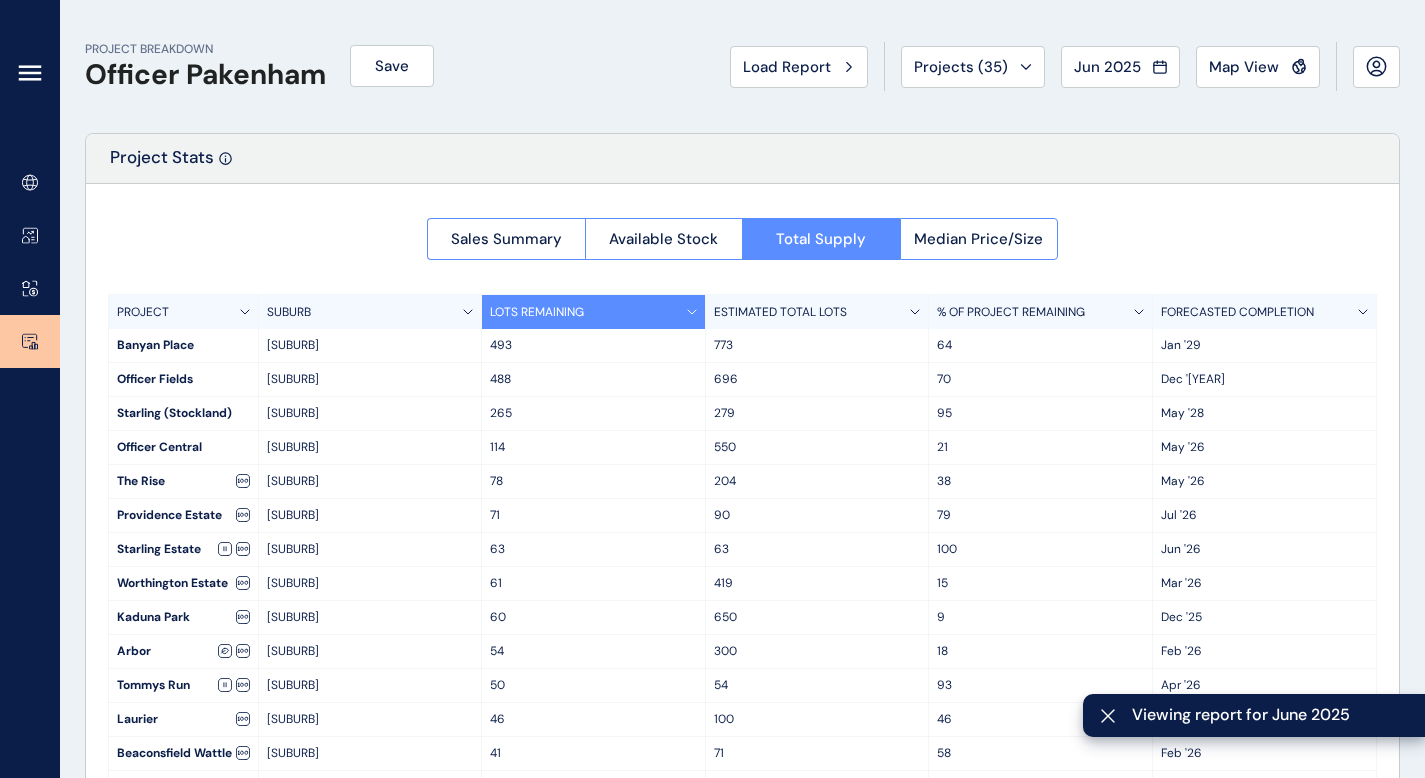 click on "LOTS REMAINING" at bounding box center (593, 312) 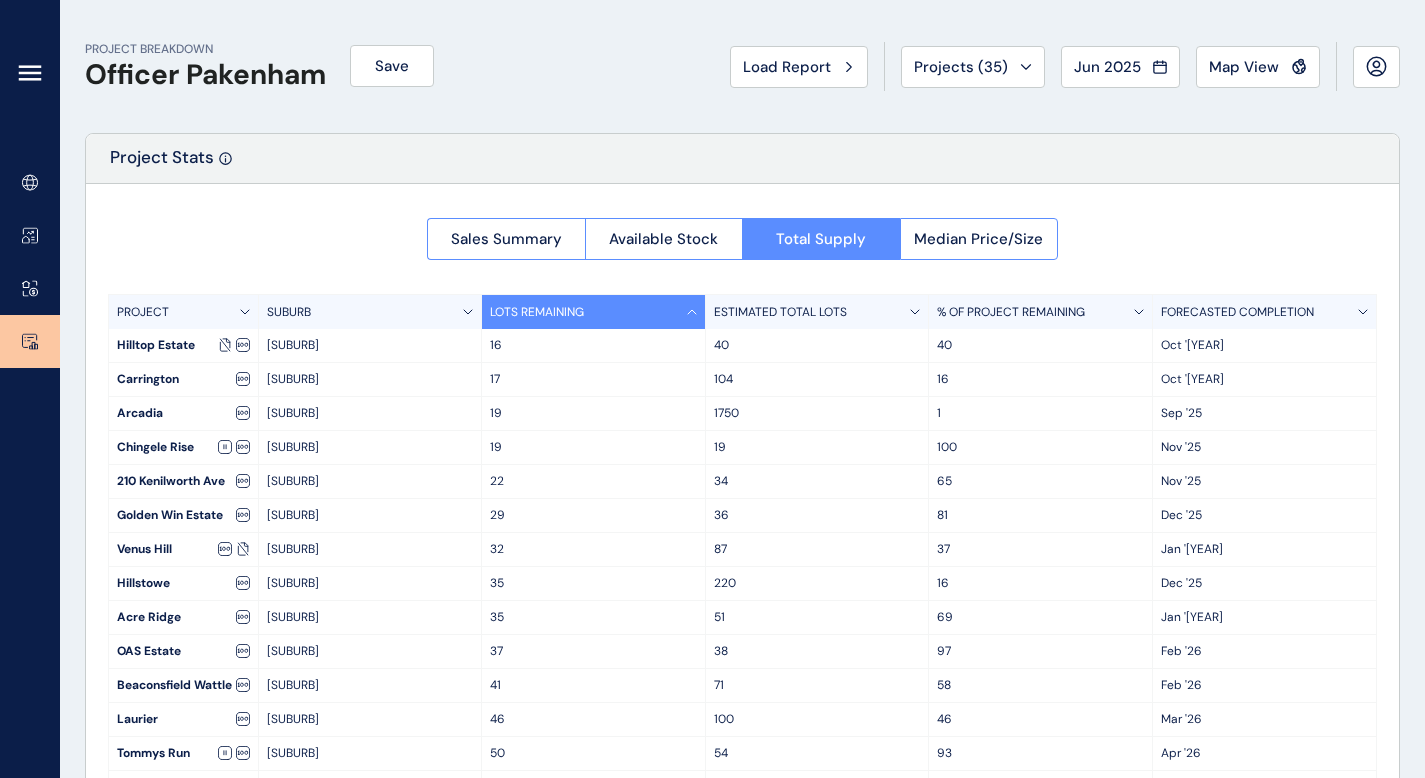 click on "LOTS REMAINING" at bounding box center [593, 312] 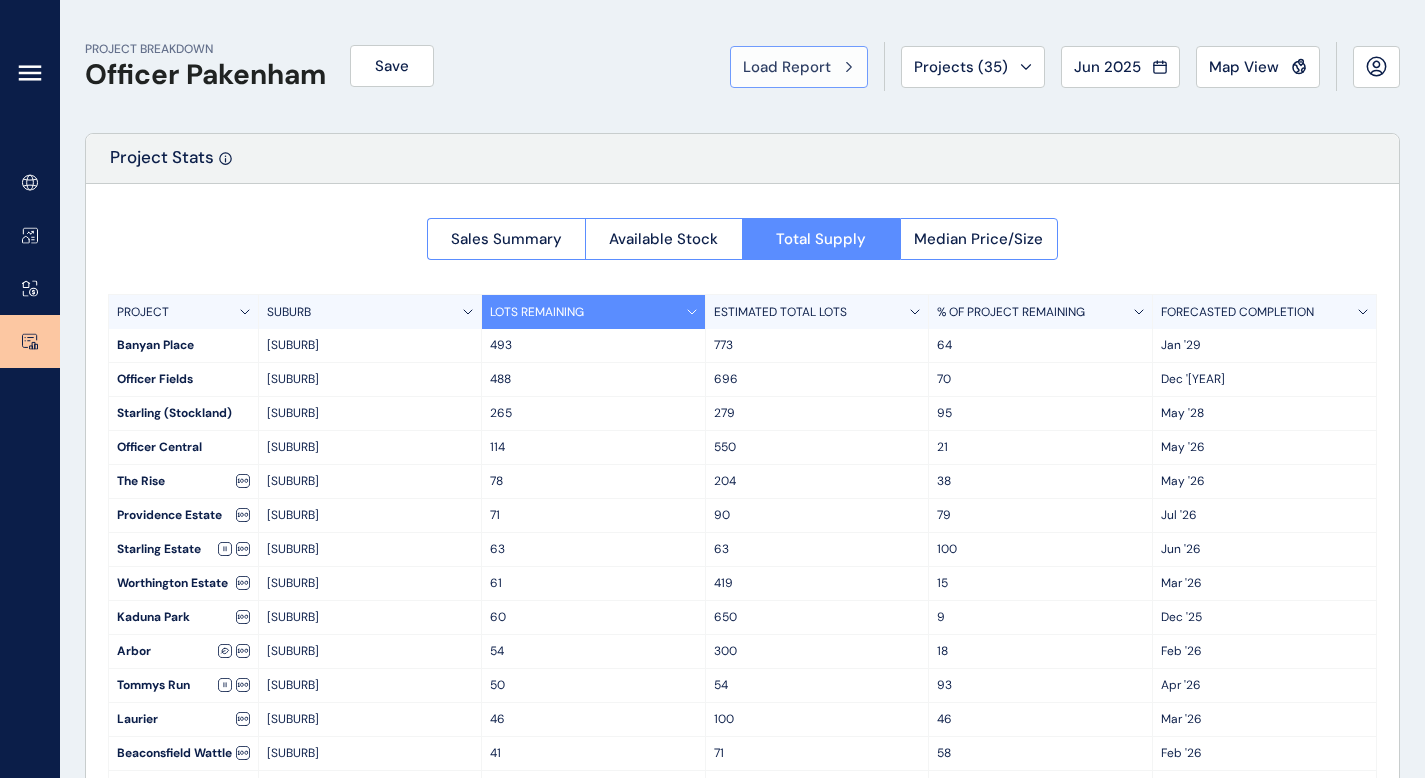 click on "Load Report" at bounding box center [799, 67] 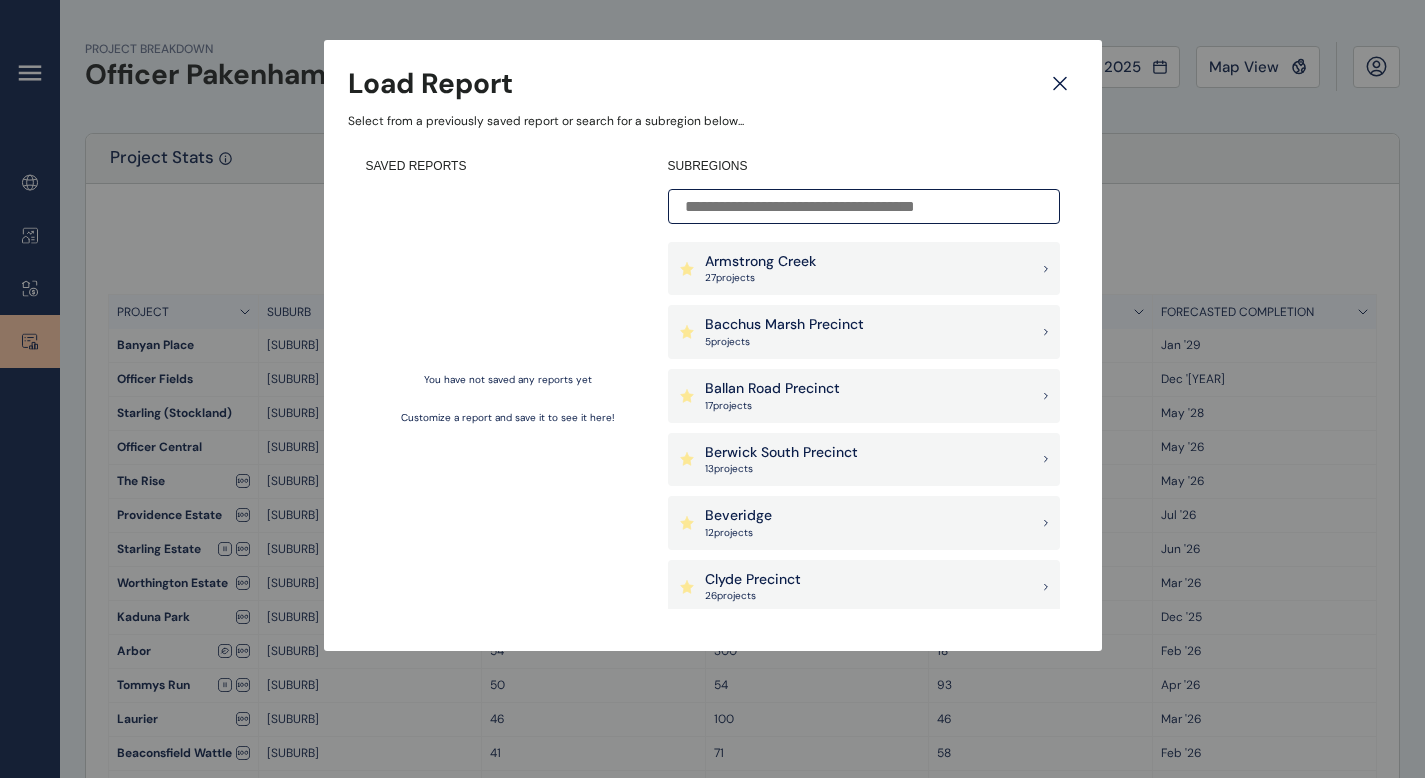 click on "Armstrong Creek 27  project s" at bounding box center [864, 269] 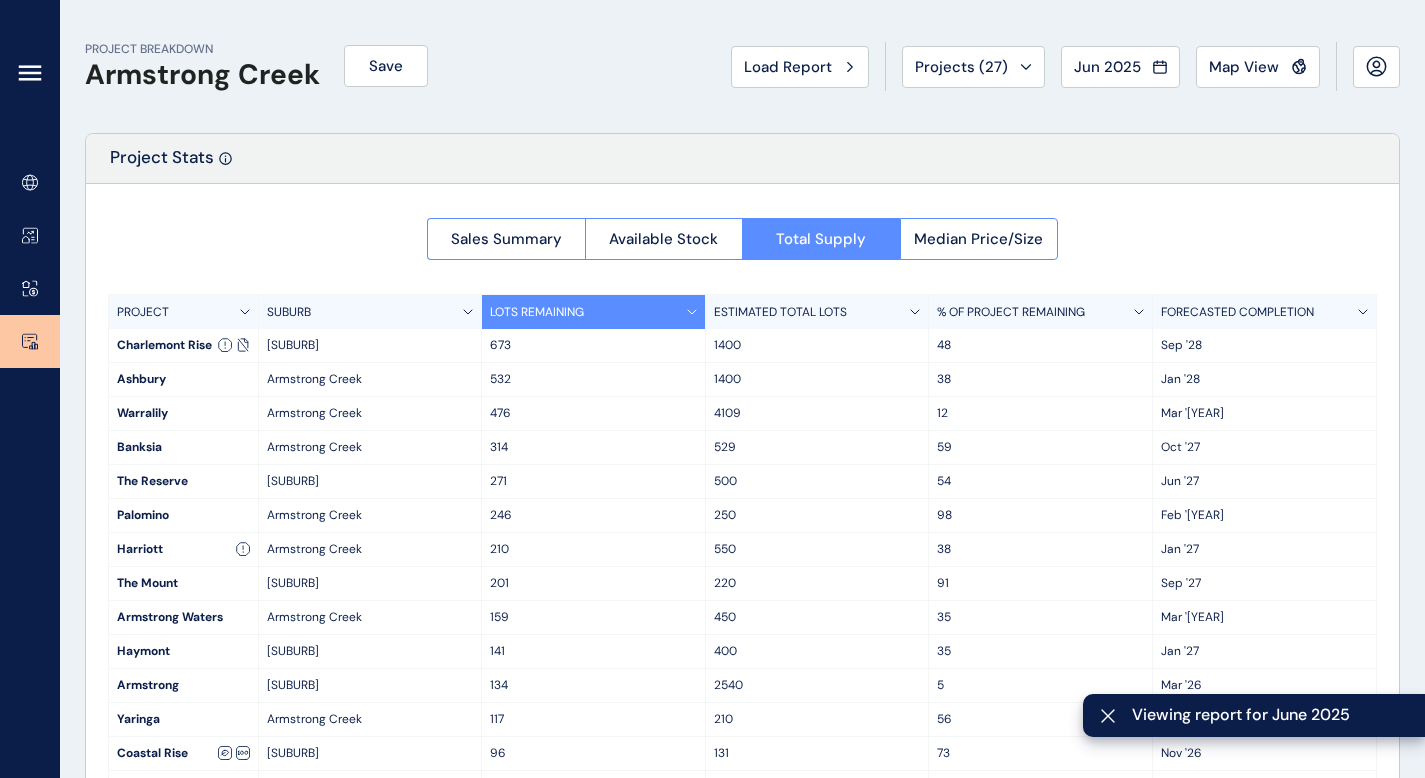 click on "LOTS REMAINING" at bounding box center (593, 312) 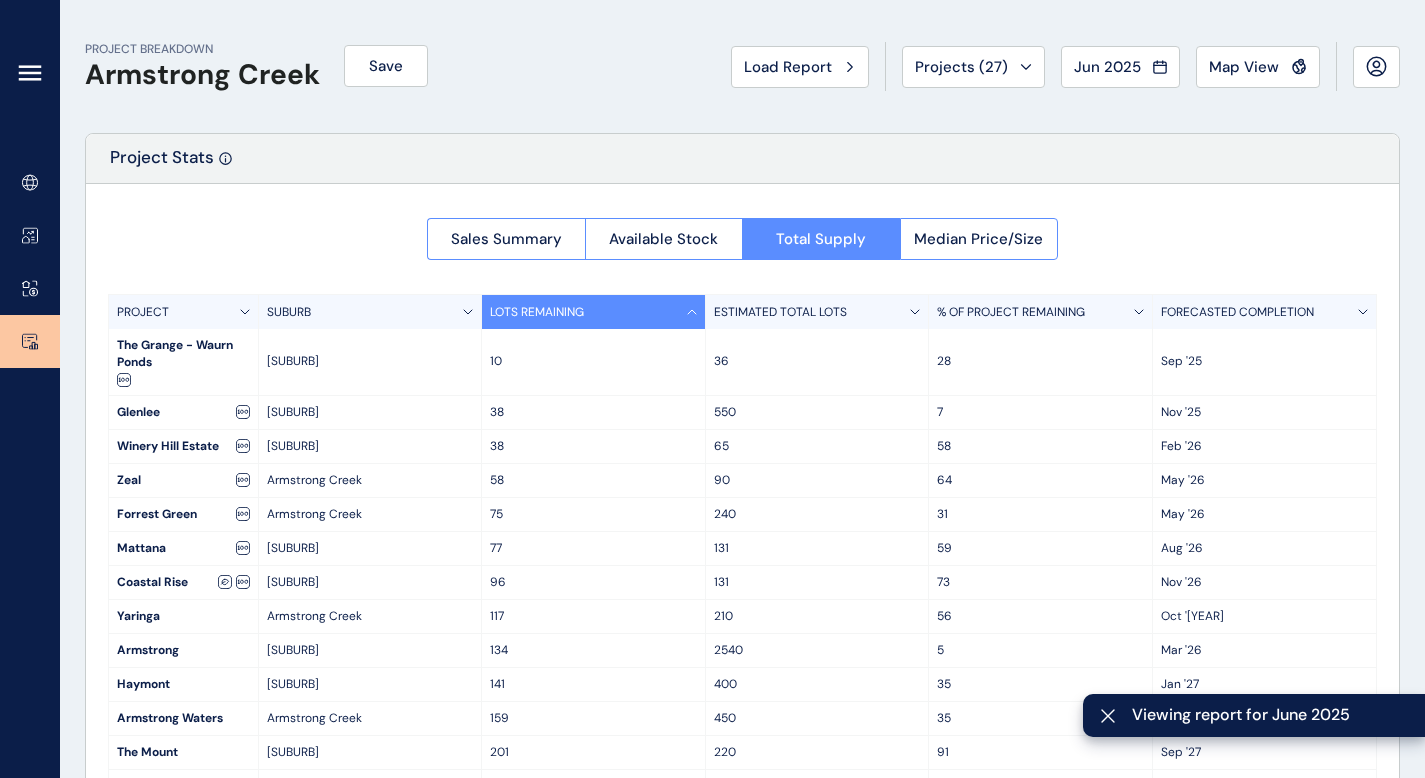 click on "LOTS REMAINING" at bounding box center (593, 312) 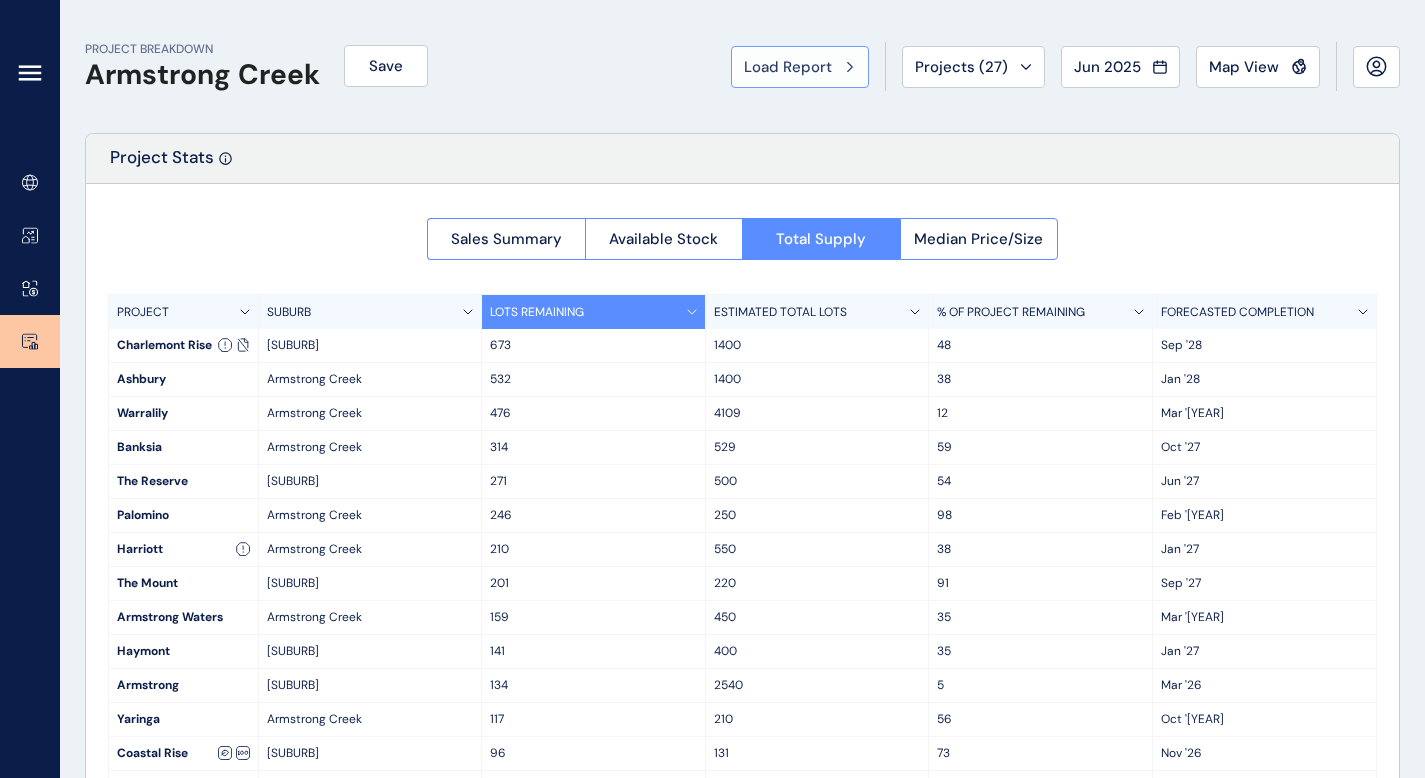 click on "Load Report" at bounding box center (788, 67) 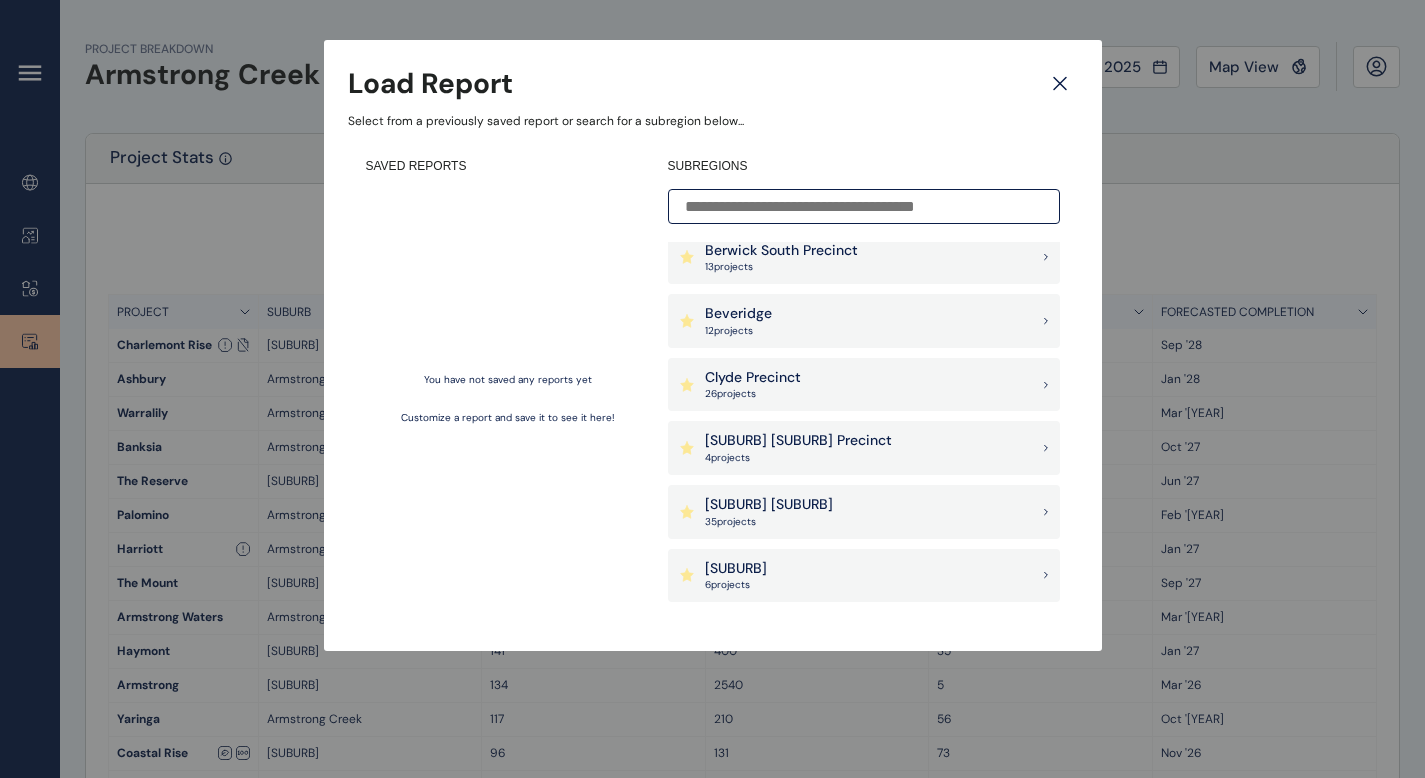 scroll, scrollTop: 204, scrollLeft: 0, axis: vertical 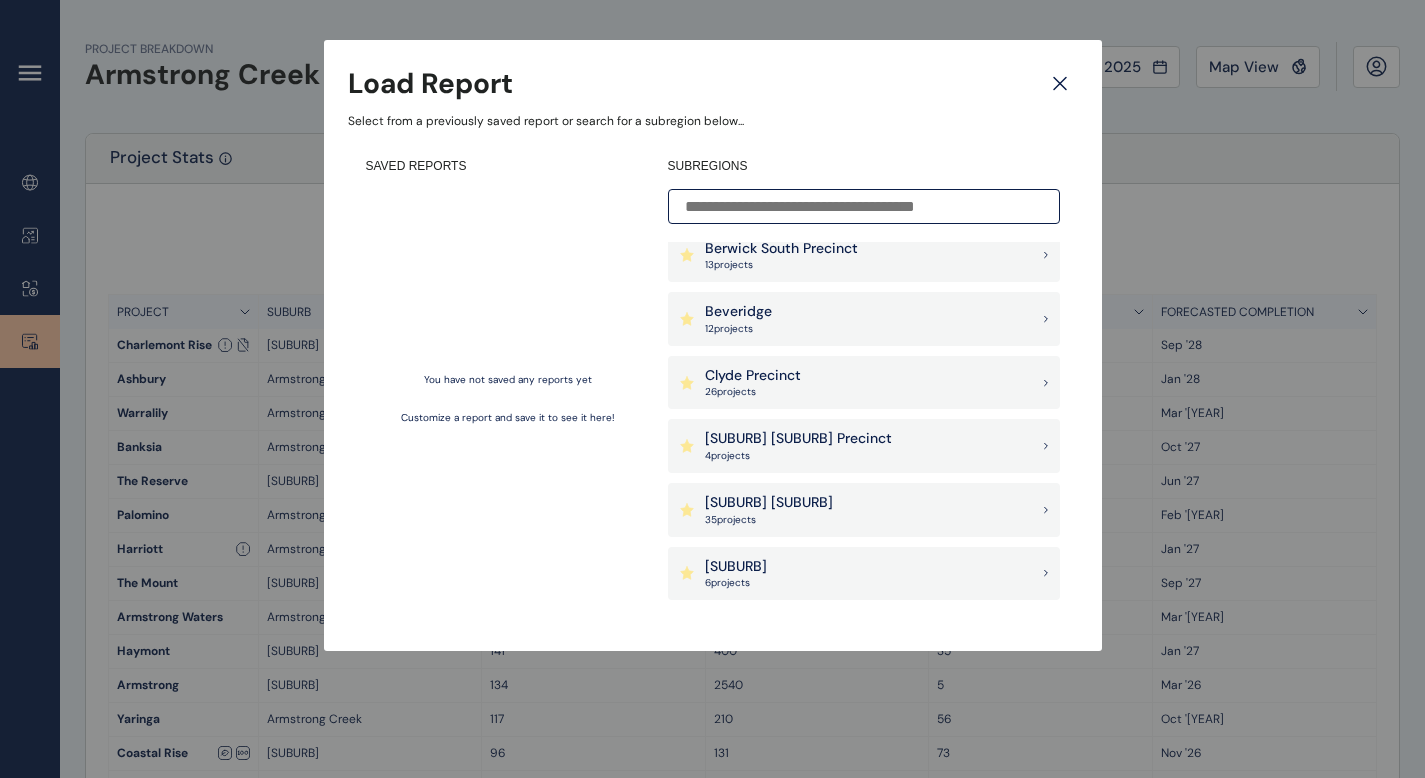 click on "4  project s" at bounding box center [798, 456] 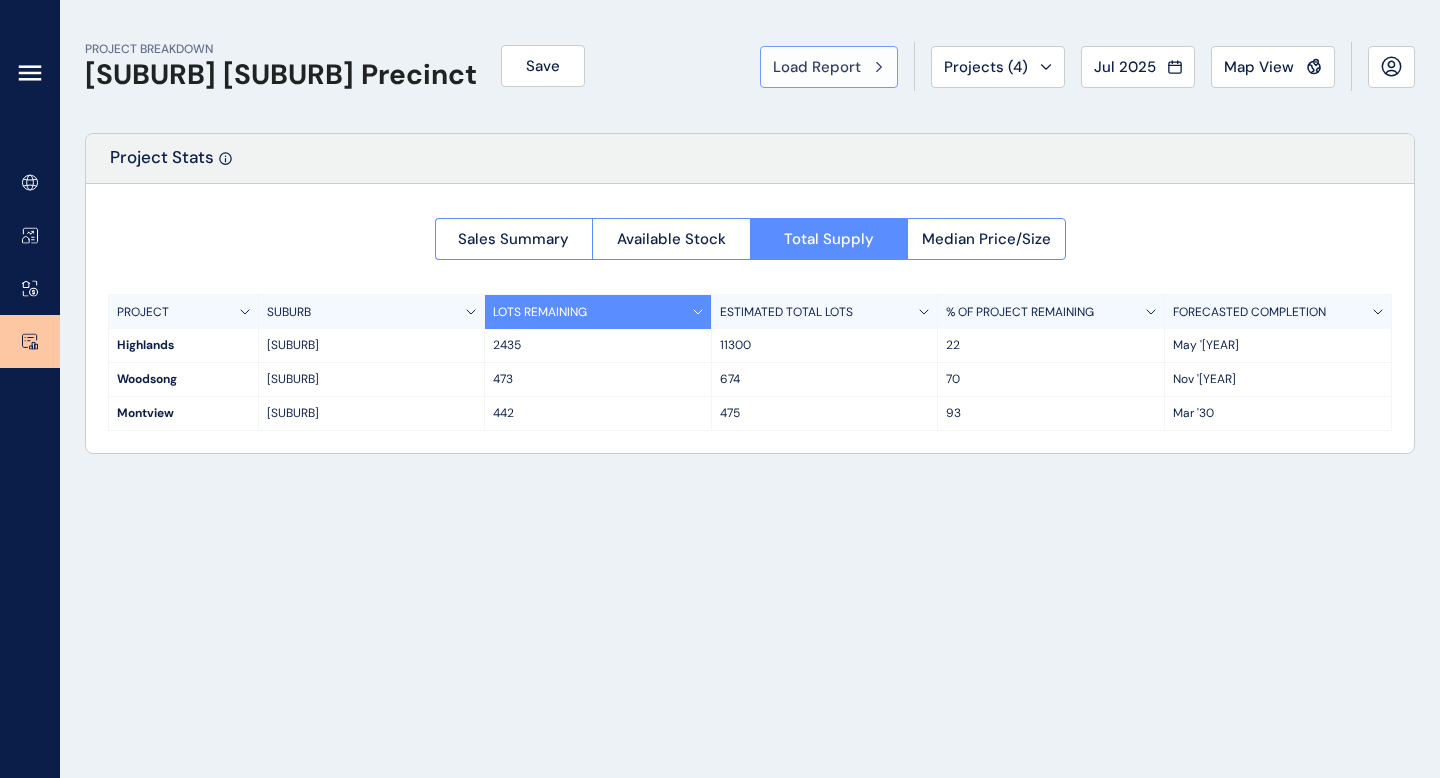 click on "Load Report" at bounding box center (817, 67) 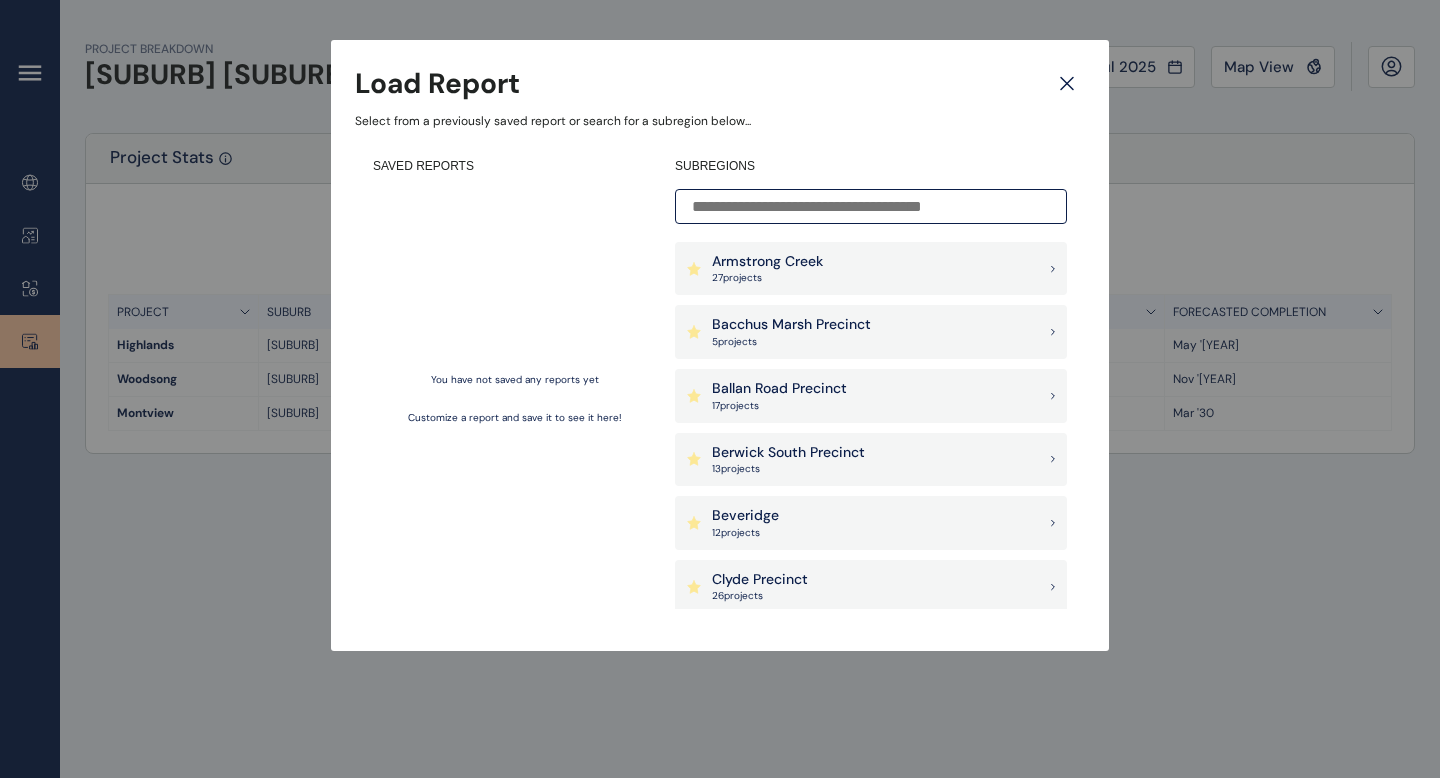 click on "[SUBURB] [SUBURB] [NUMBER]  project s" at bounding box center (871, 396) 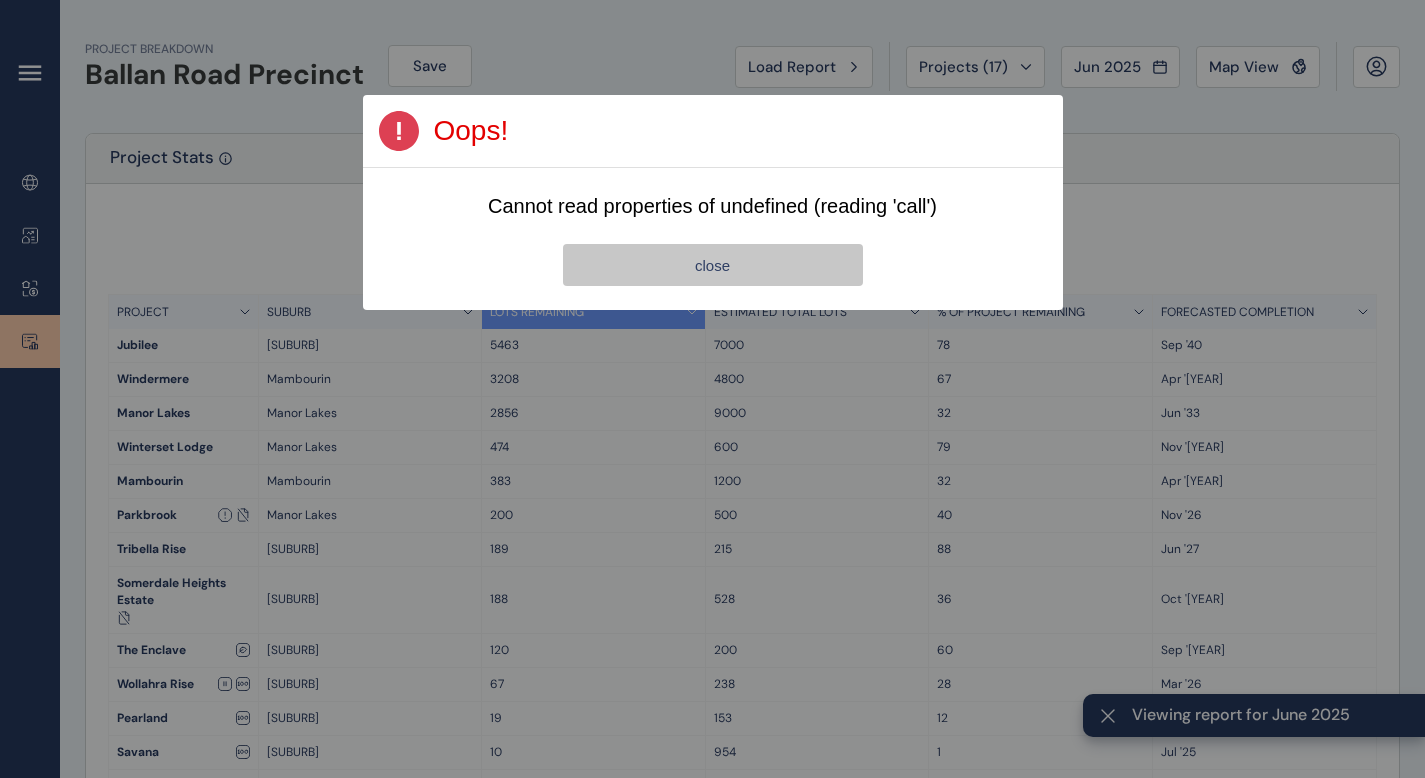 click on "close" at bounding box center (713, 265) 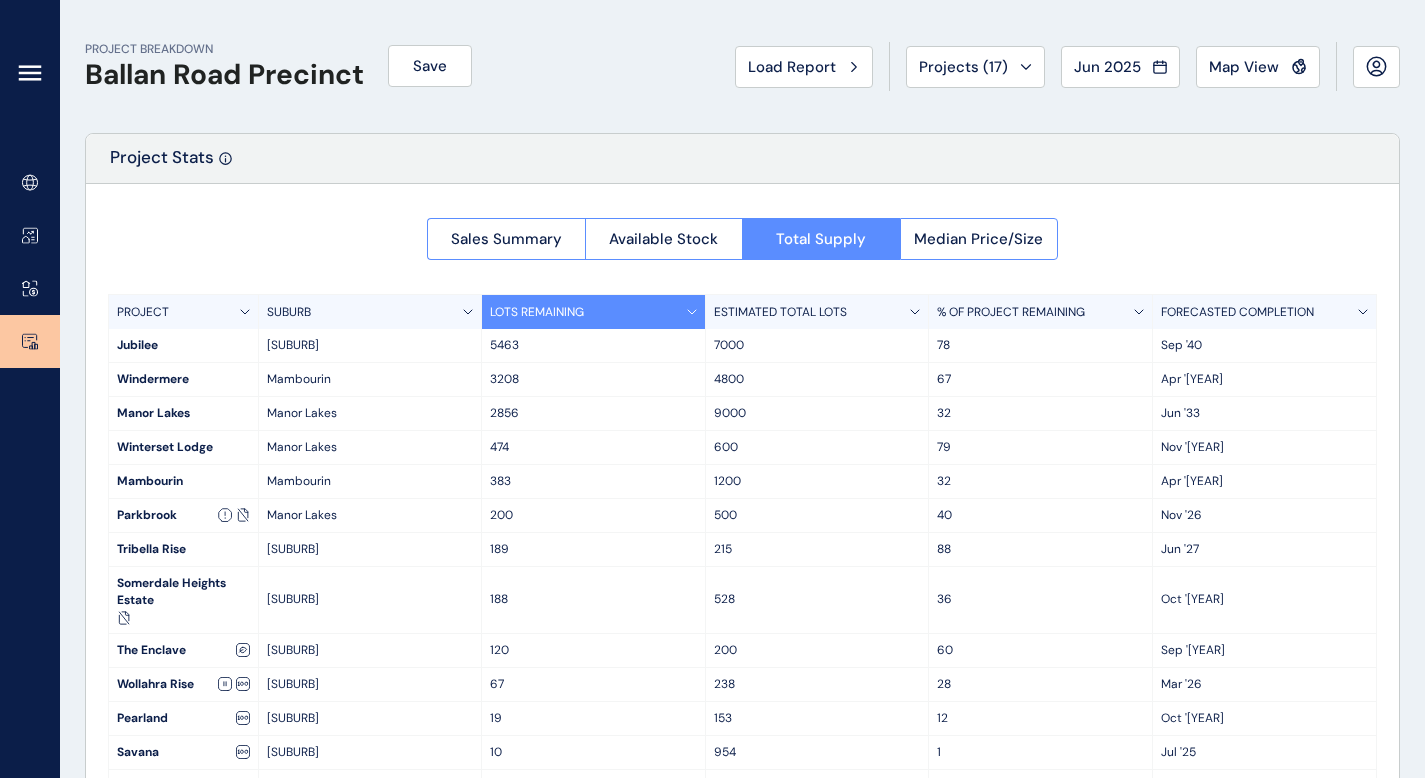 click on "LOTS REMAINING" at bounding box center (593, 312) 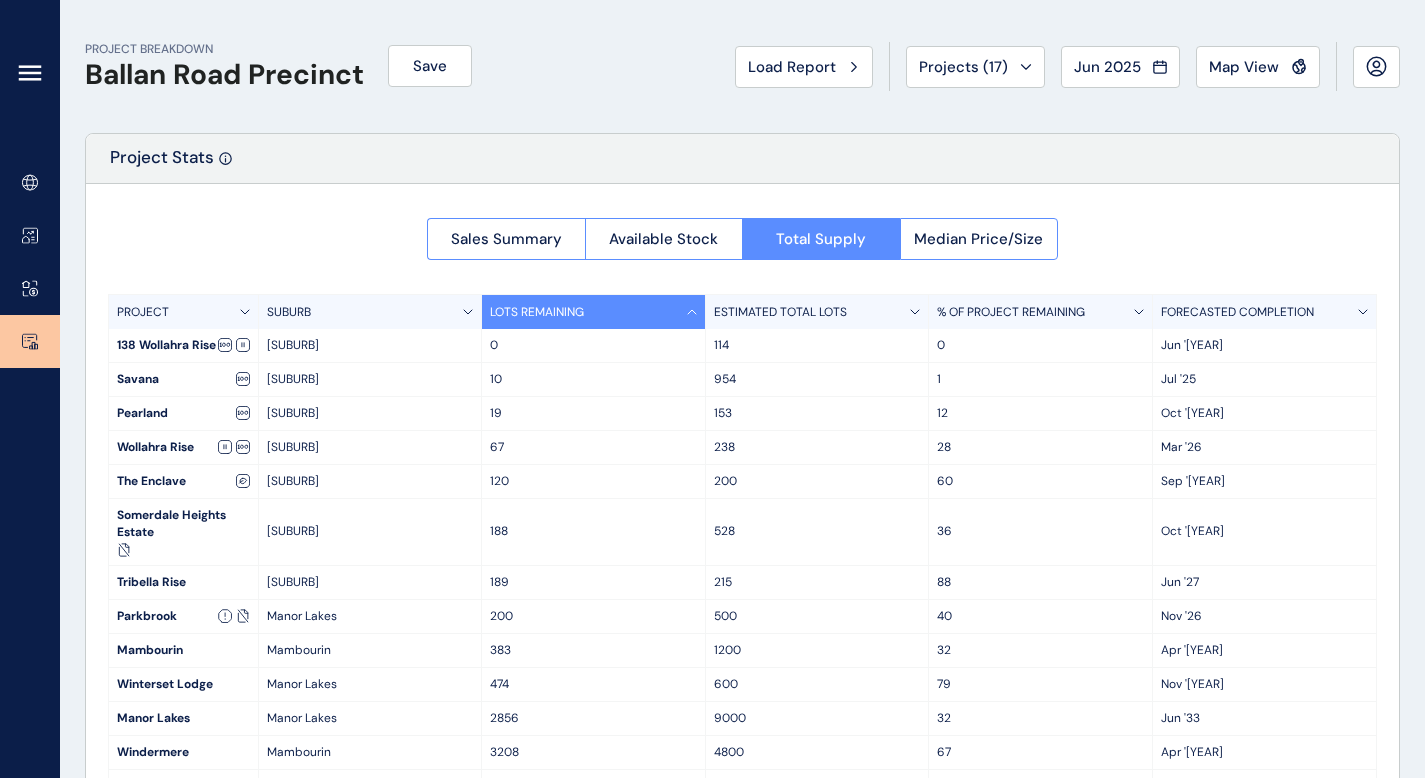 click on "LOTS REMAINING" at bounding box center [593, 312] 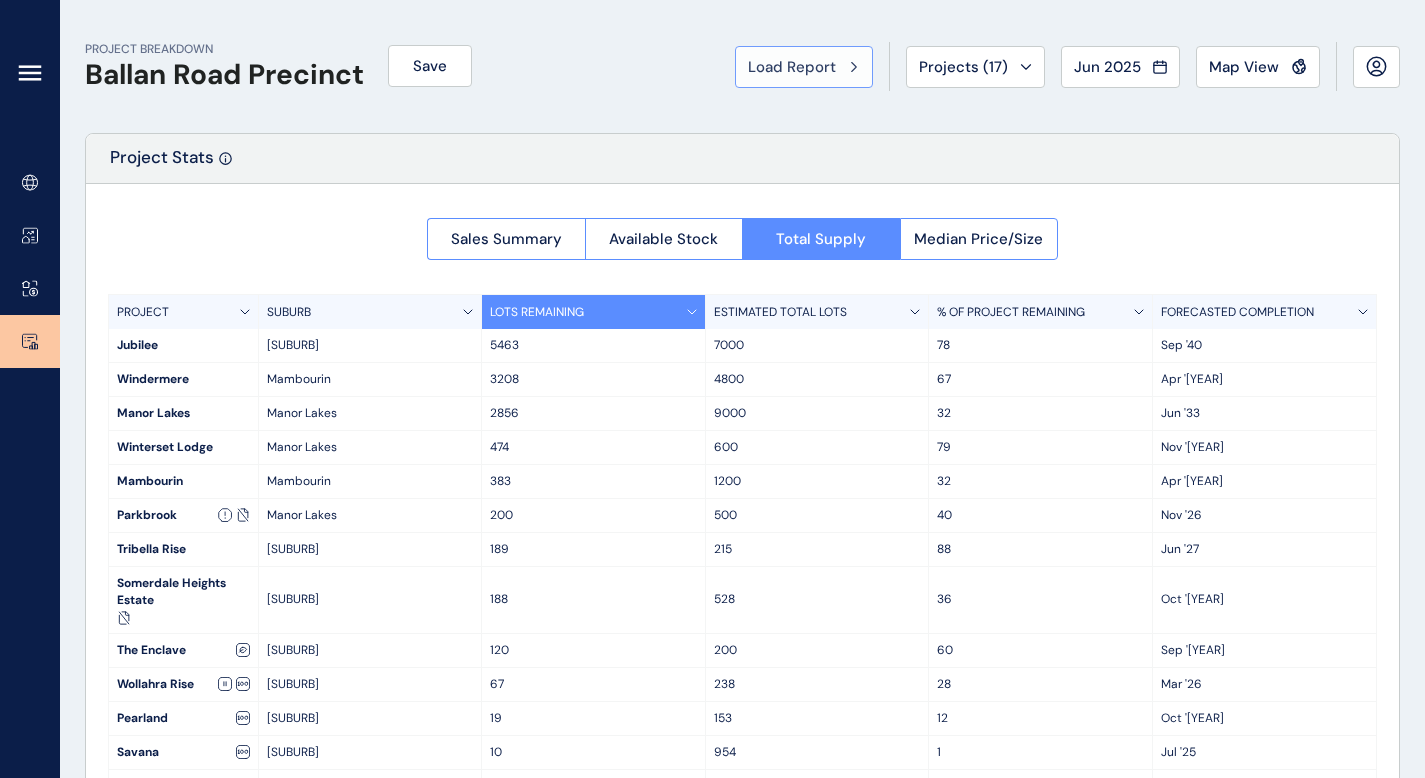 click on "Load Report" at bounding box center (804, 67) 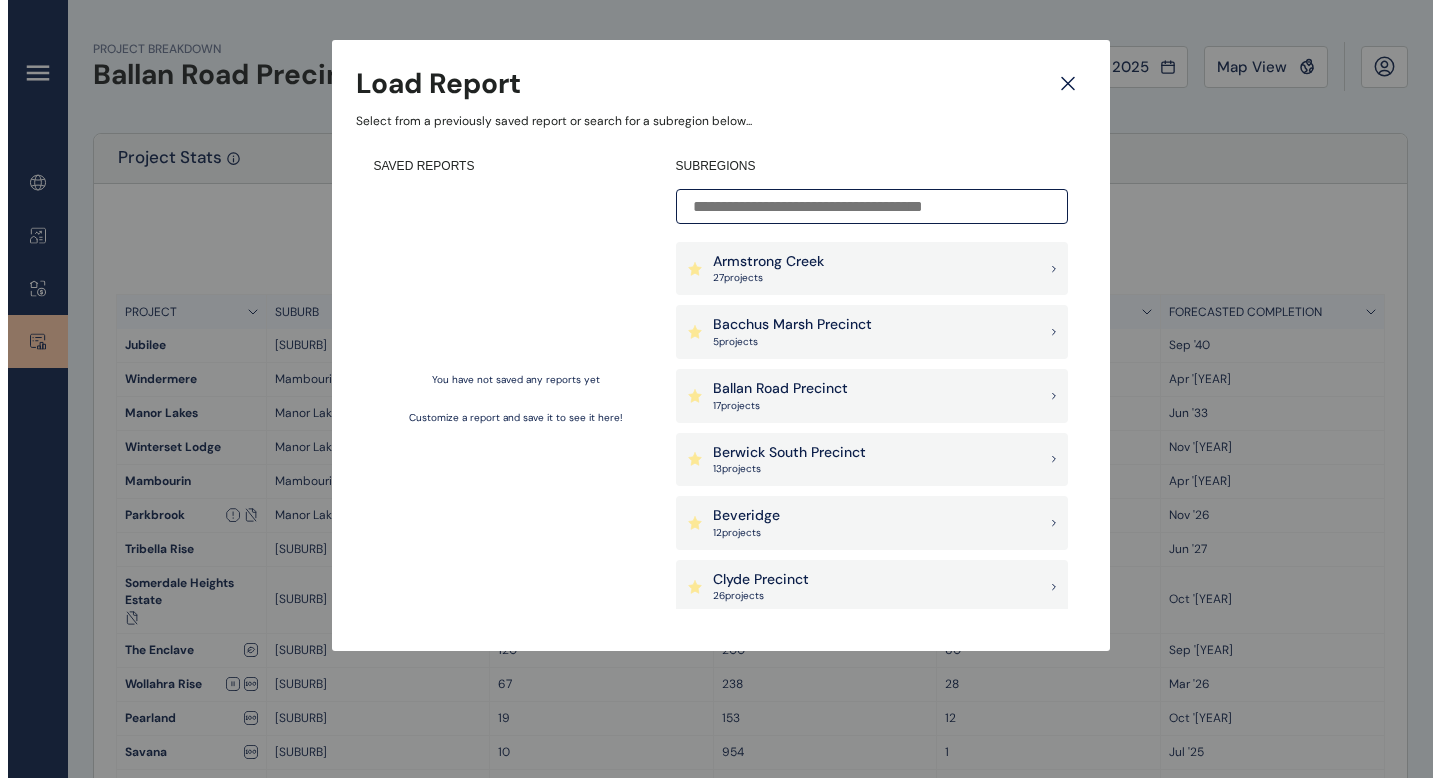 scroll, scrollTop: 0, scrollLeft: 0, axis: both 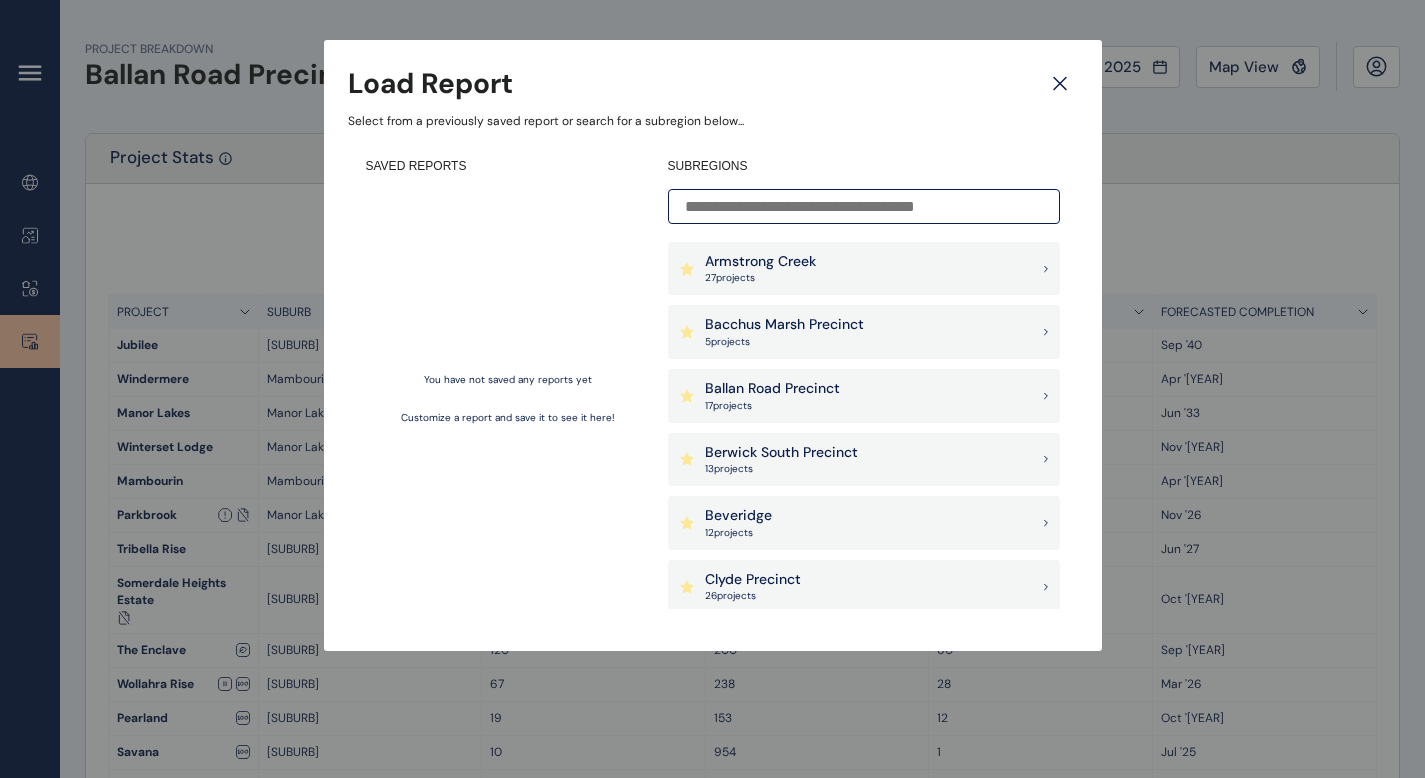 click on "5  project s" at bounding box center [784, 342] 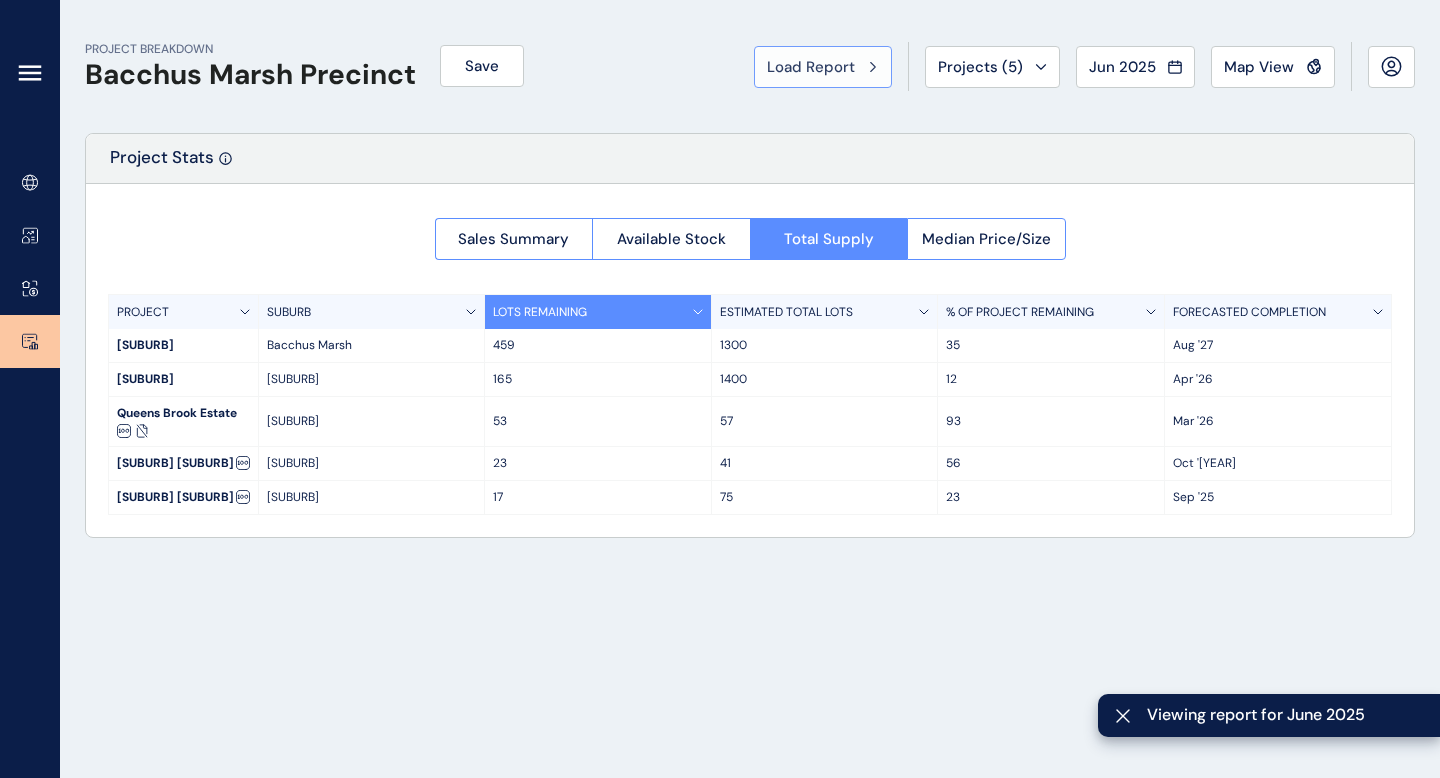 click on "Load Report" at bounding box center (811, 67) 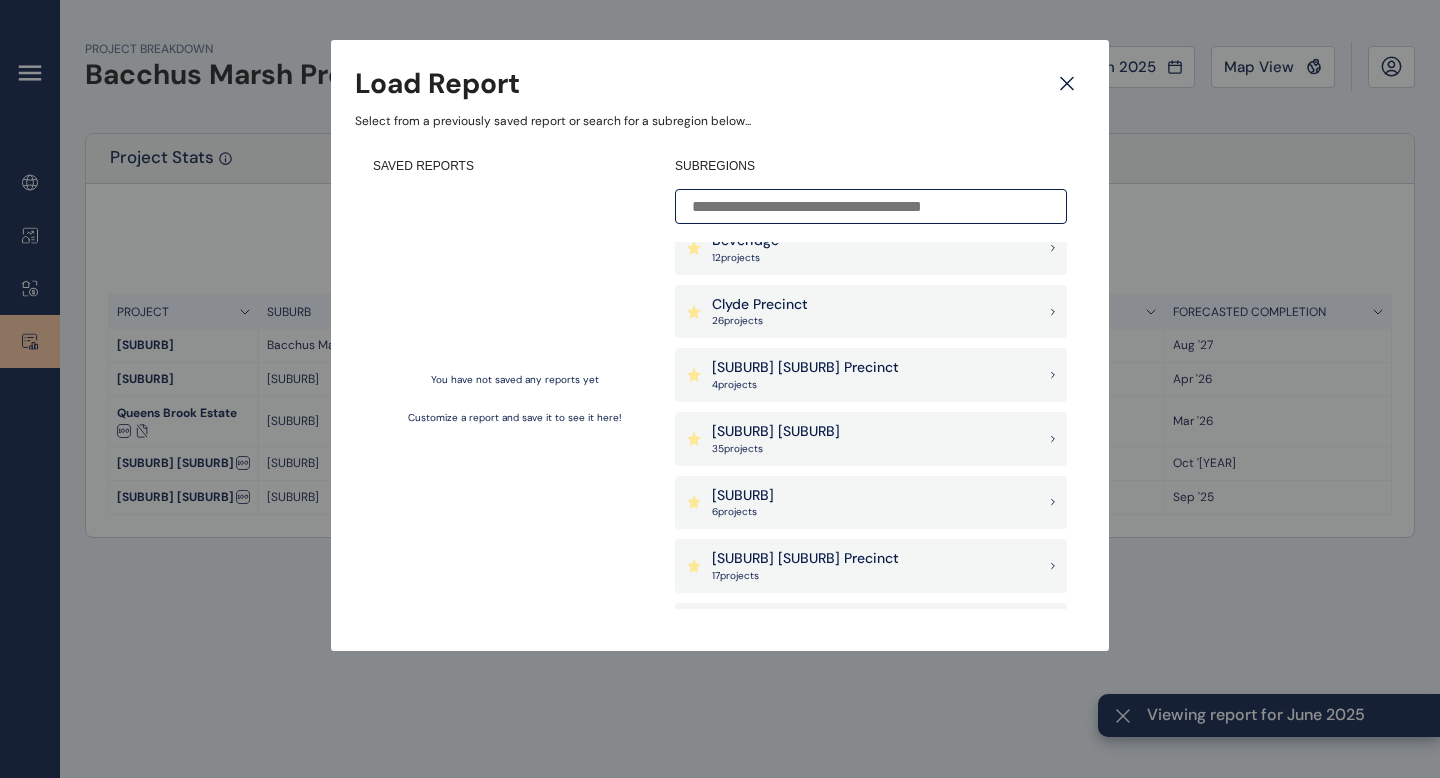 scroll, scrollTop: 281, scrollLeft: 0, axis: vertical 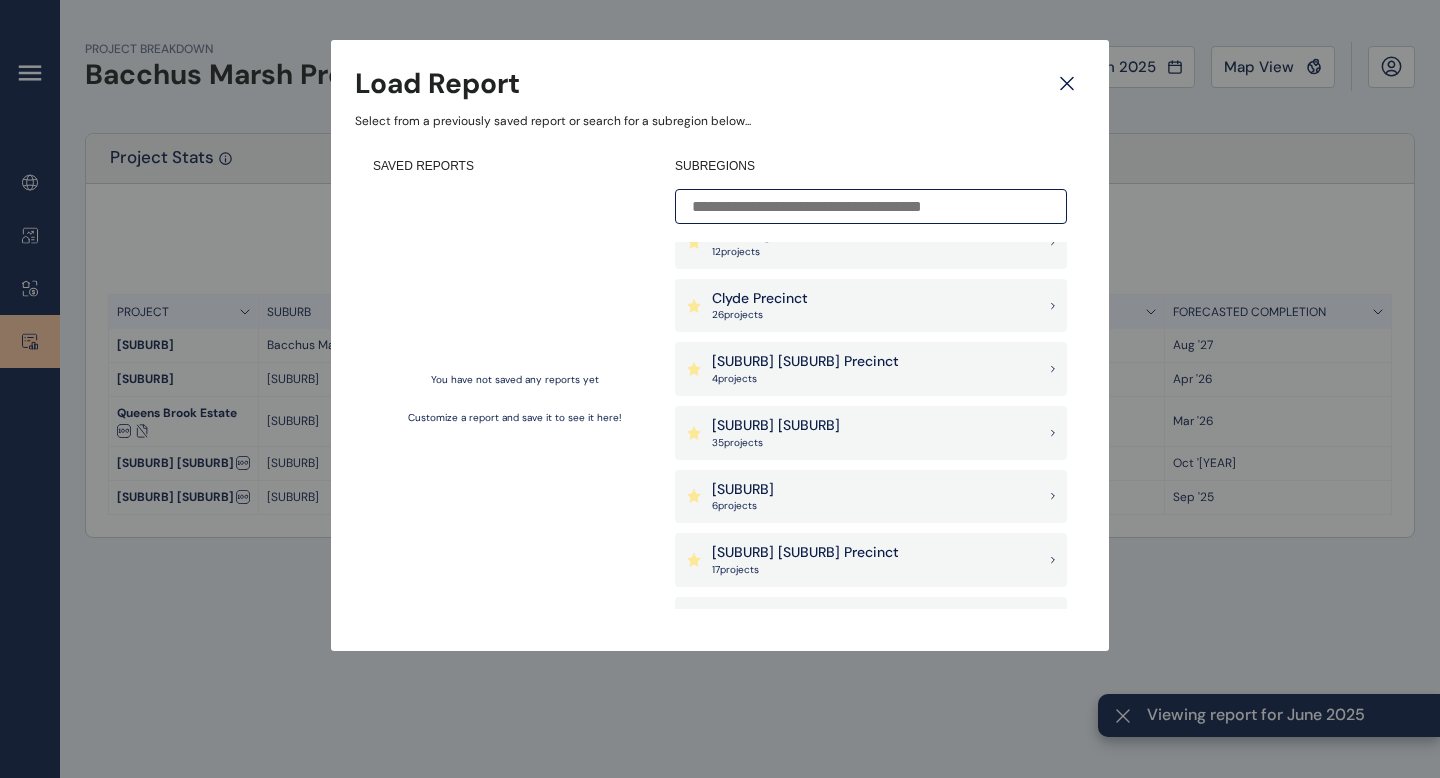 click on "[SUBURB] [SUBURB] [NUMBER]  project s" at bounding box center [871, 433] 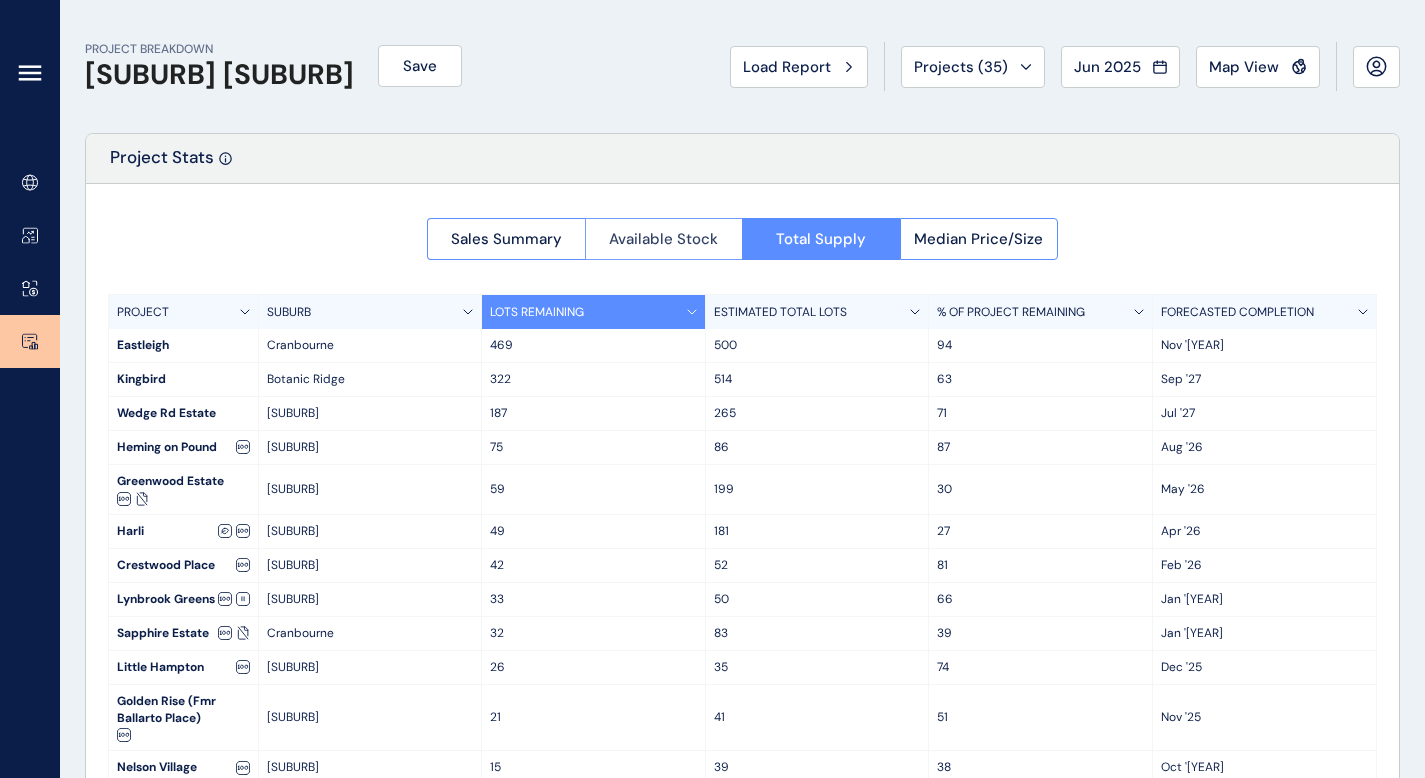 click on "Available Stock" at bounding box center (663, 239) 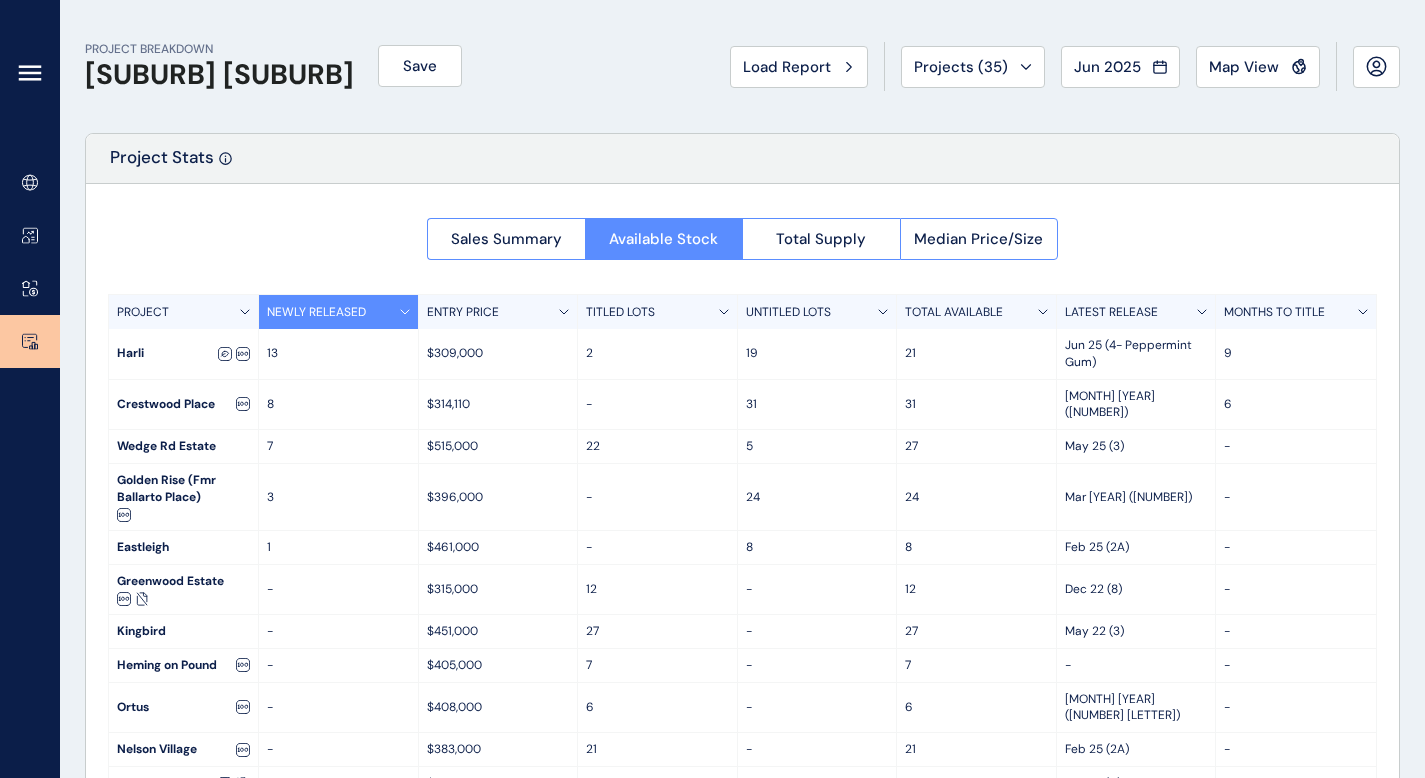 click on "TITLED LOTS" at bounding box center [658, 312] 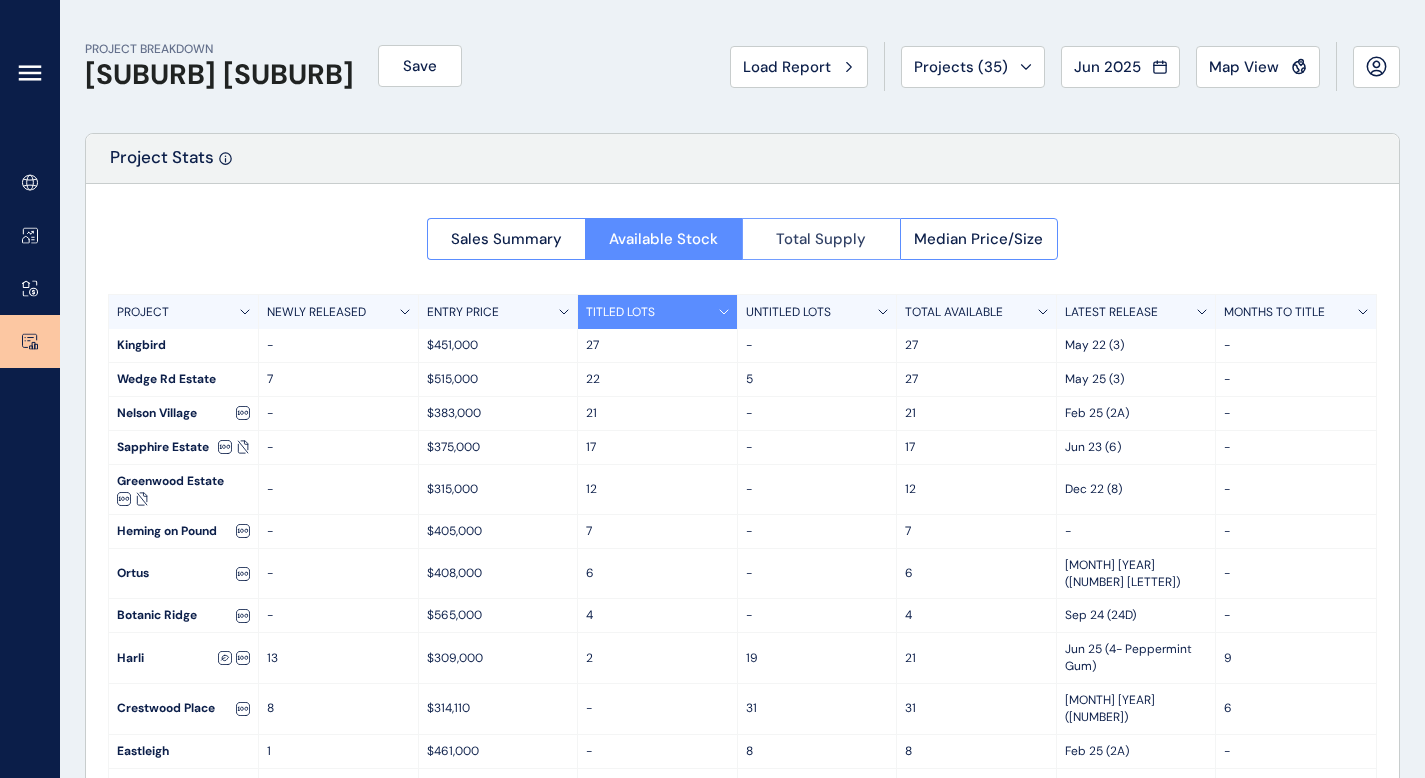 click on "Total Supply" at bounding box center (821, 239) 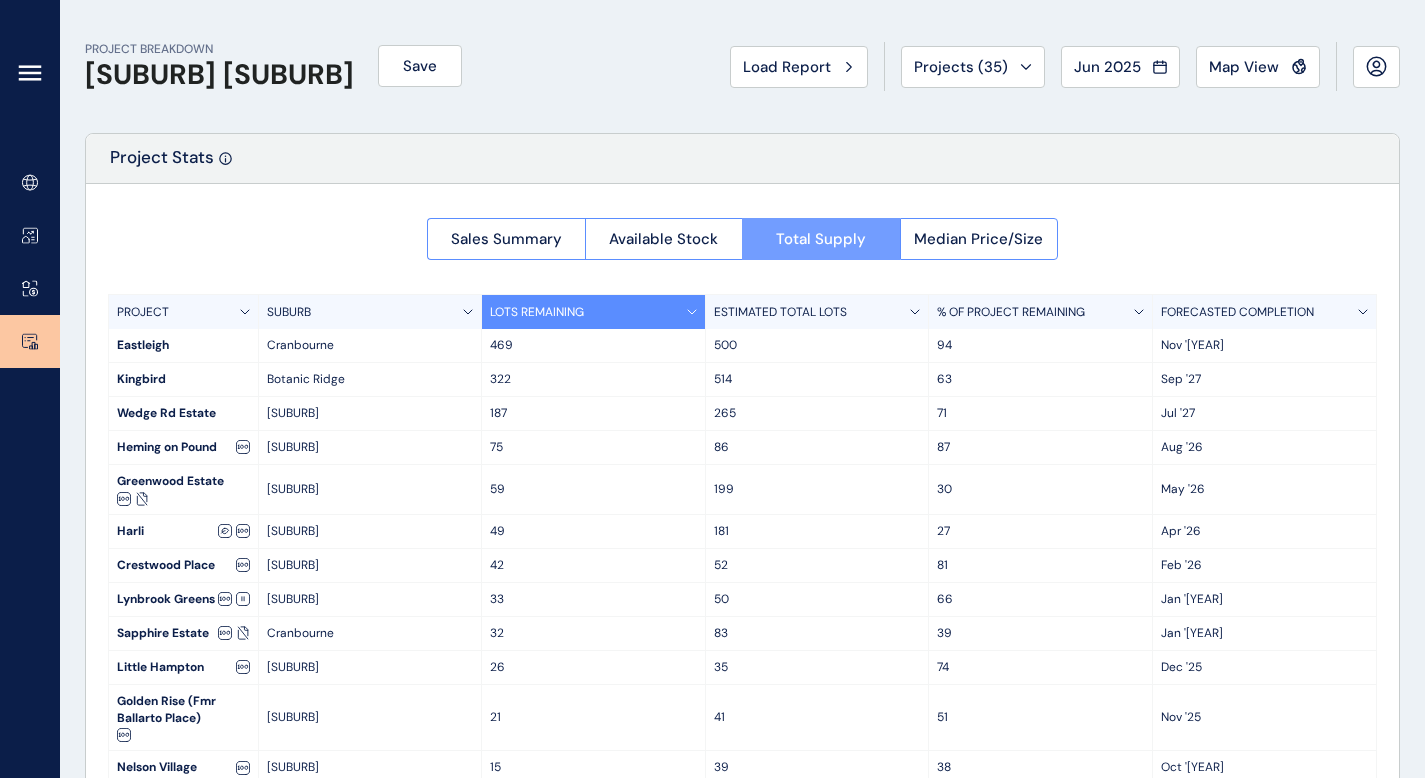 type 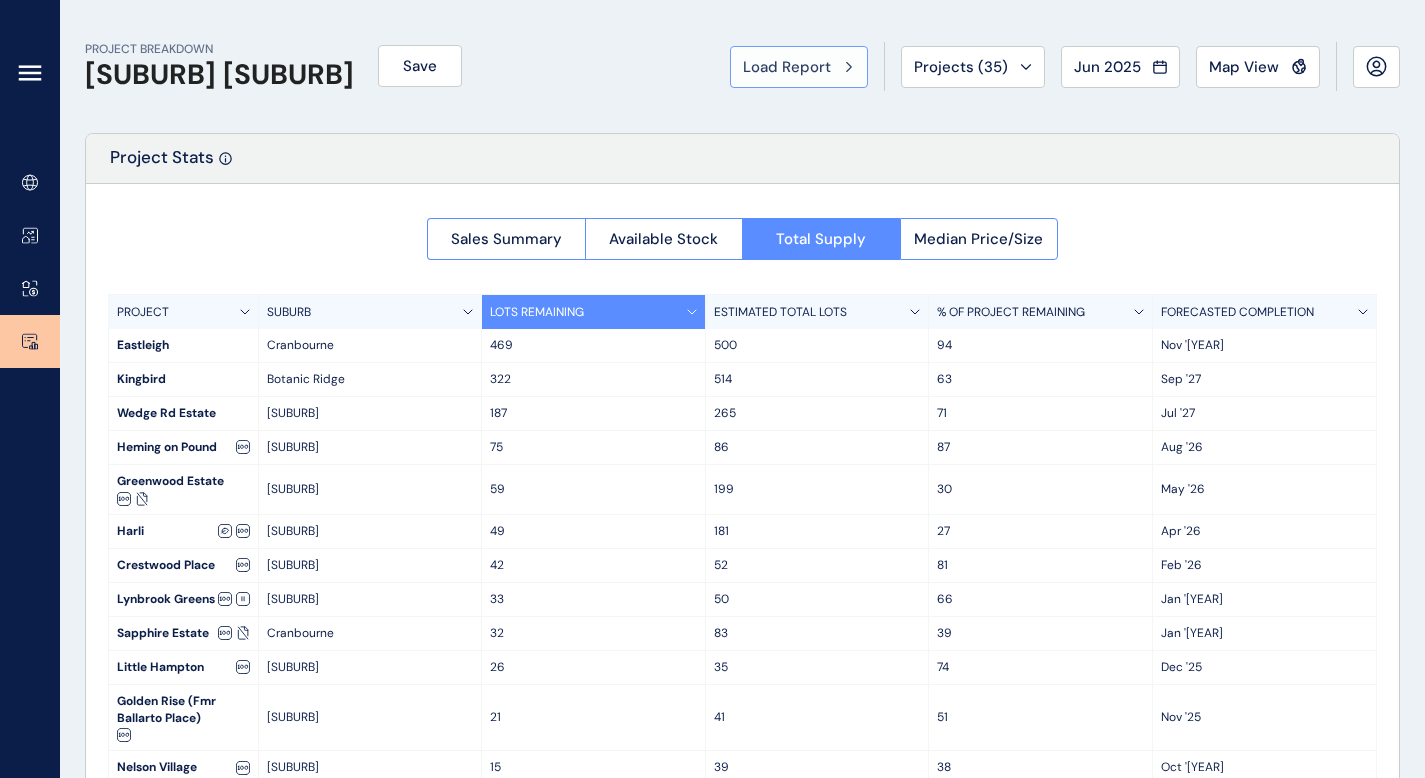 click on "Load Report" at bounding box center [787, 67] 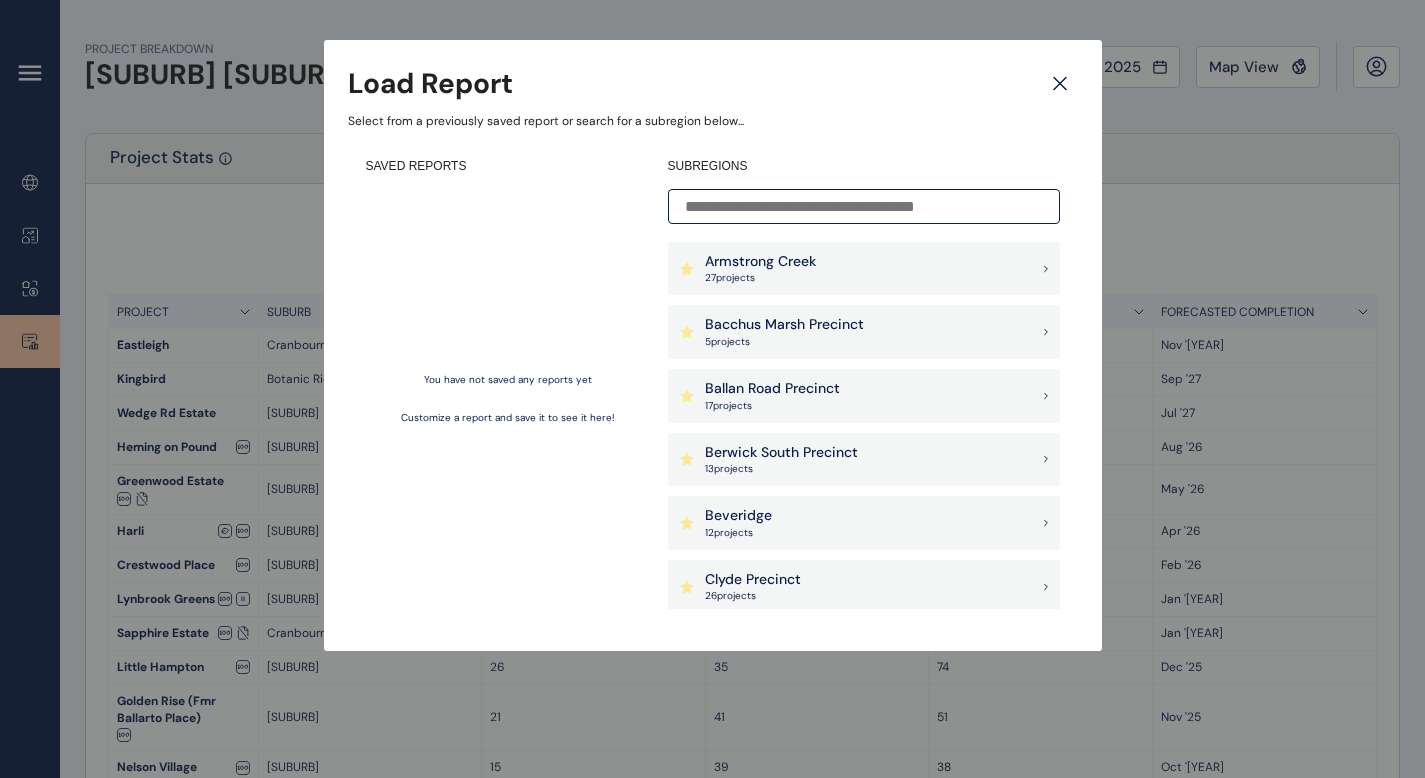 click on "[SUBURB] [SUBURB] Precinct [NUMBER]  project s" at bounding box center [864, 460] 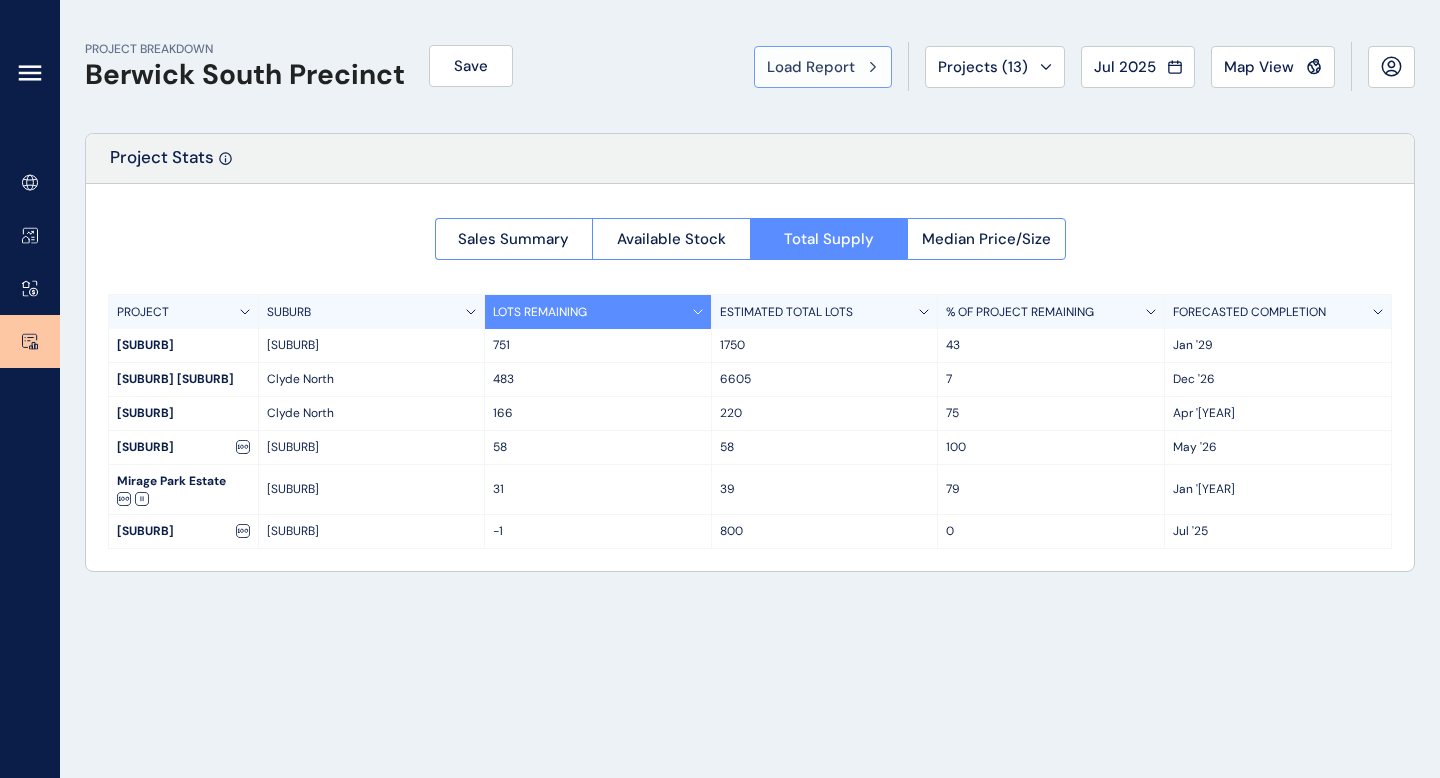 click on "Load Report" at bounding box center (823, 67) 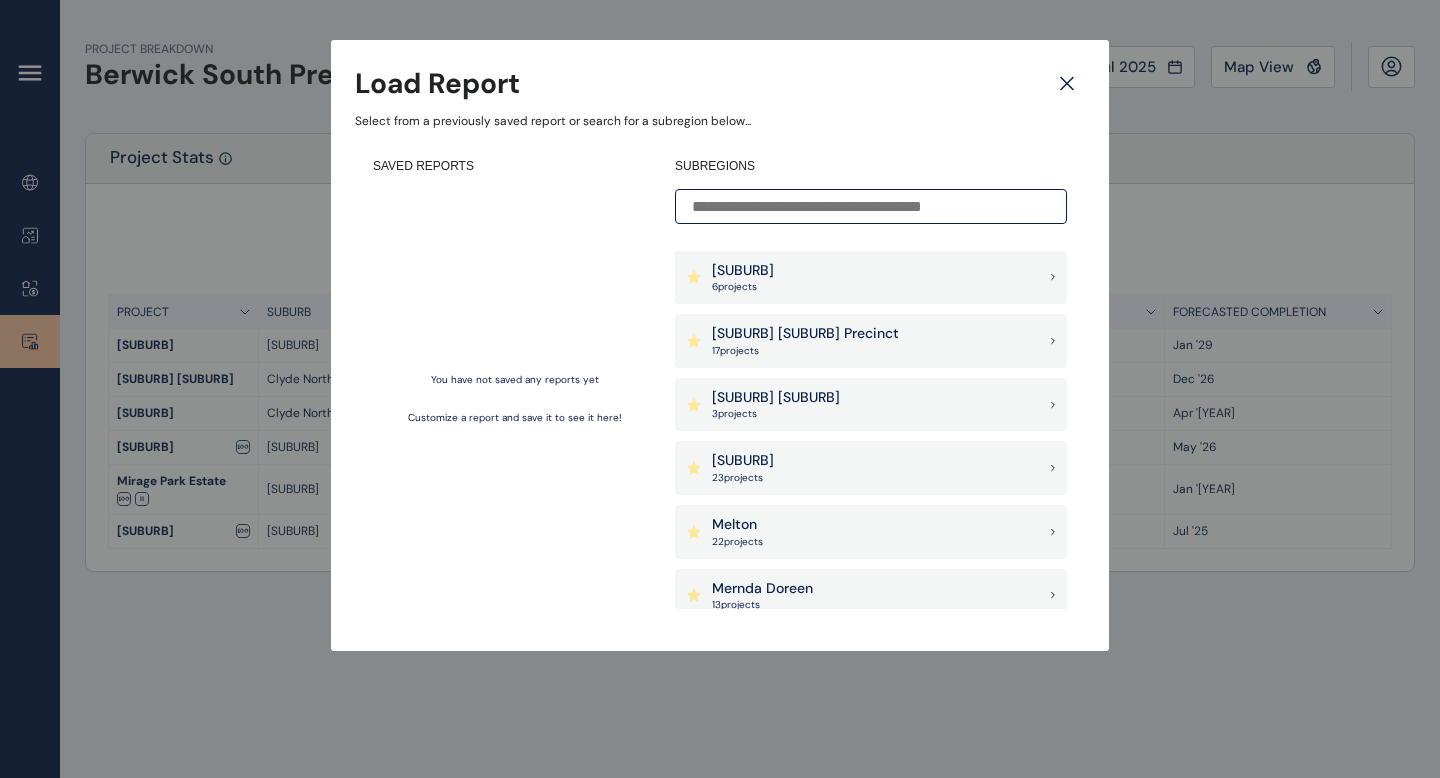 scroll, scrollTop: 536, scrollLeft: 0, axis: vertical 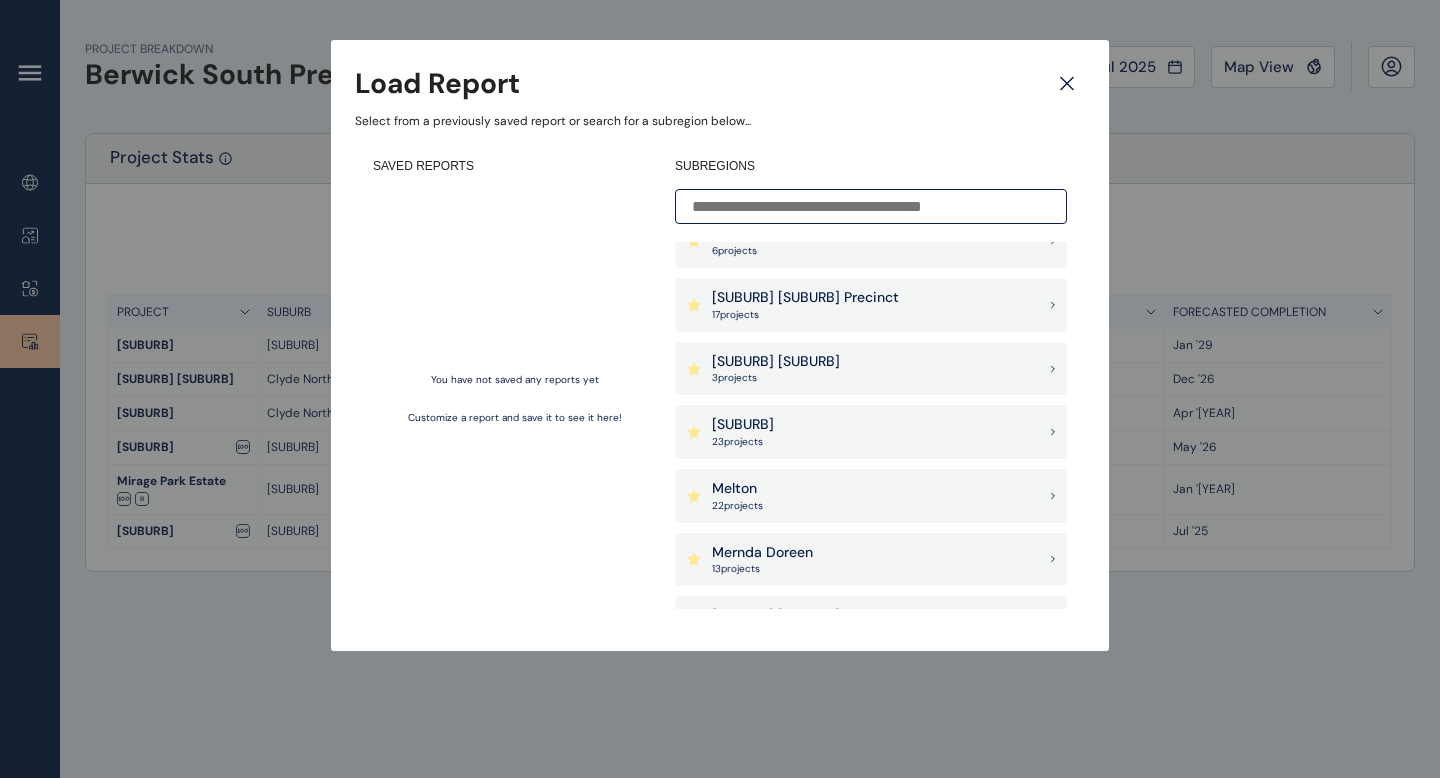 click on "[SUBURB] [SUBURB] [NUMBER]  project s" at bounding box center [871, 369] 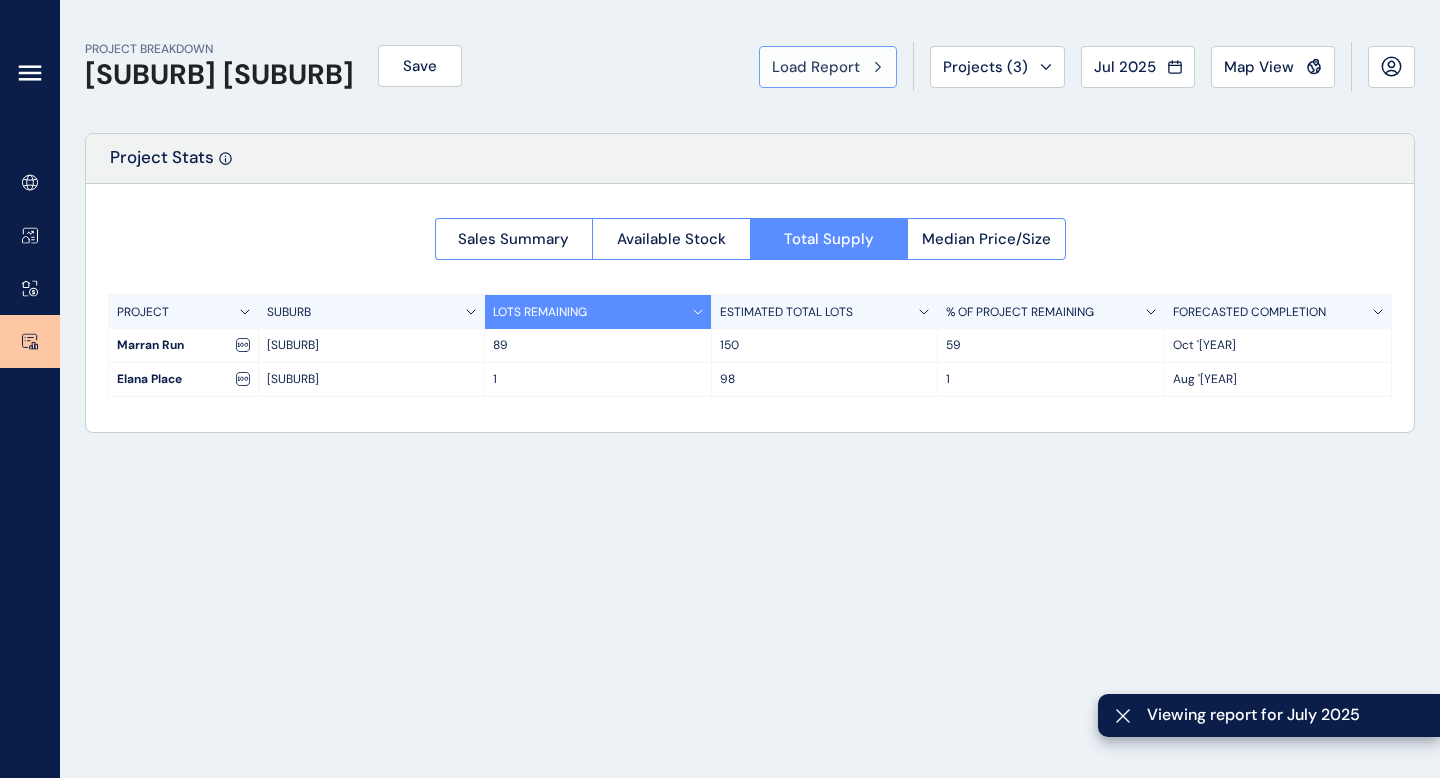 click on "Load Report" at bounding box center (828, 67) 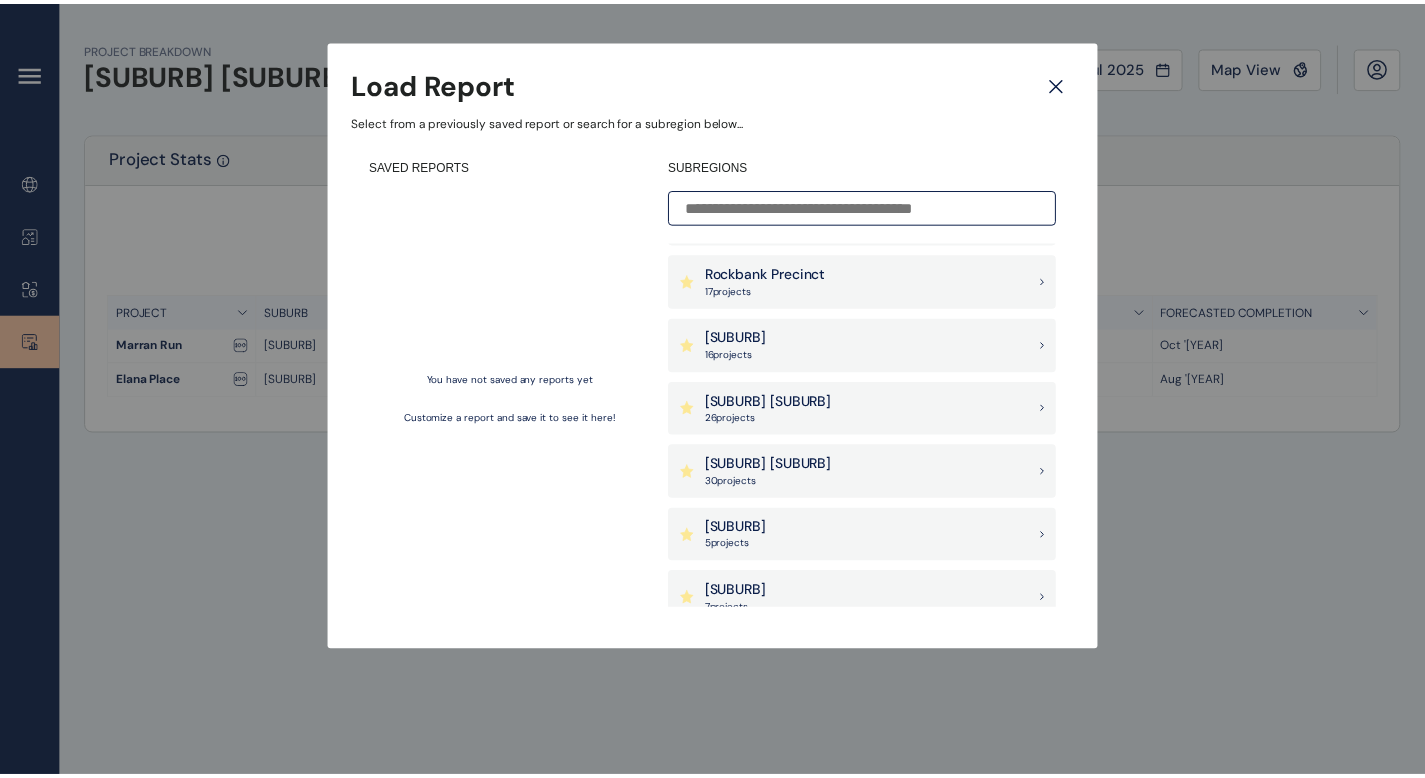 scroll, scrollTop: 1091, scrollLeft: 0, axis: vertical 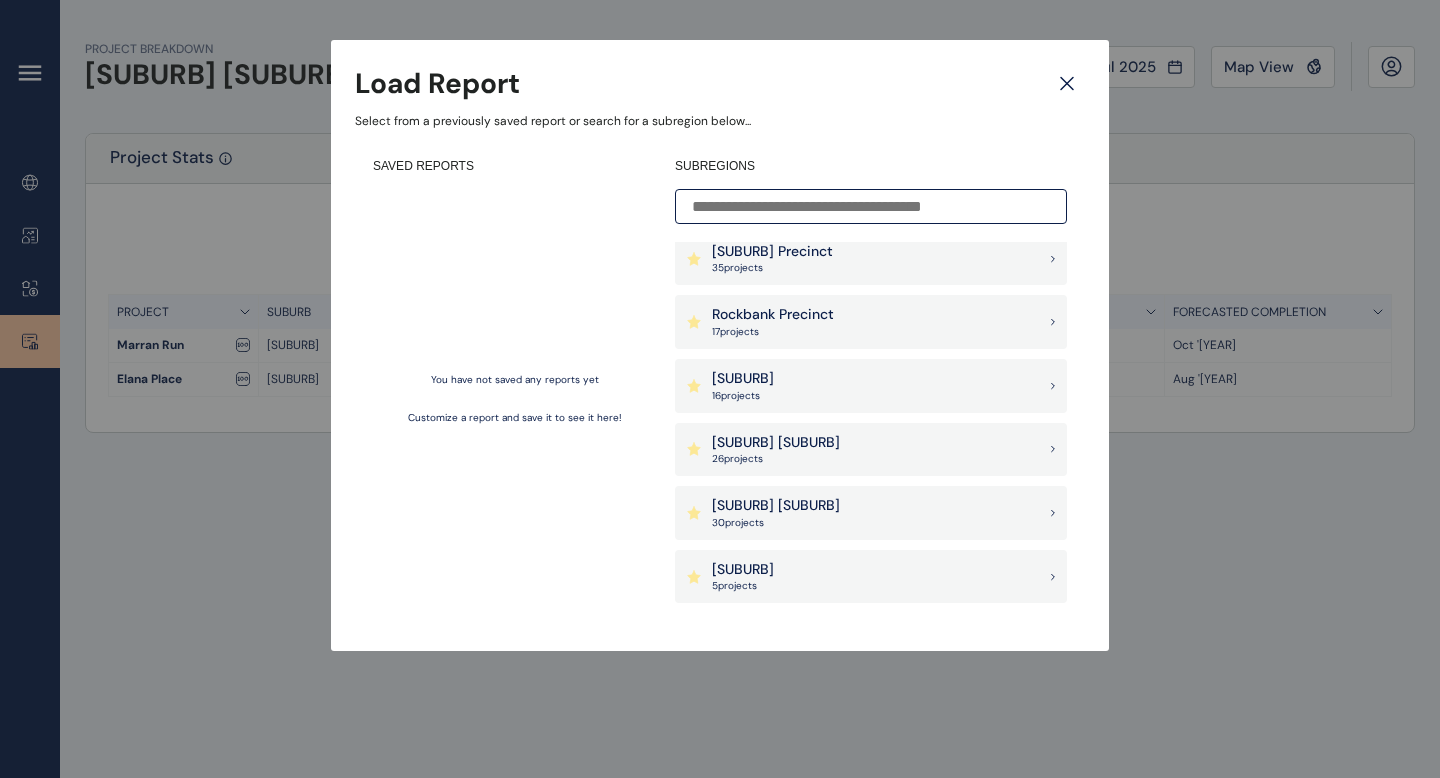 click on "[SUBURB] [NUMBER]  project s" at bounding box center [871, 386] 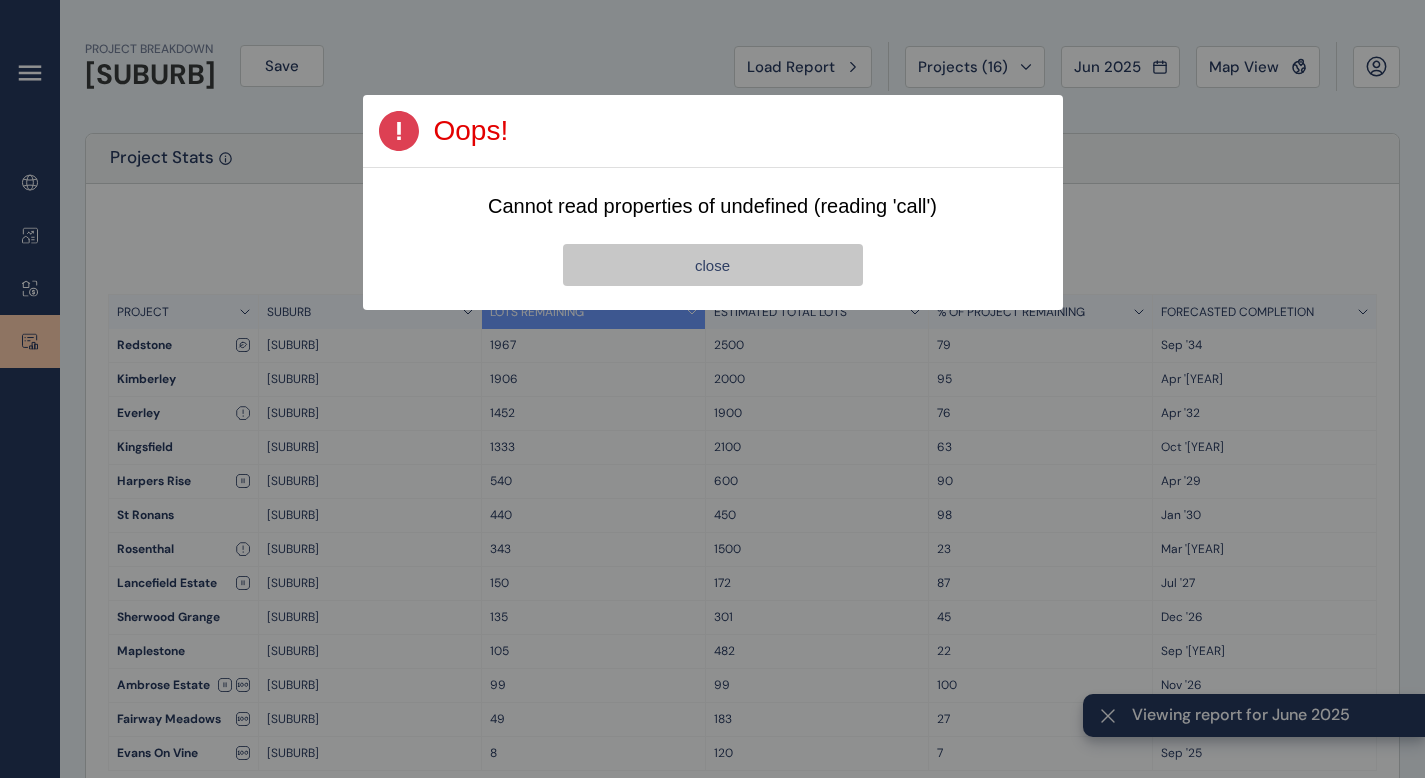 click on "close" at bounding box center [713, 265] 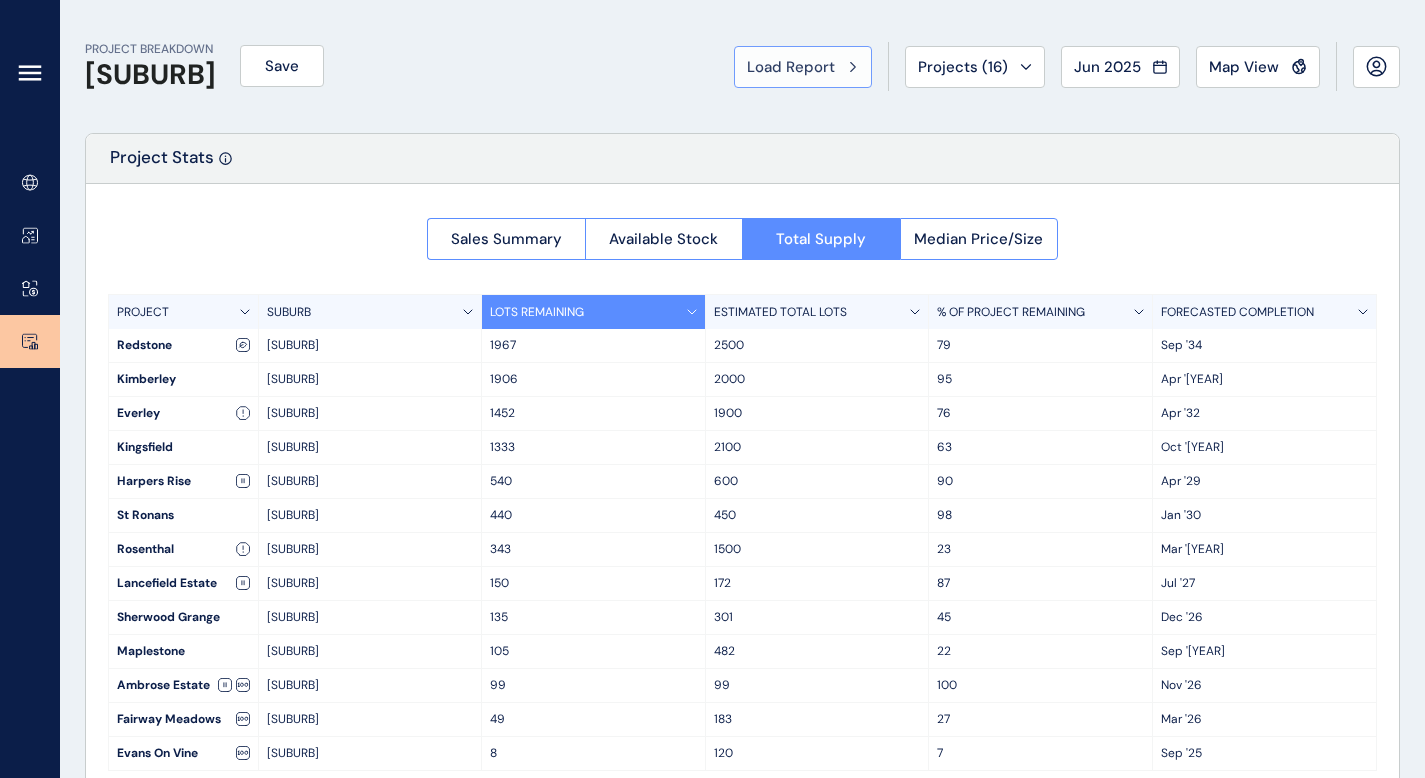 click on "Load Report" at bounding box center (791, 67) 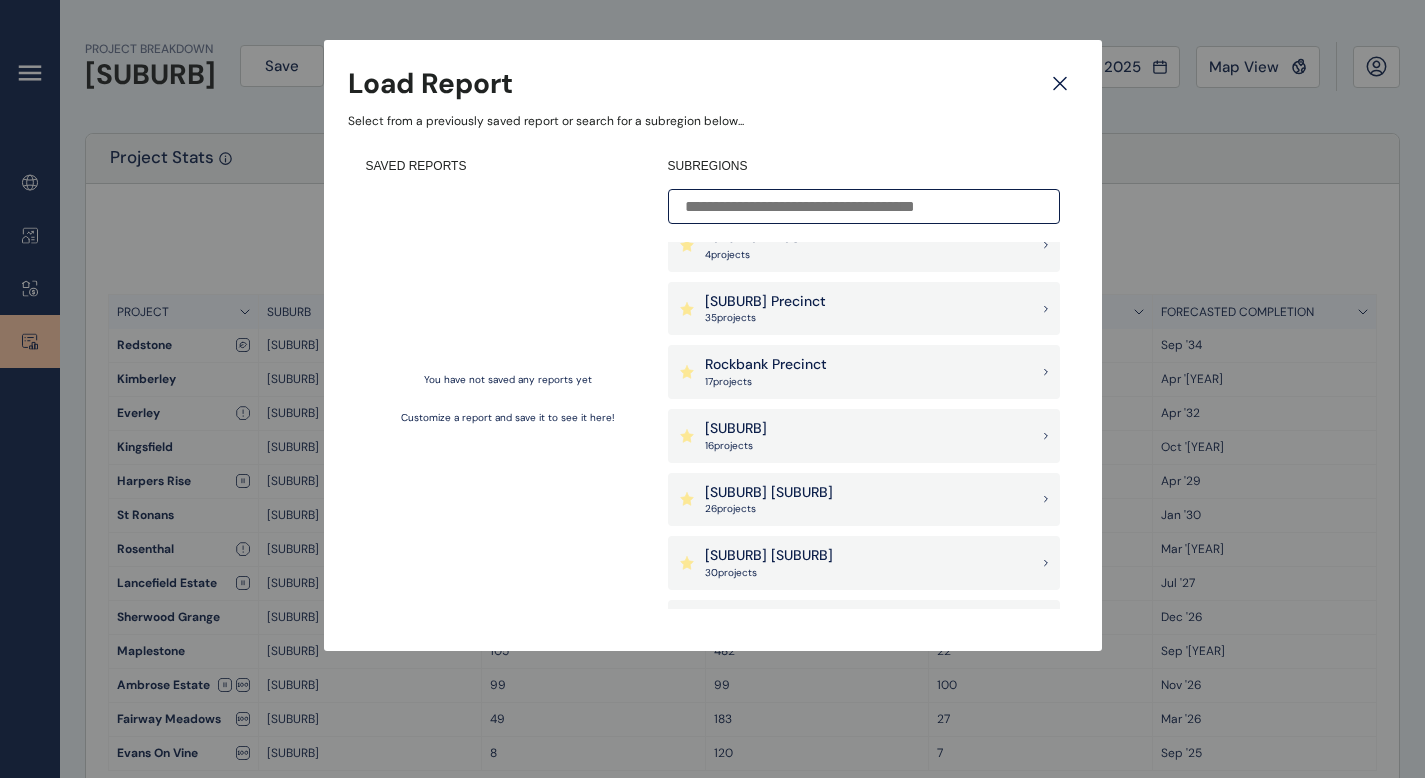 scroll, scrollTop: 1046, scrollLeft: 0, axis: vertical 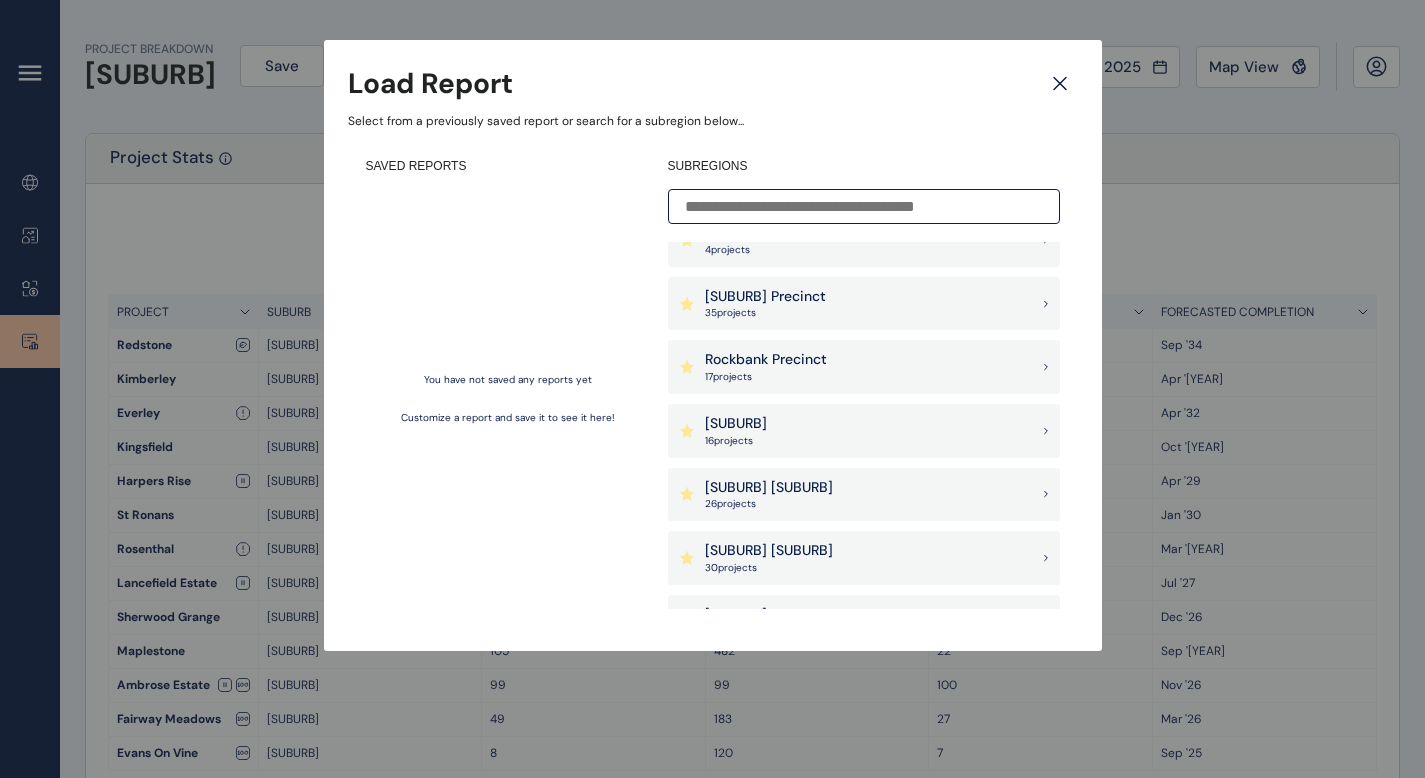 click on "[SUBURB] [SUBURB]" at bounding box center (769, 488) 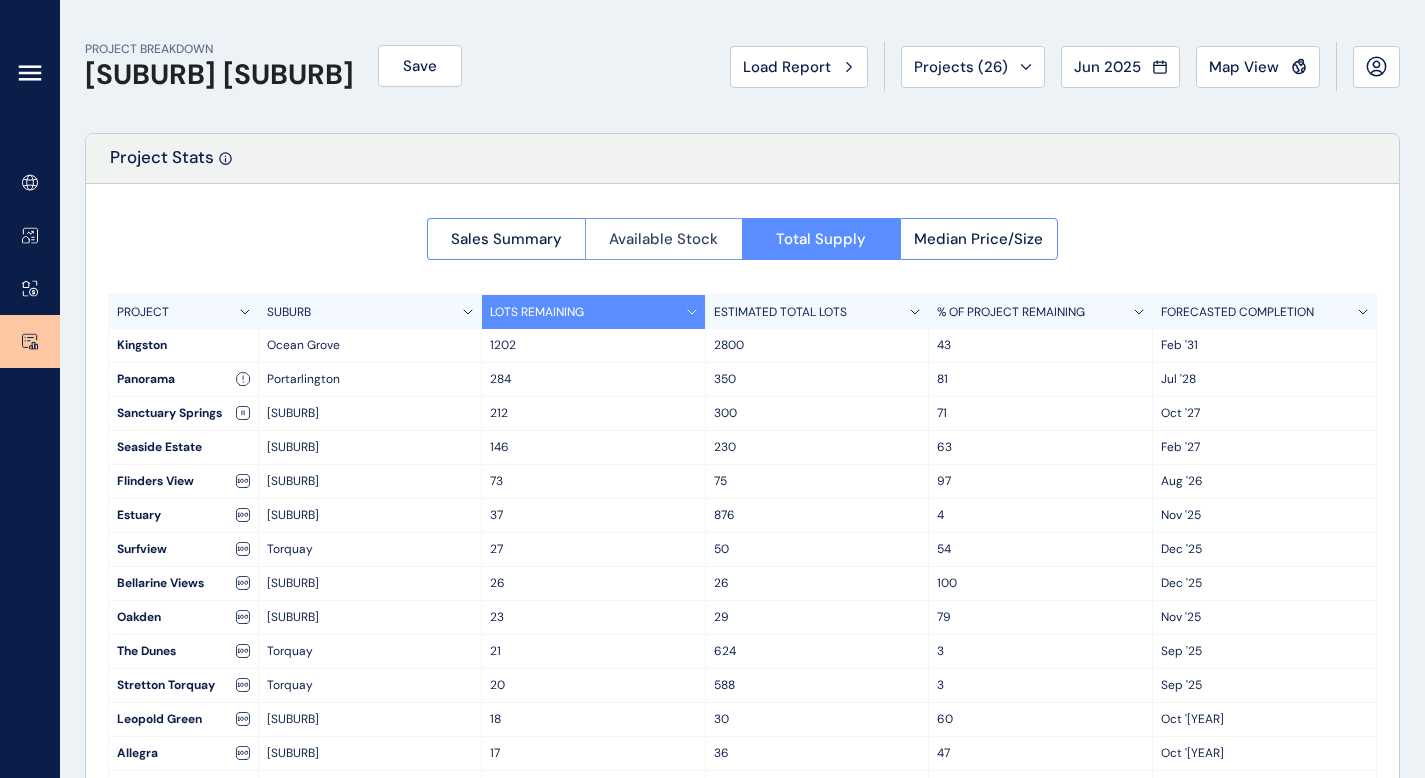 click on "Available Stock" at bounding box center (663, 239) 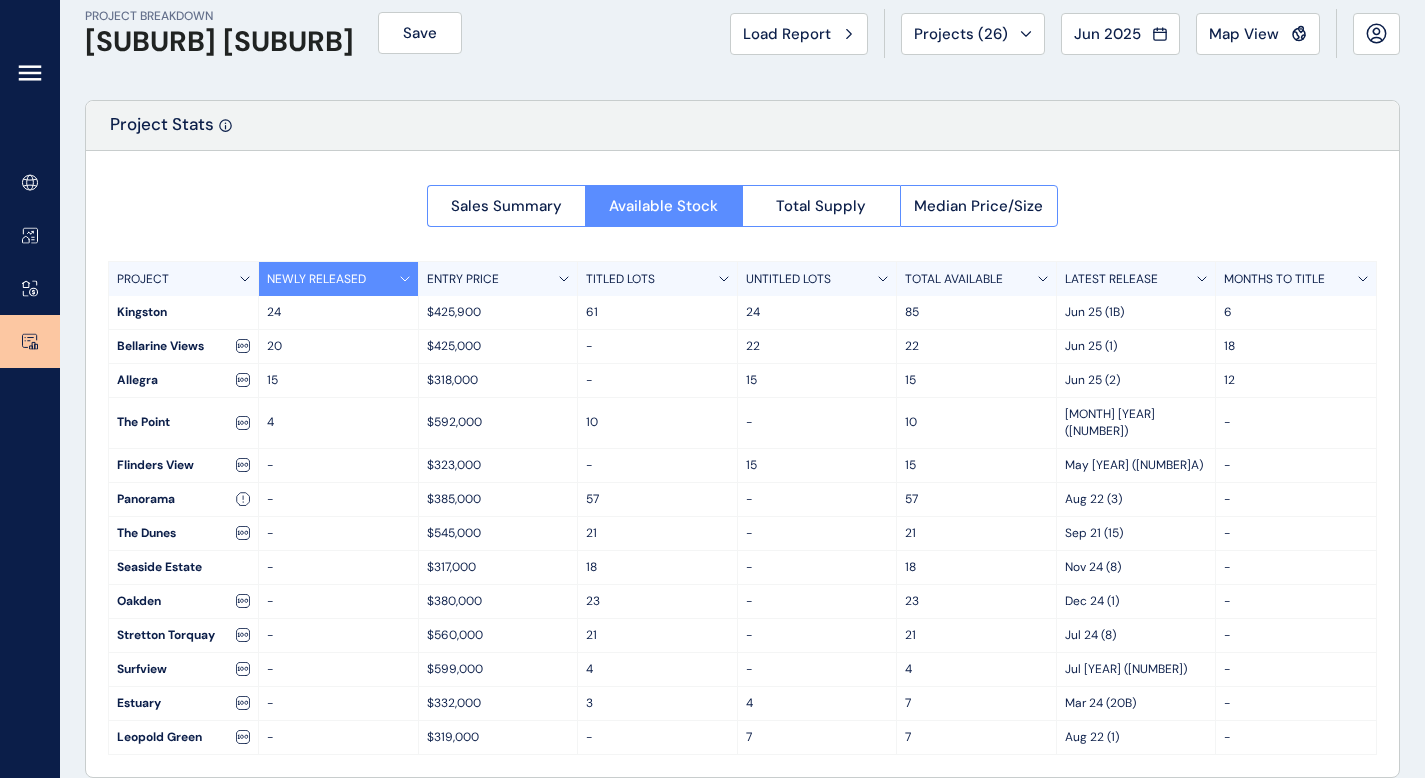 scroll, scrollTop: 37, scrollLeft: 0, axis: vertical 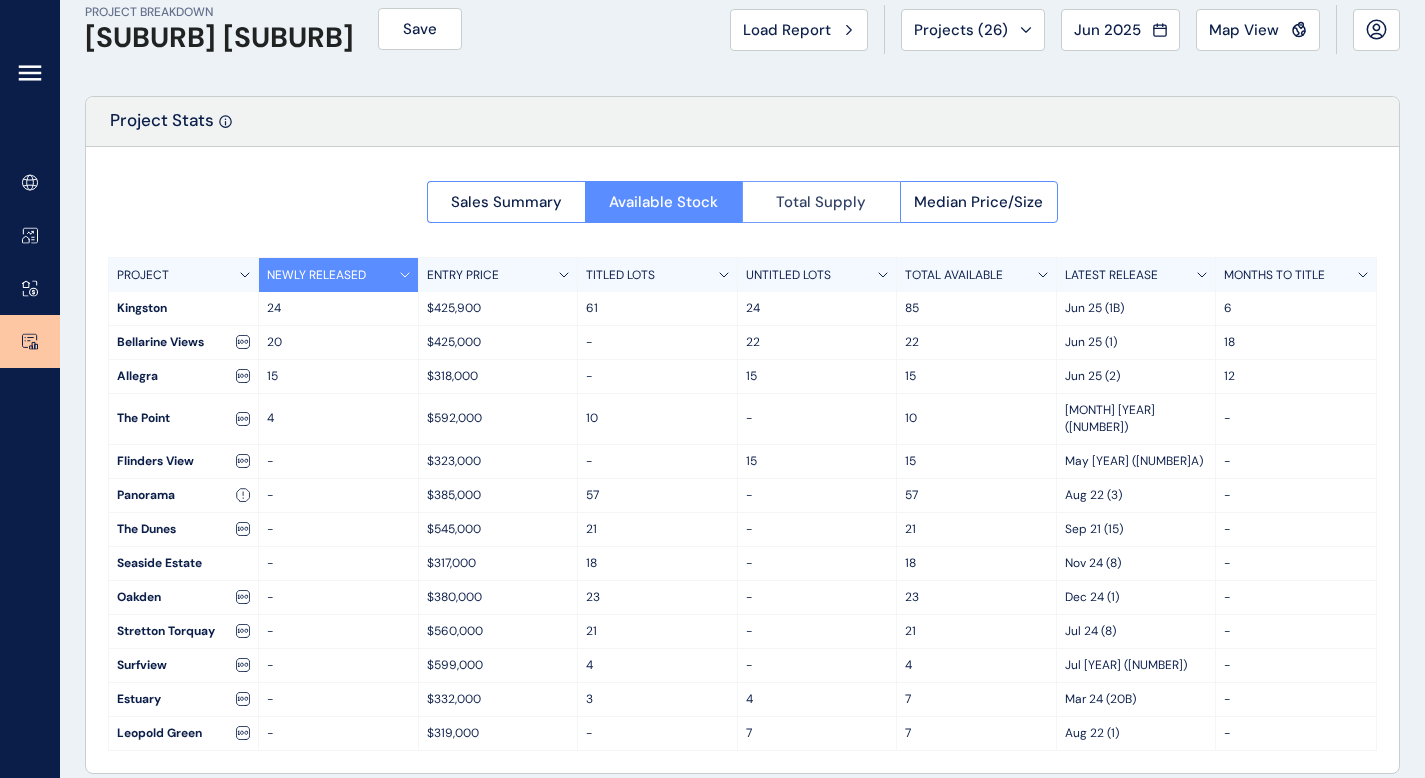 click on "Total Supply" at bounding box center [821, 202] 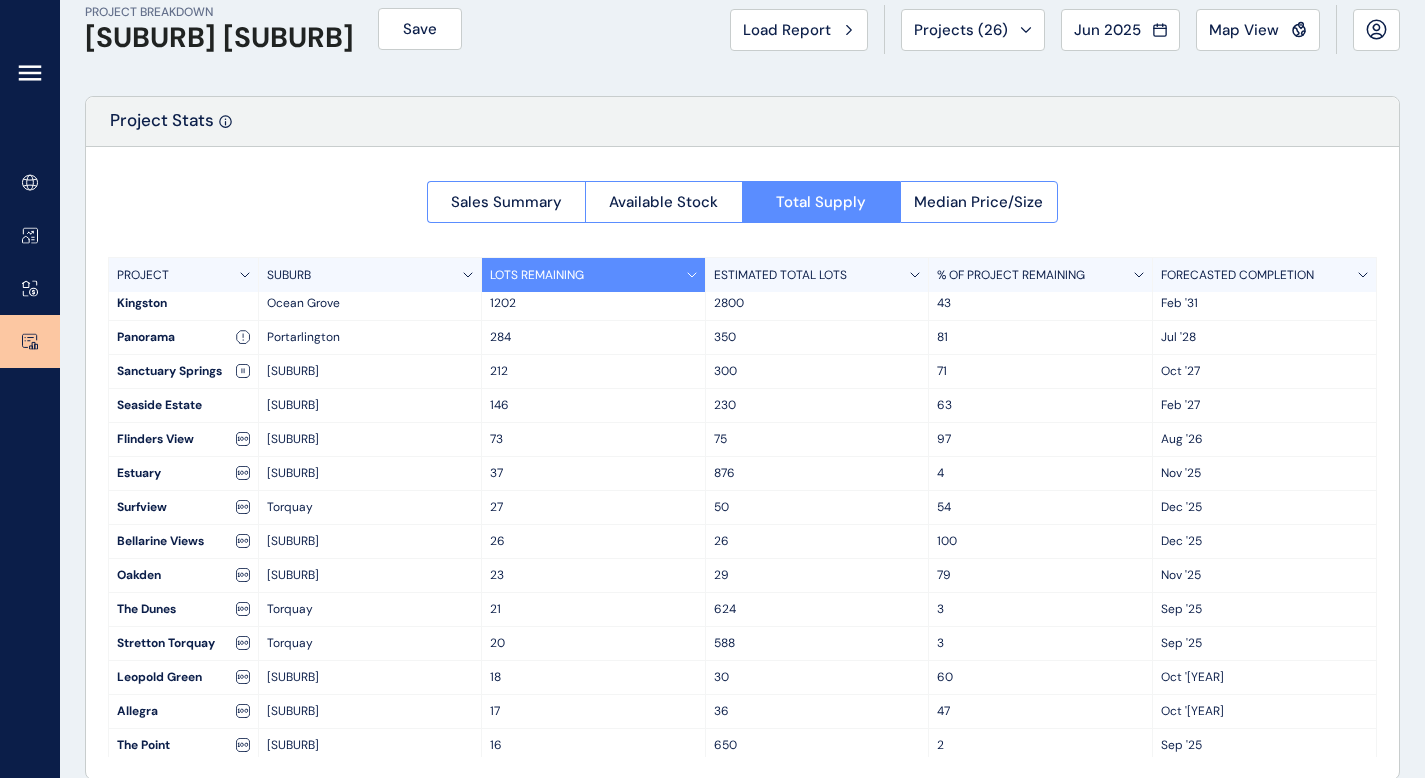 scroll, scrollTop: 11, scrollLeft: 0, axis: vertical 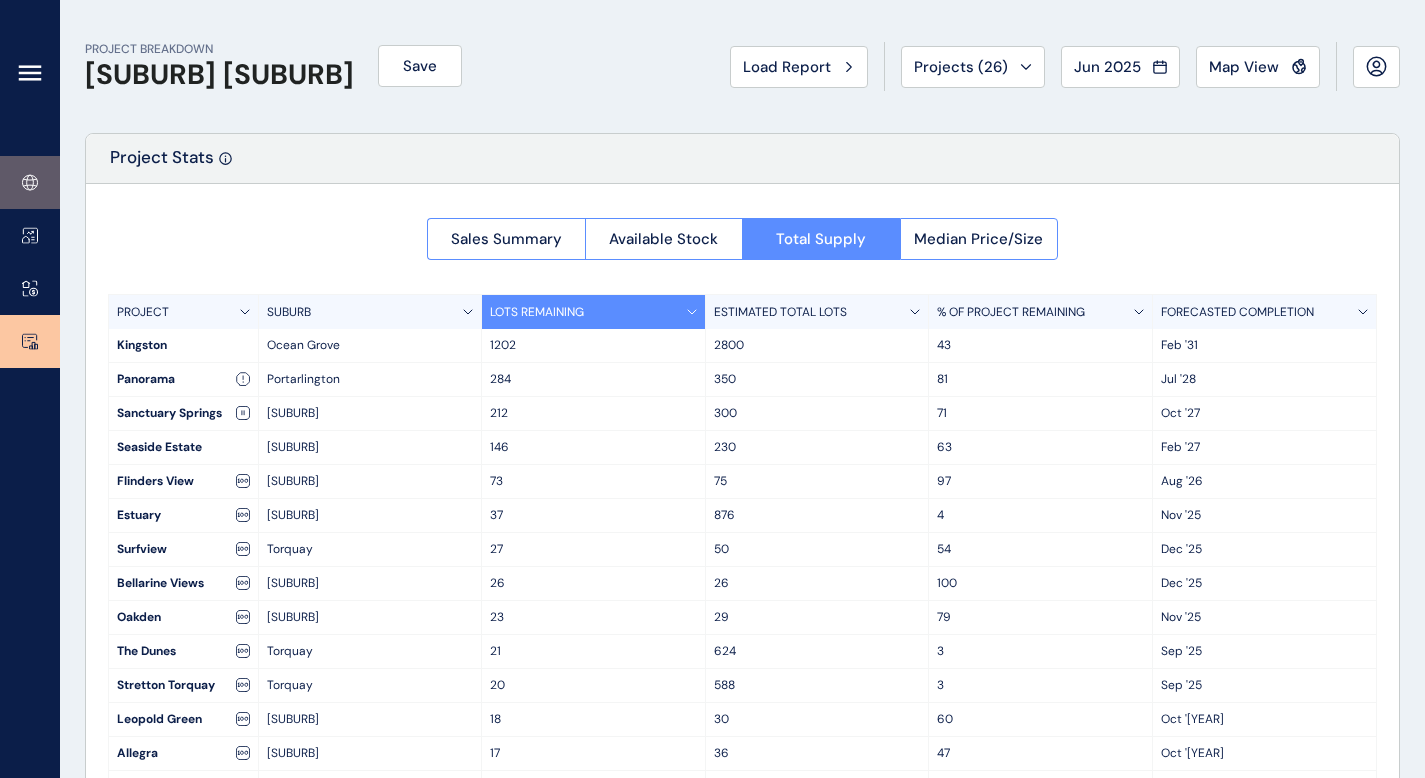 click 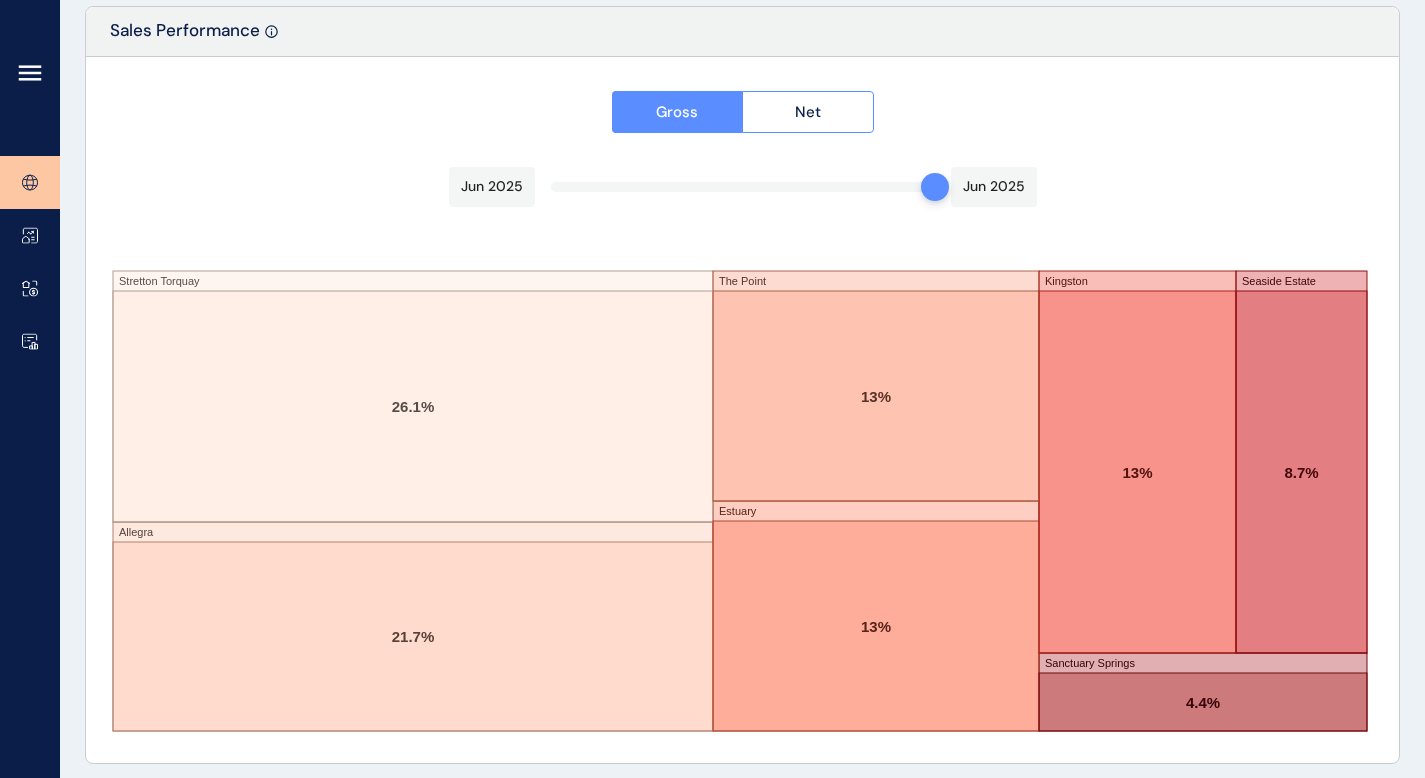 scroll, scrollTop: 3432, scrollLeft: 0, axis: vertical 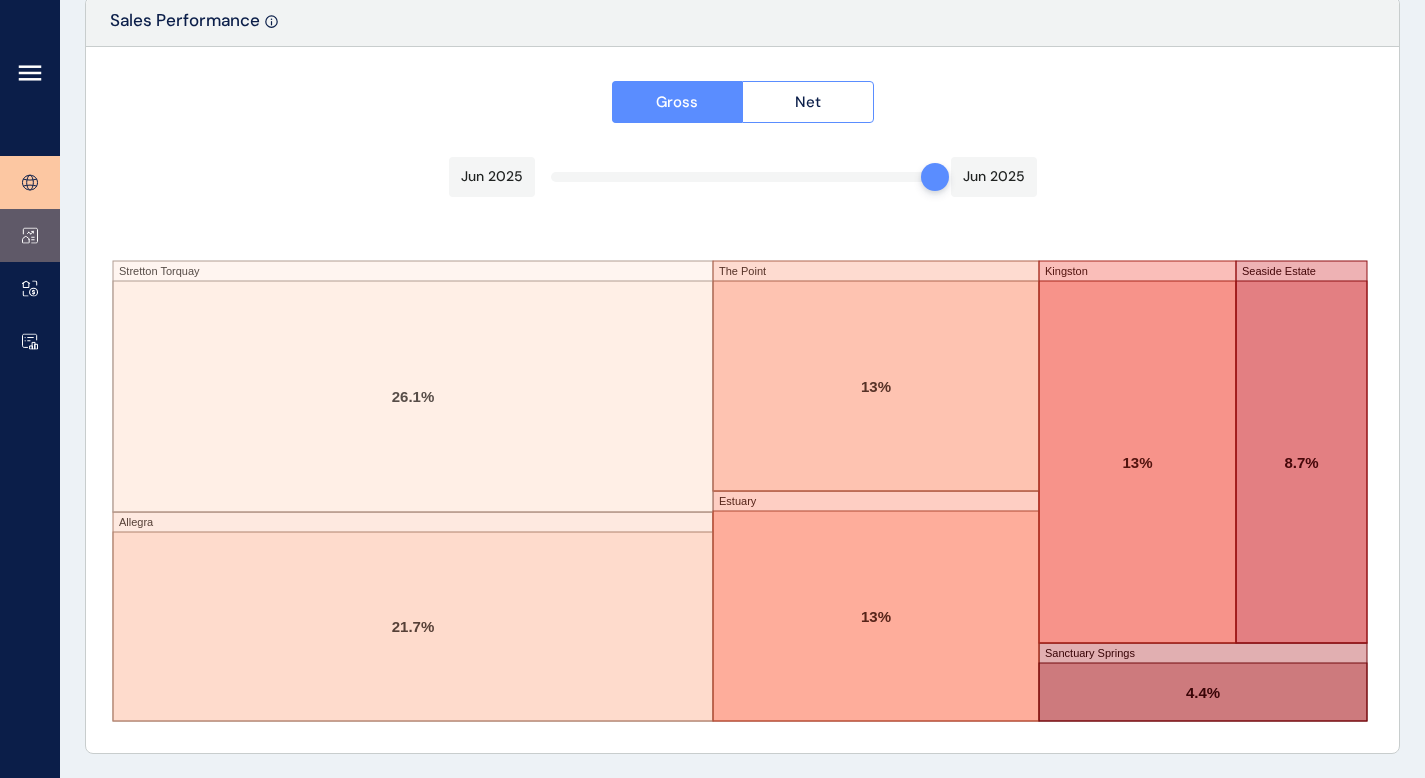 click at bounding box center (30, 235) 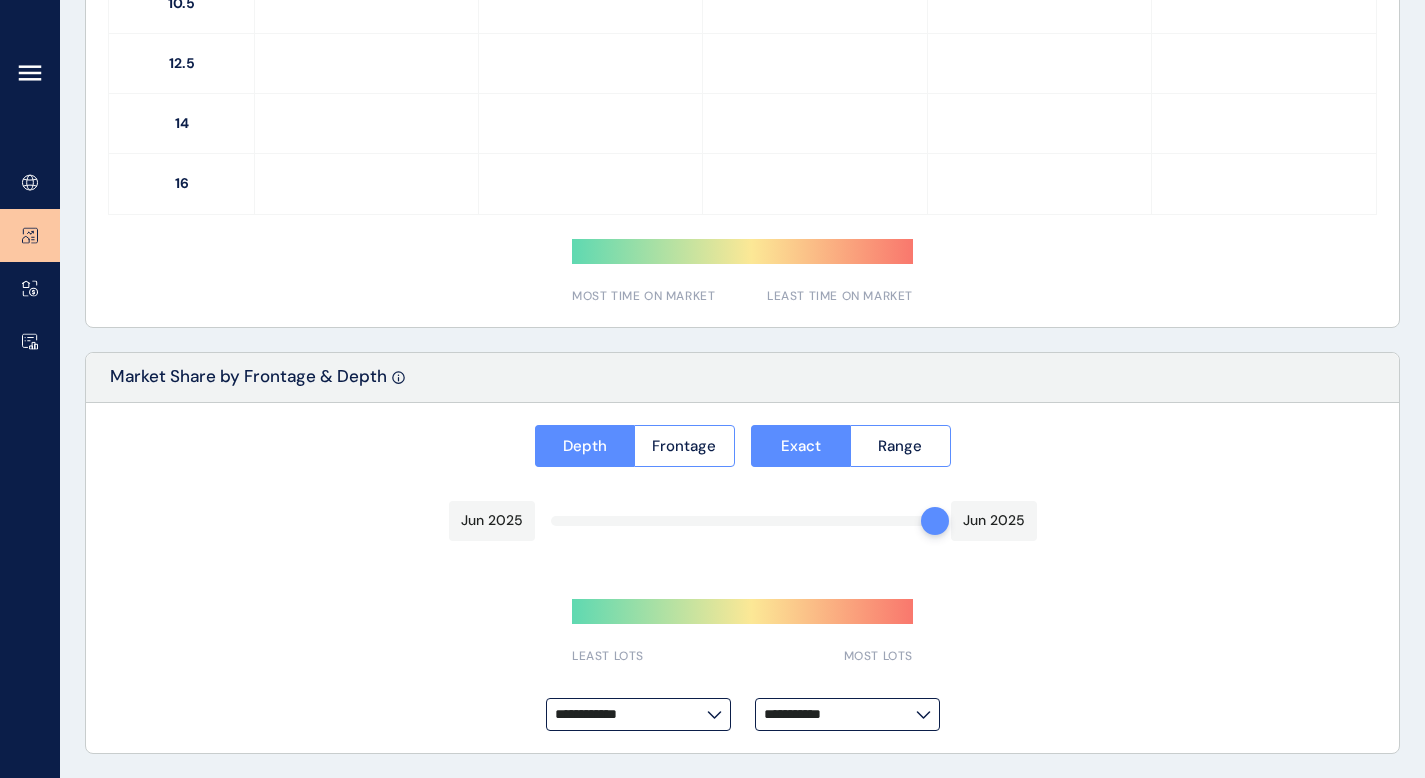 type on "*********" 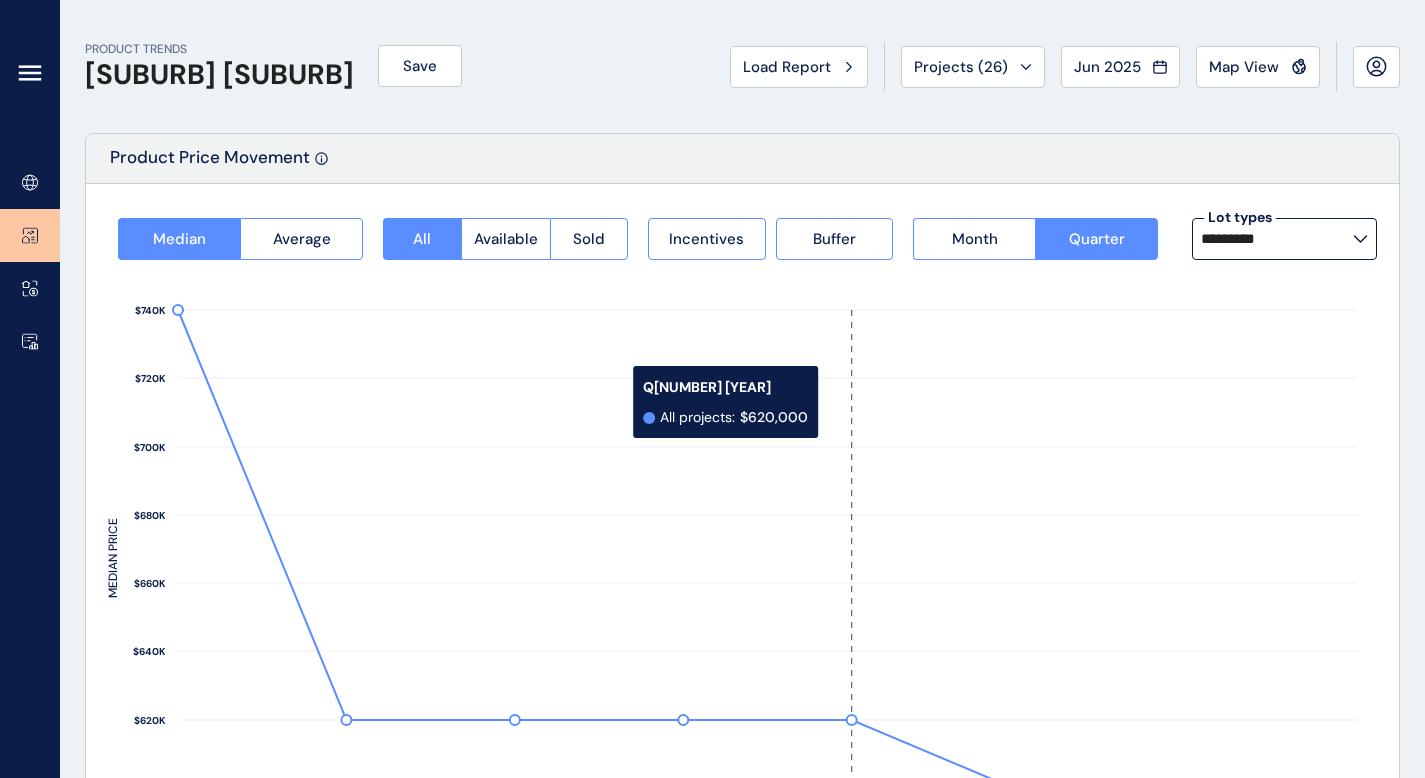 scroll, scrollTop: 678, scrollLeft: 0, axis: vertical 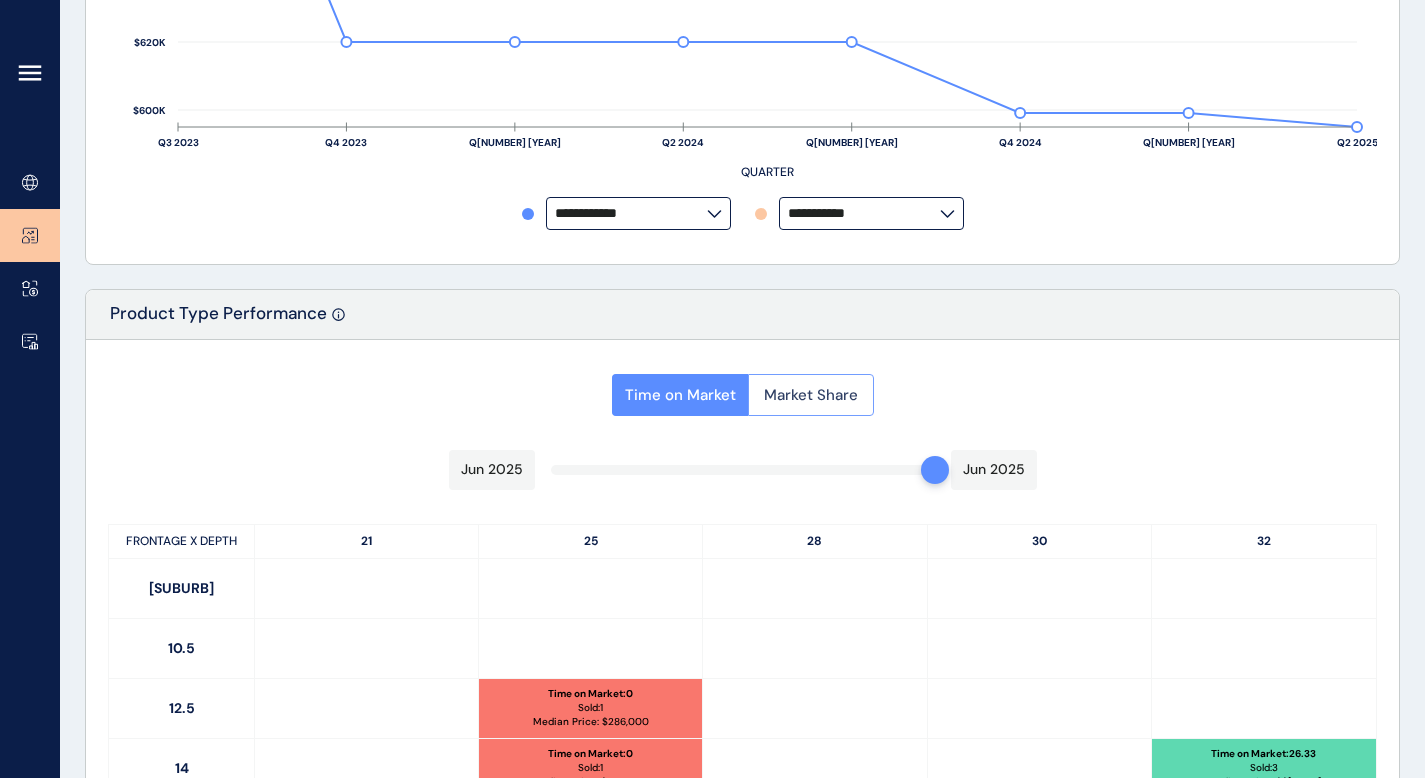 click on "Market Share" at bounding box center (811, 395) 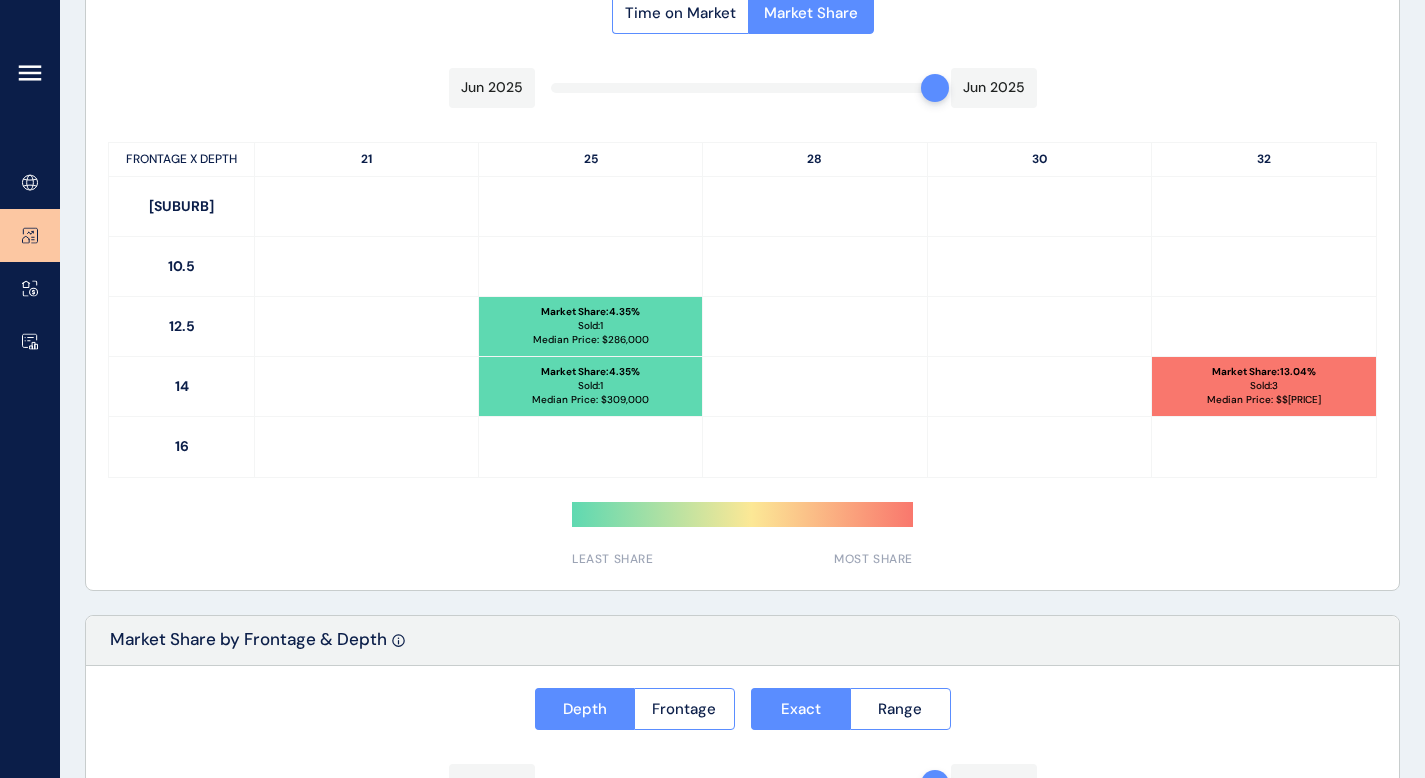 scroll, scrollTop: 1021, scrollLeft: 0, axis: vertical 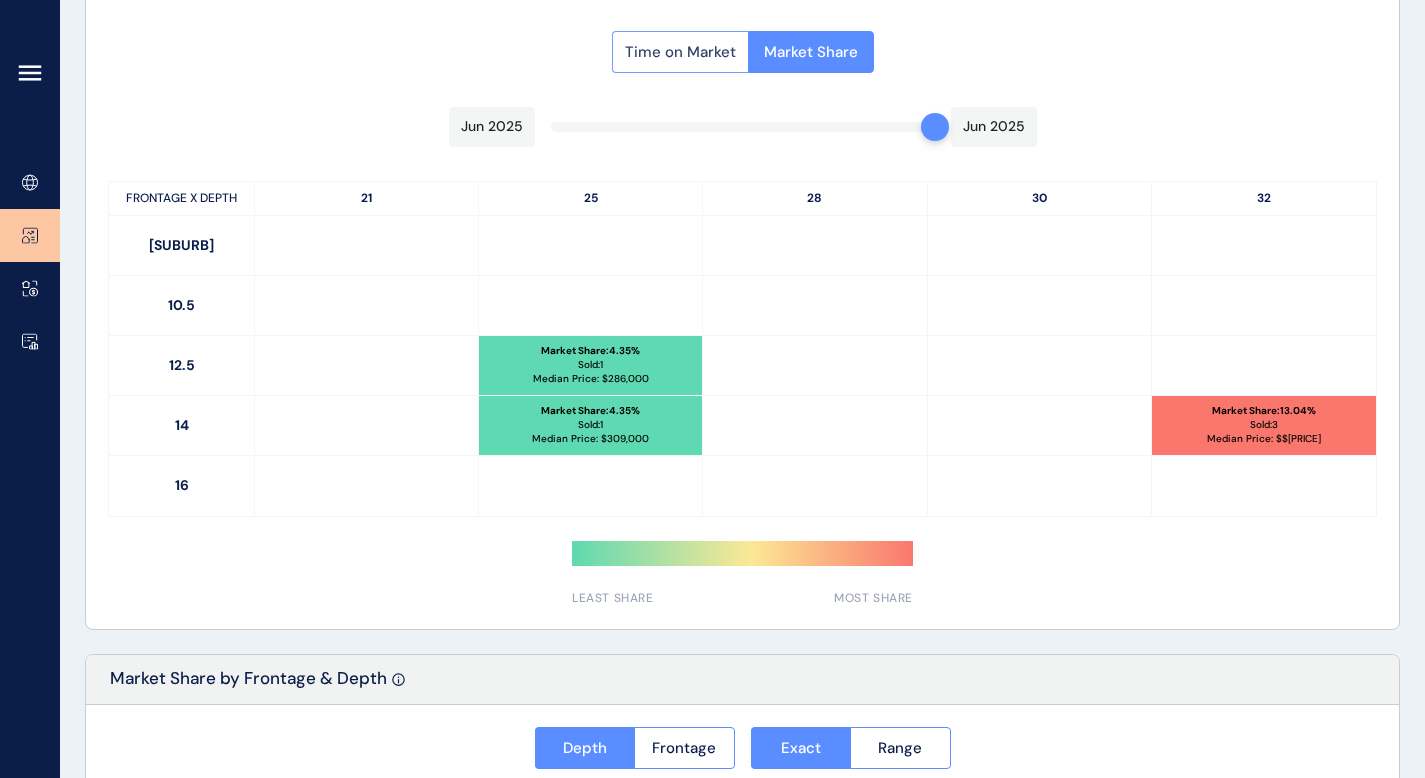 click on "Time on Market" at bounding box center (680, 52) 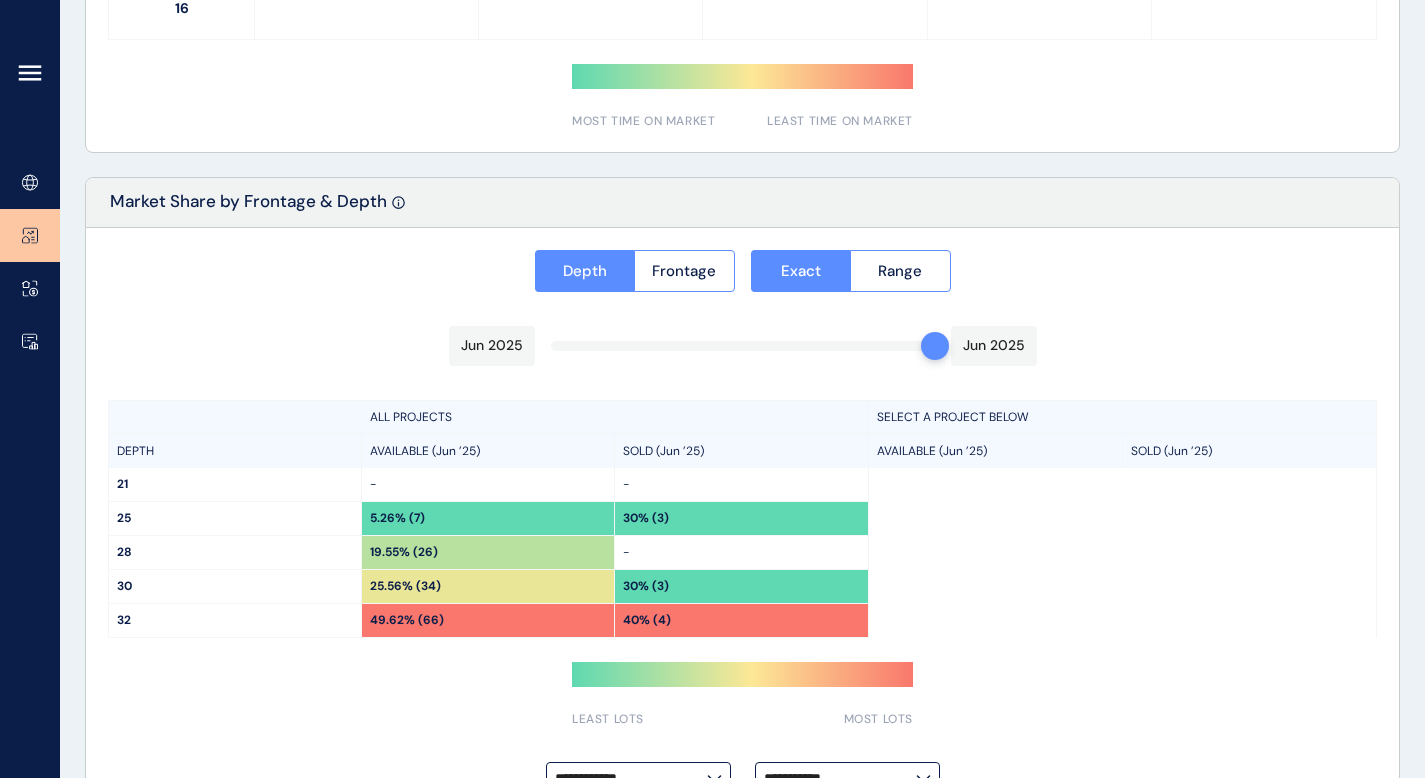scroll, scrollTop: 1562, scrollLeft: 0, axis: vertical 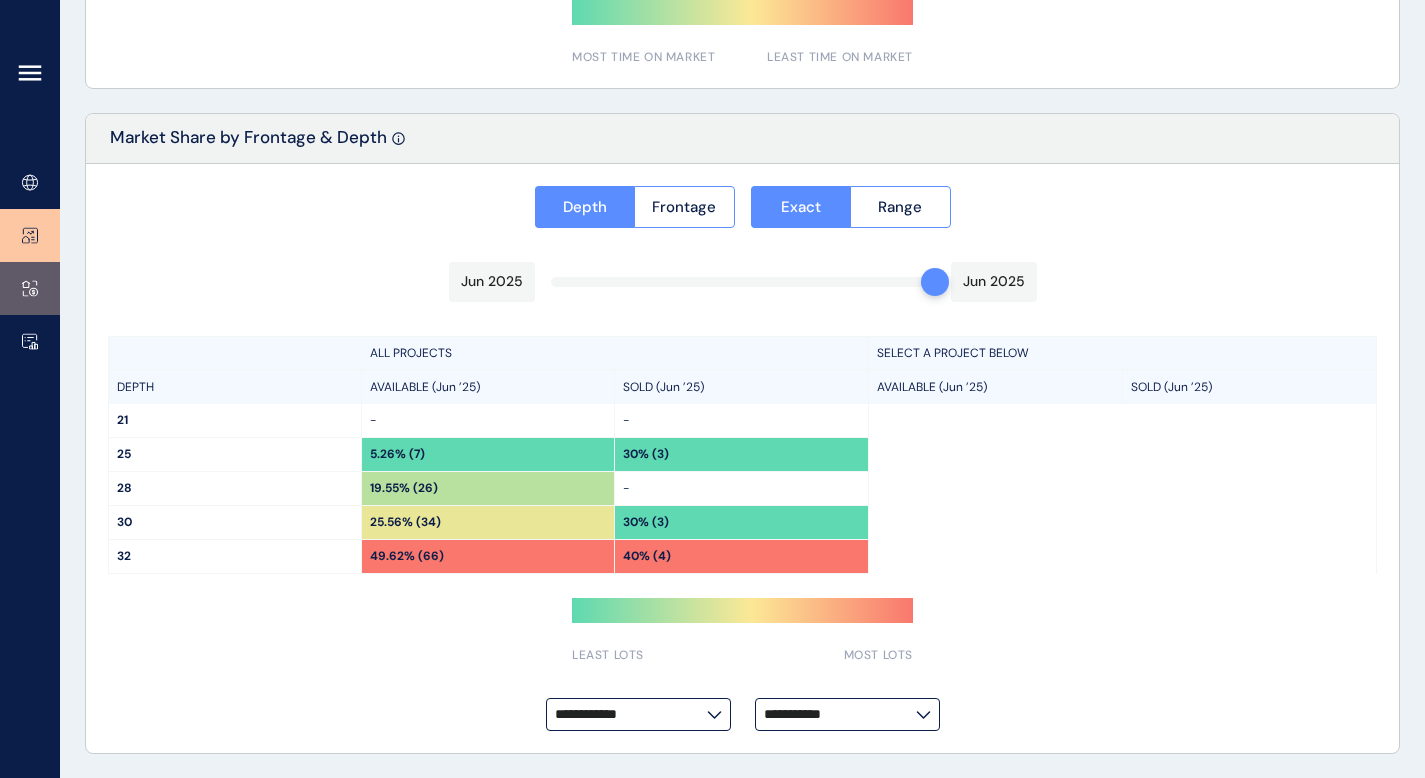 click 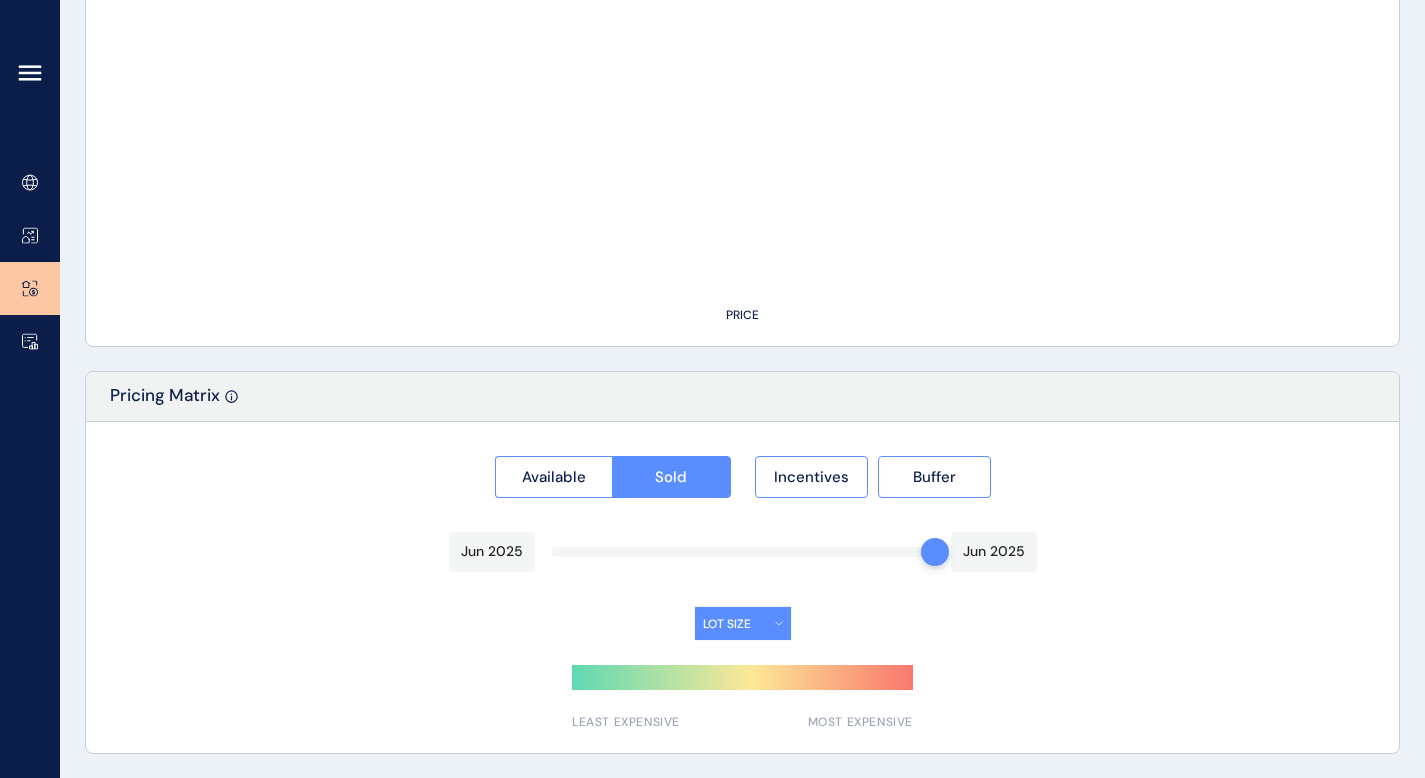 type on "**********" 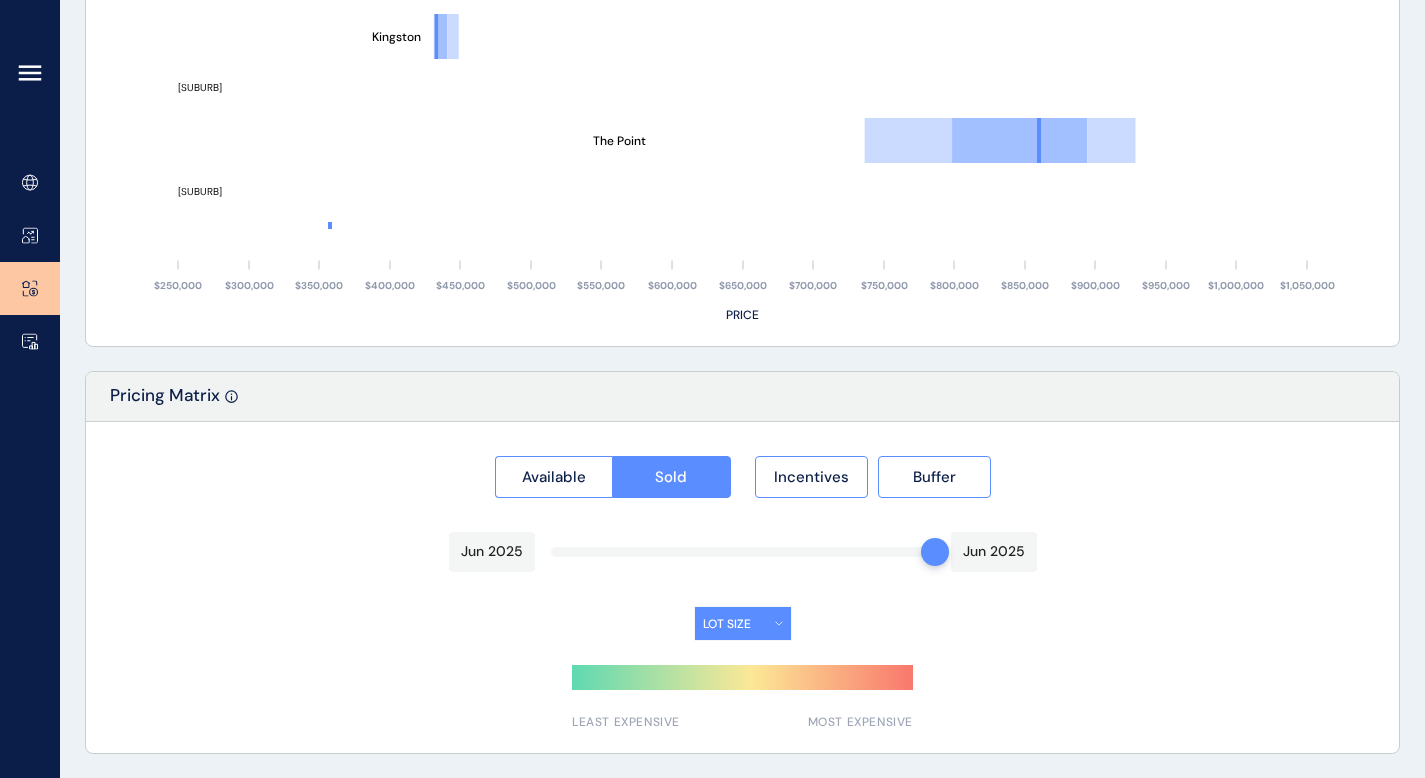 scroll, scrollTop: 1562, scrollLeft: 0, axis: vertical 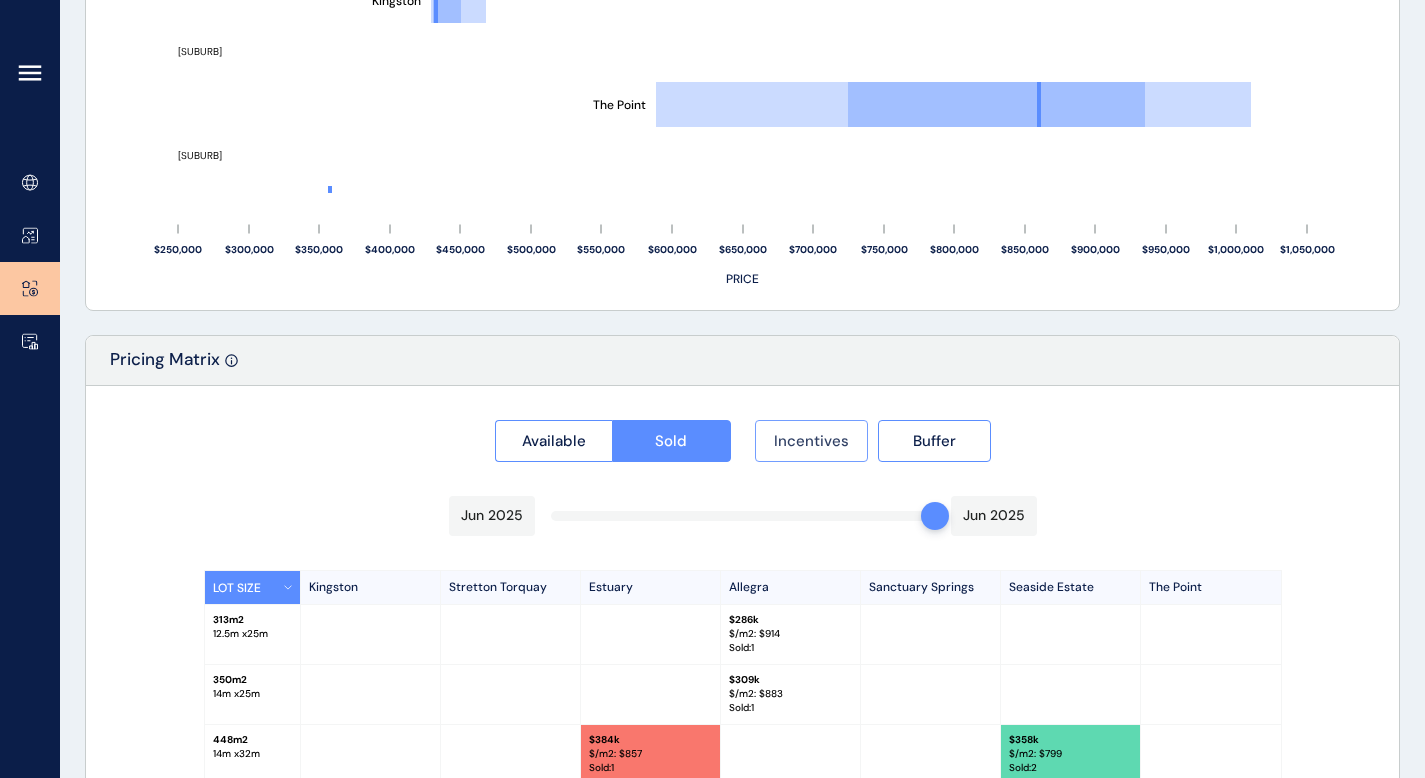 click on "Incentives" at bounding box center (811, 441) 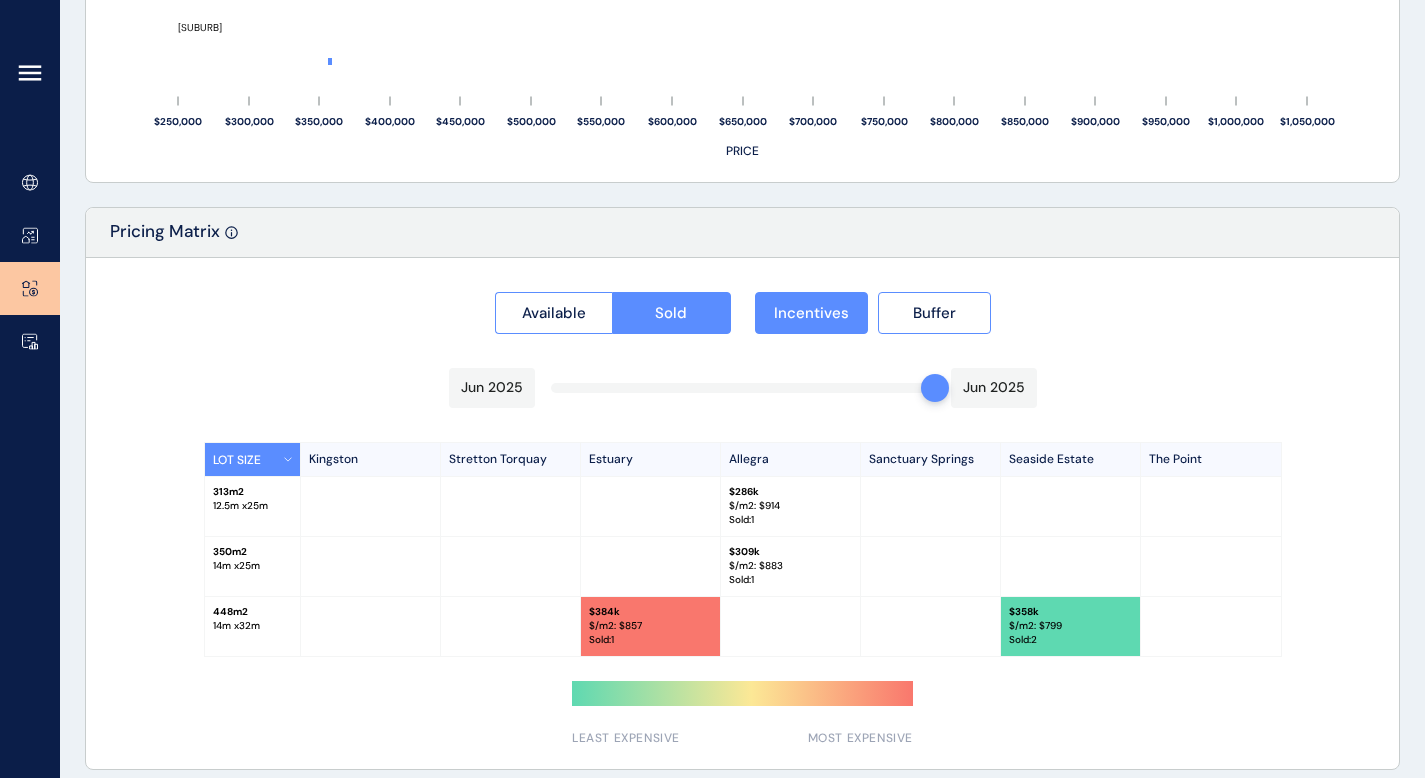 scroll, scrollTop: 1706, scrollLeft: 0, axis: vertical 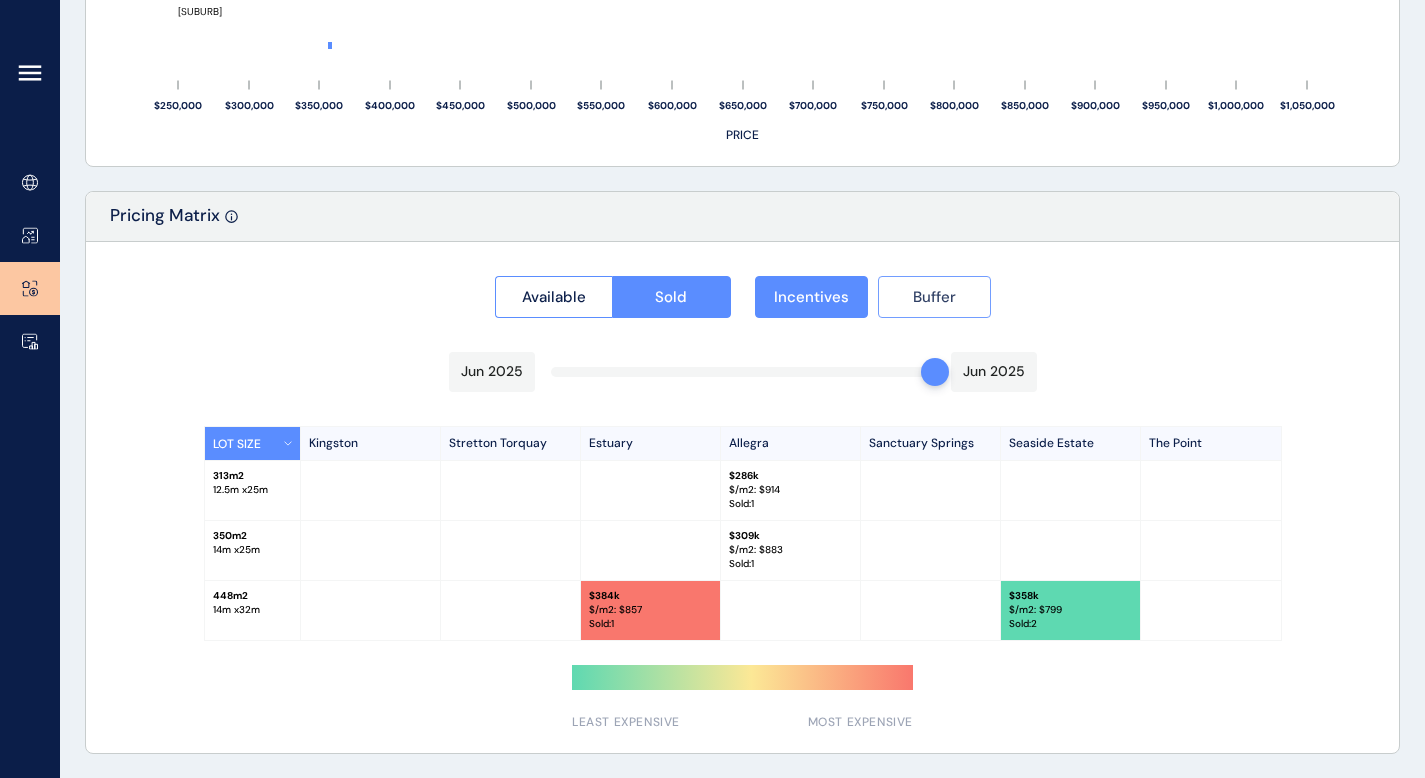 click on "Buffer" at bounding box center (934, 297) 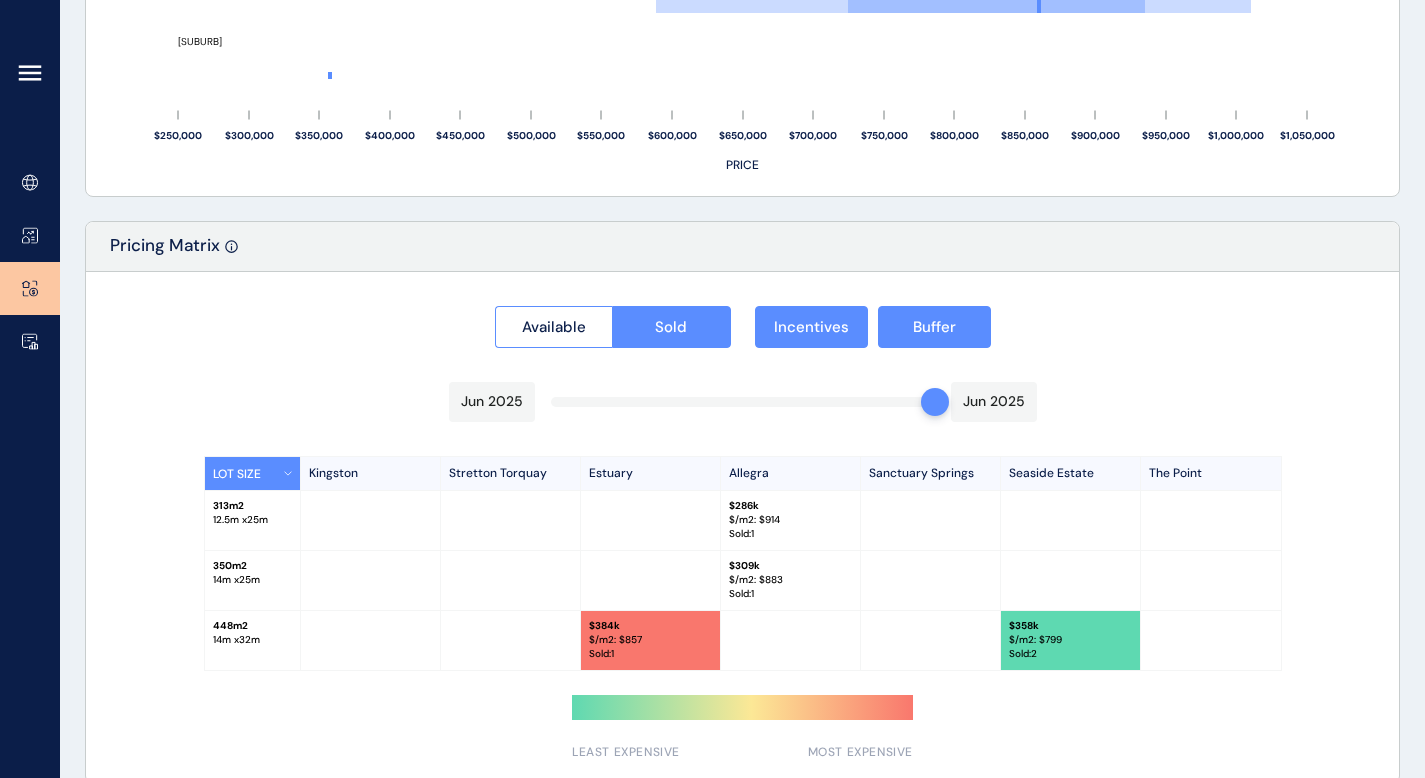 scroll, scrollTop: 1685, scrollLeft: 0, axis: vertical 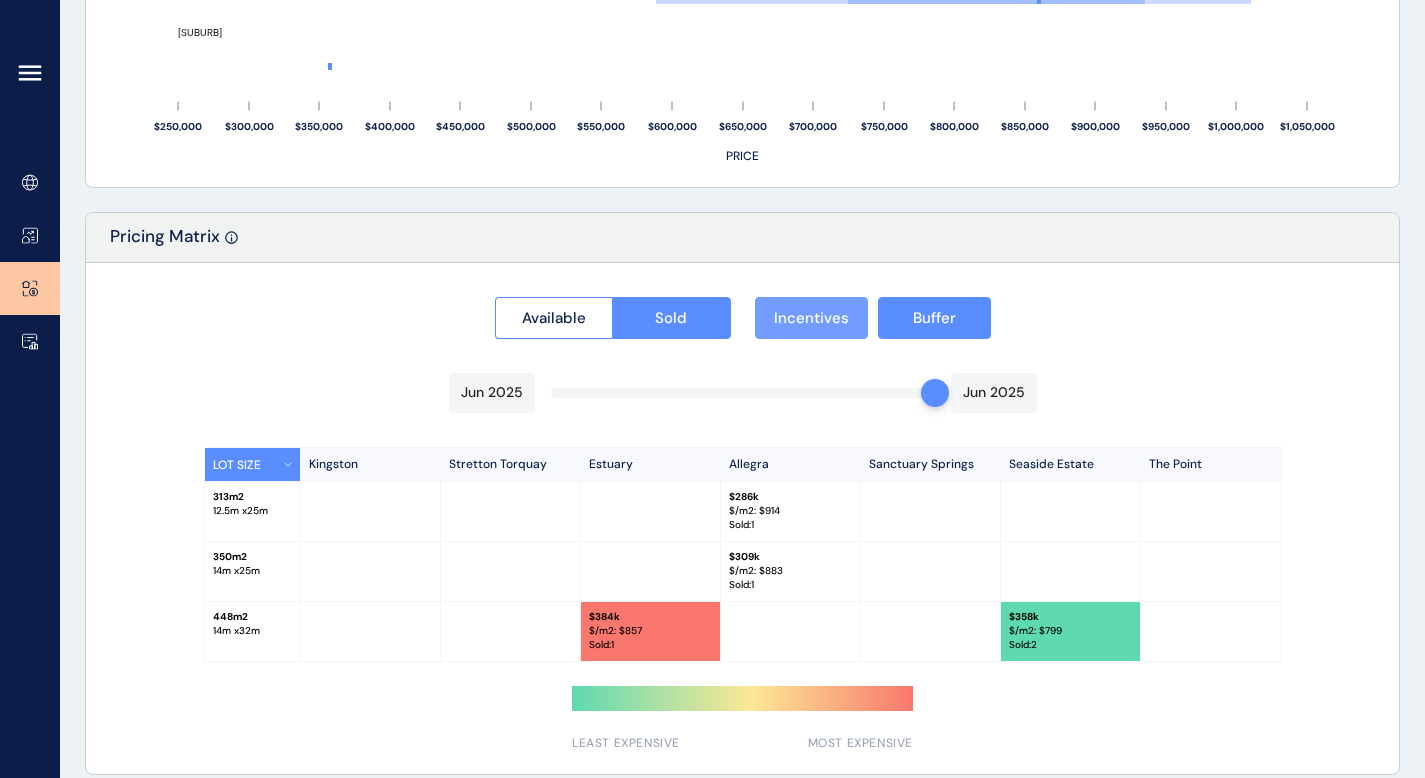 click on "Incentives" at bounding box center [811, 318] 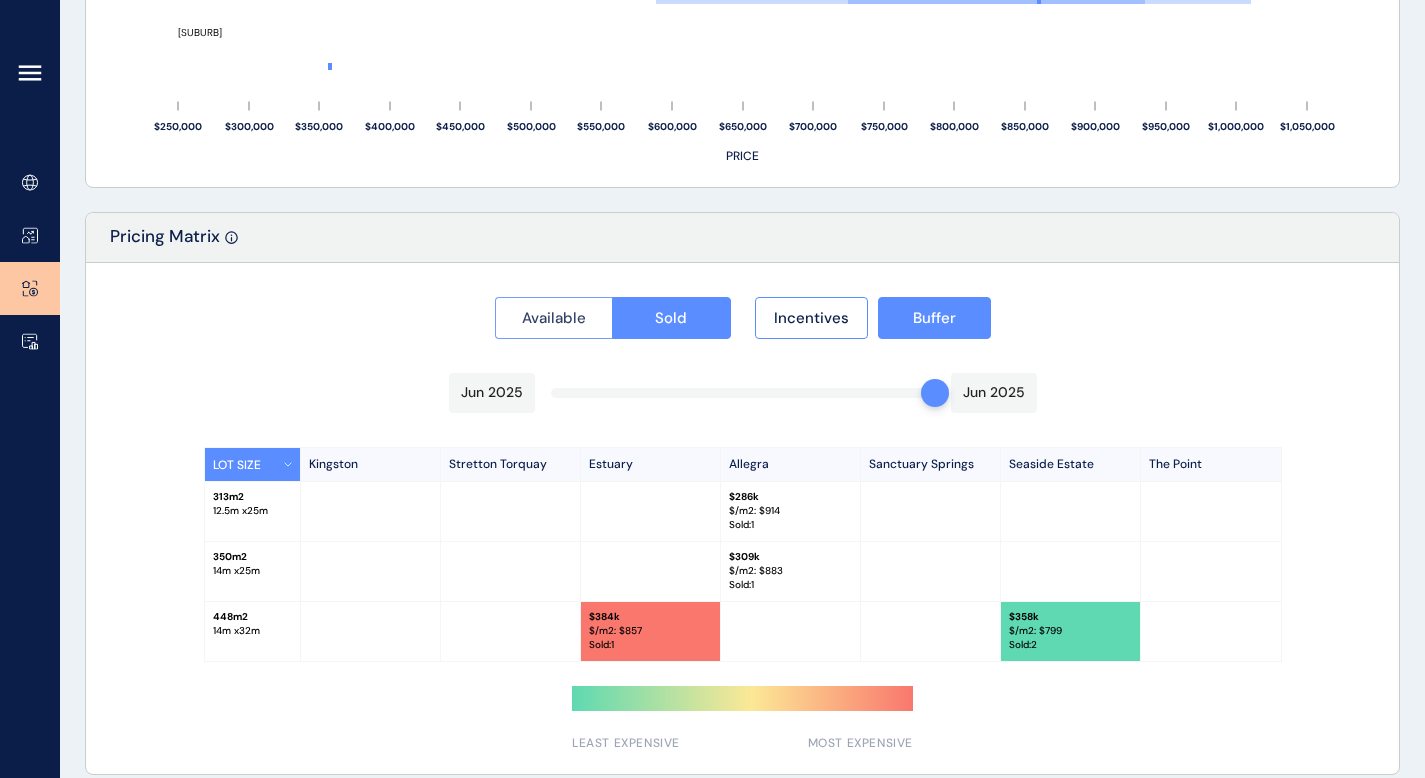 click on "Available" at bounding box center (554, 318) 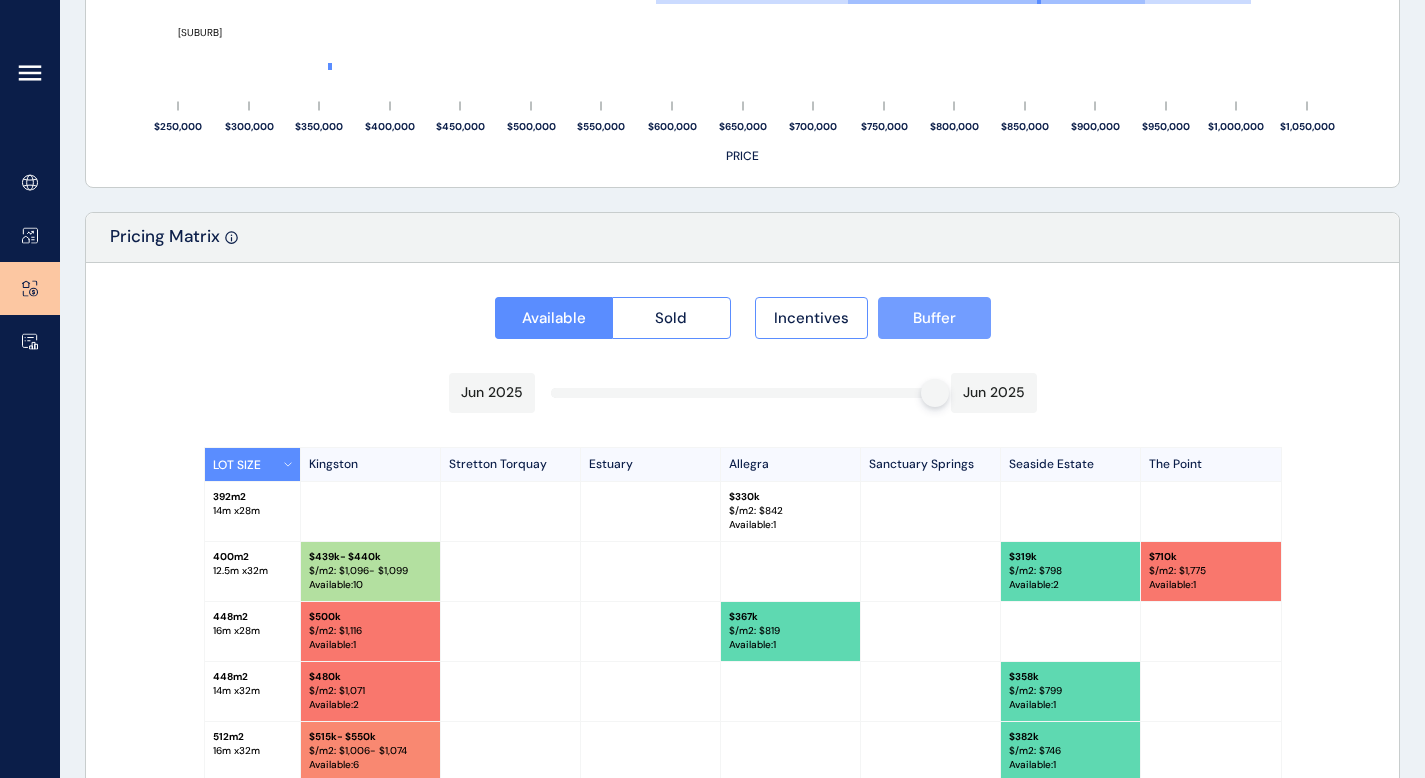 click on "Buffer" at bounding box center (934, 318) 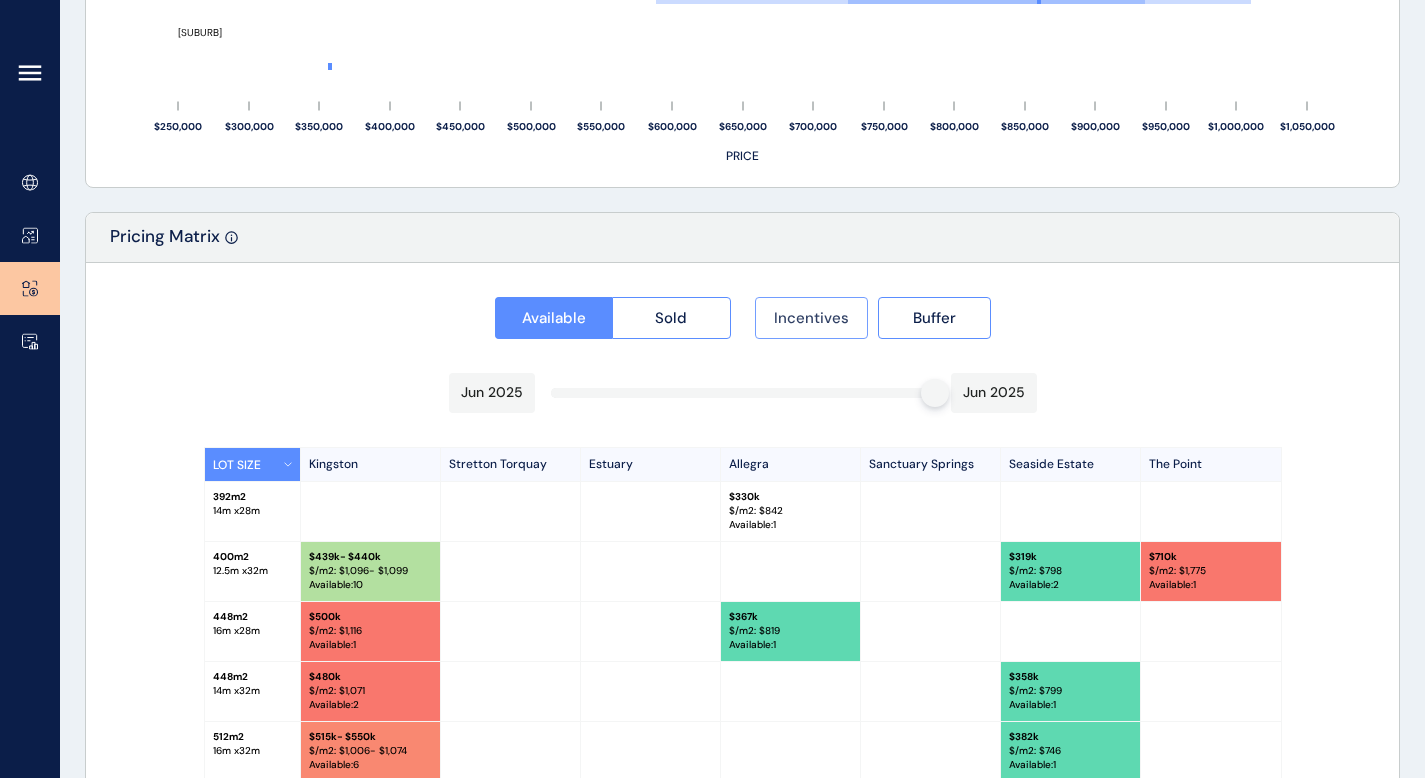 click on "Incentives" at bounding box center [811, 318] 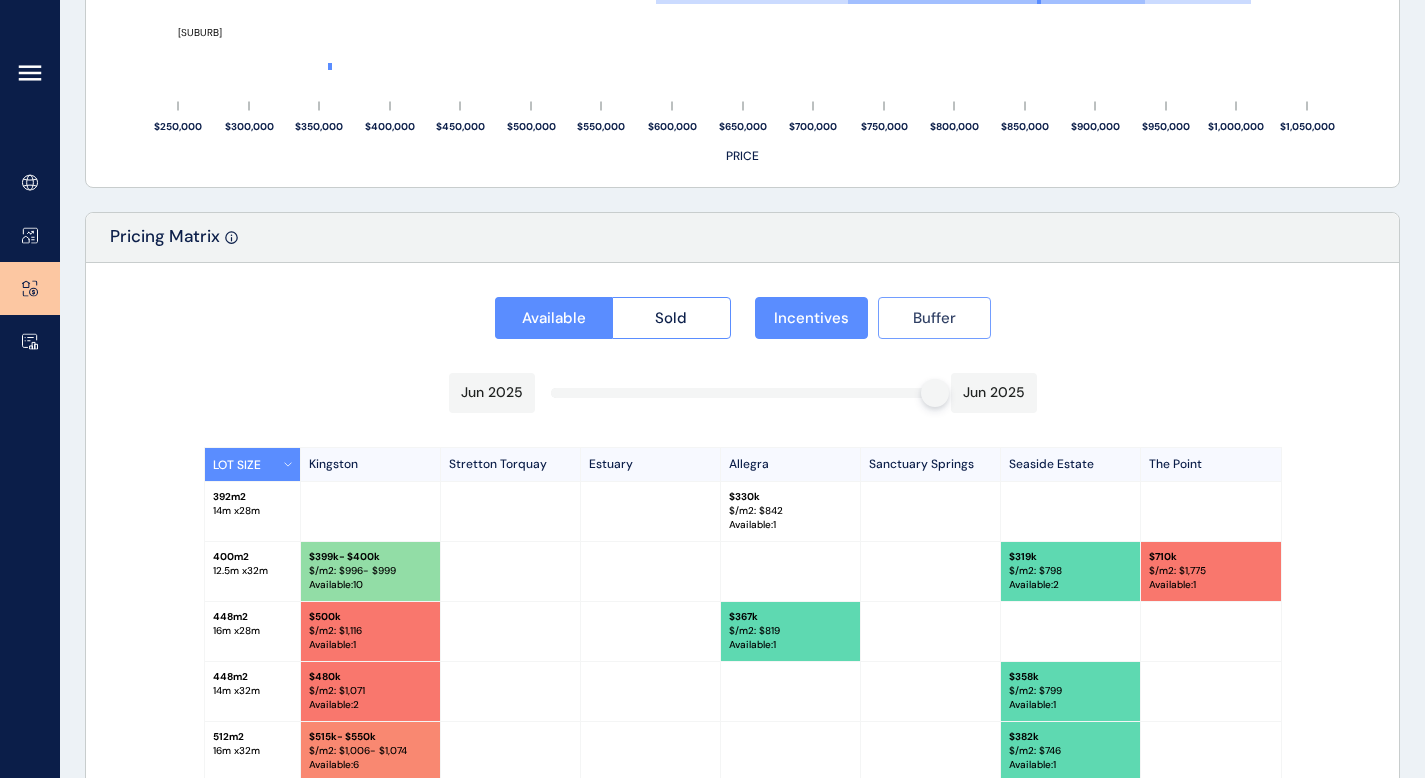 click on "Buffer" at bounding box center [934, 318] 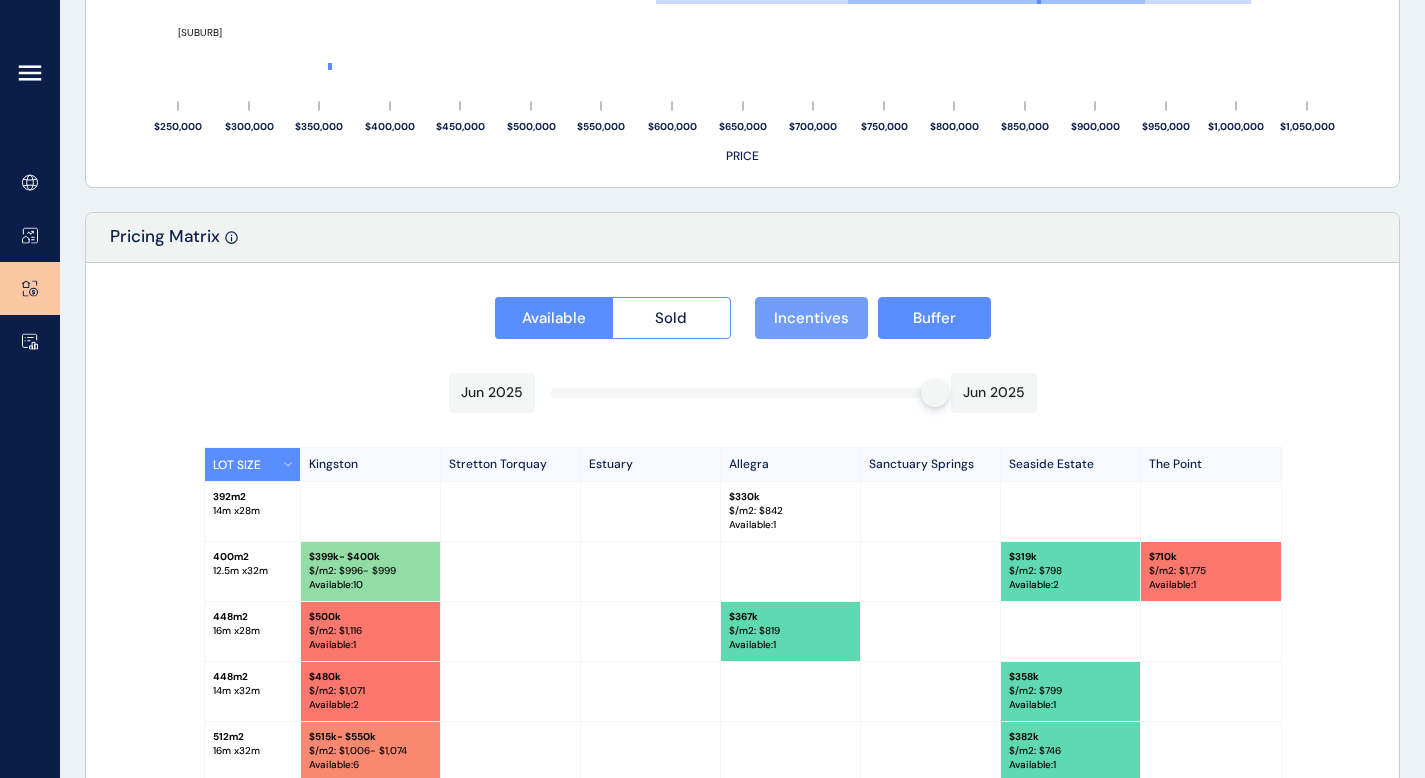 click on "Incentives" at bounding box center [811, 318] 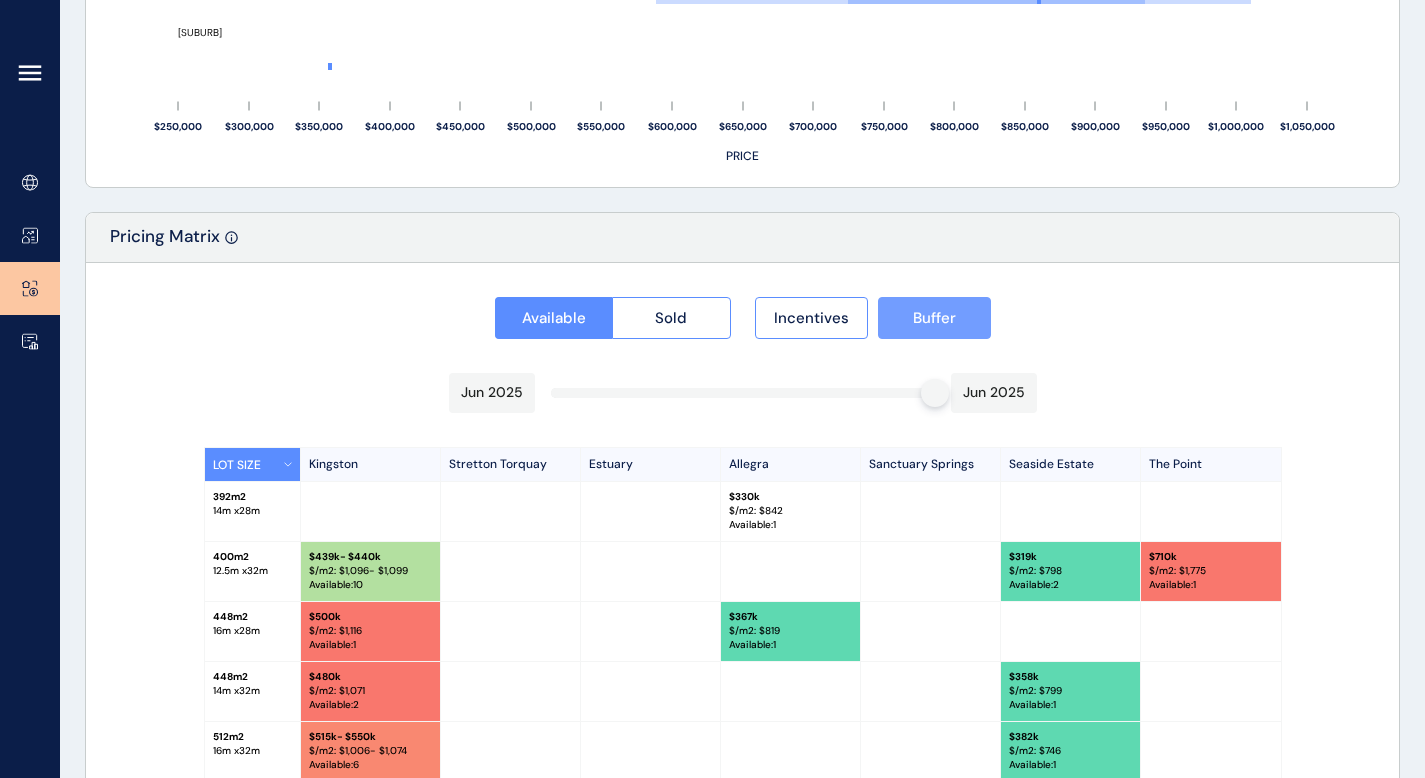 click on "Buffer" at bounding box center (934, 318) 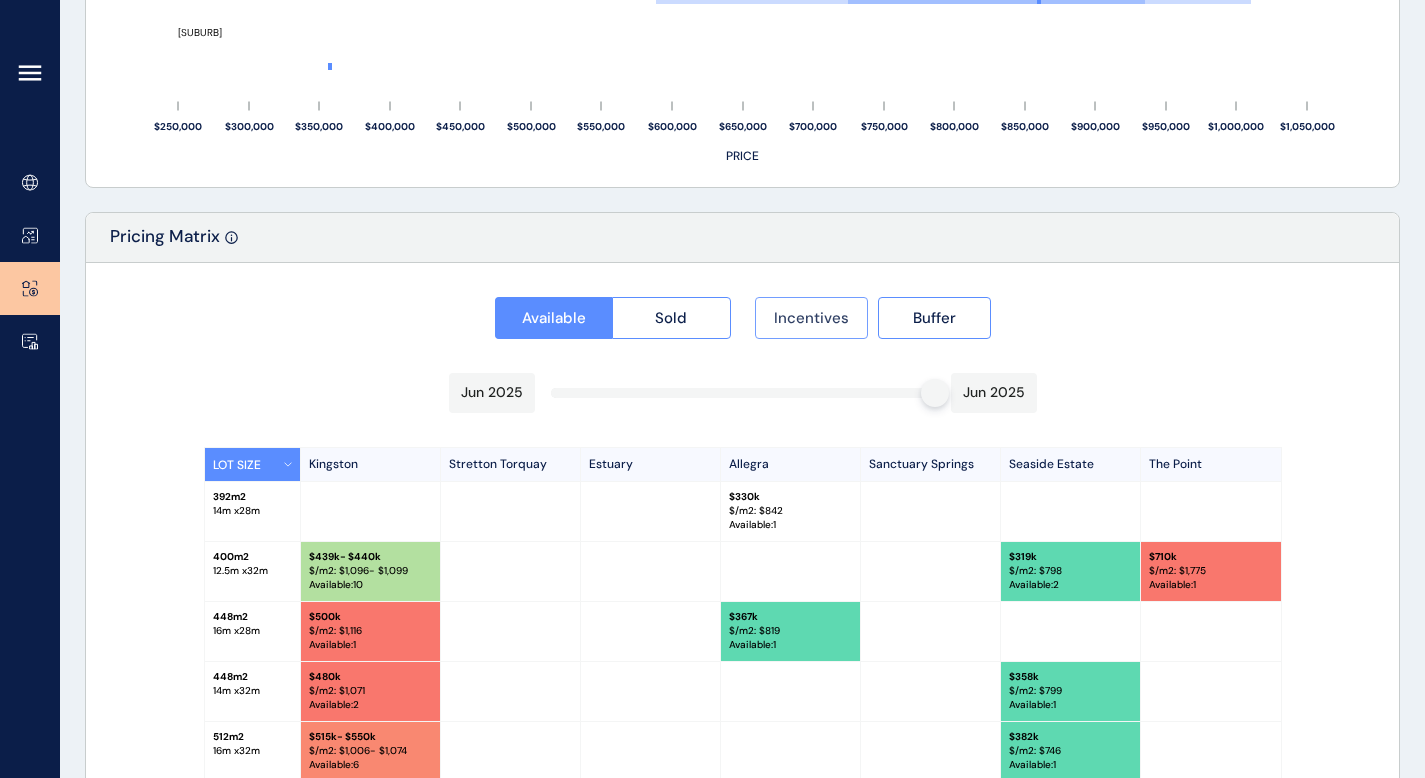 click on "Incentives" at bounding box center [811, 318] 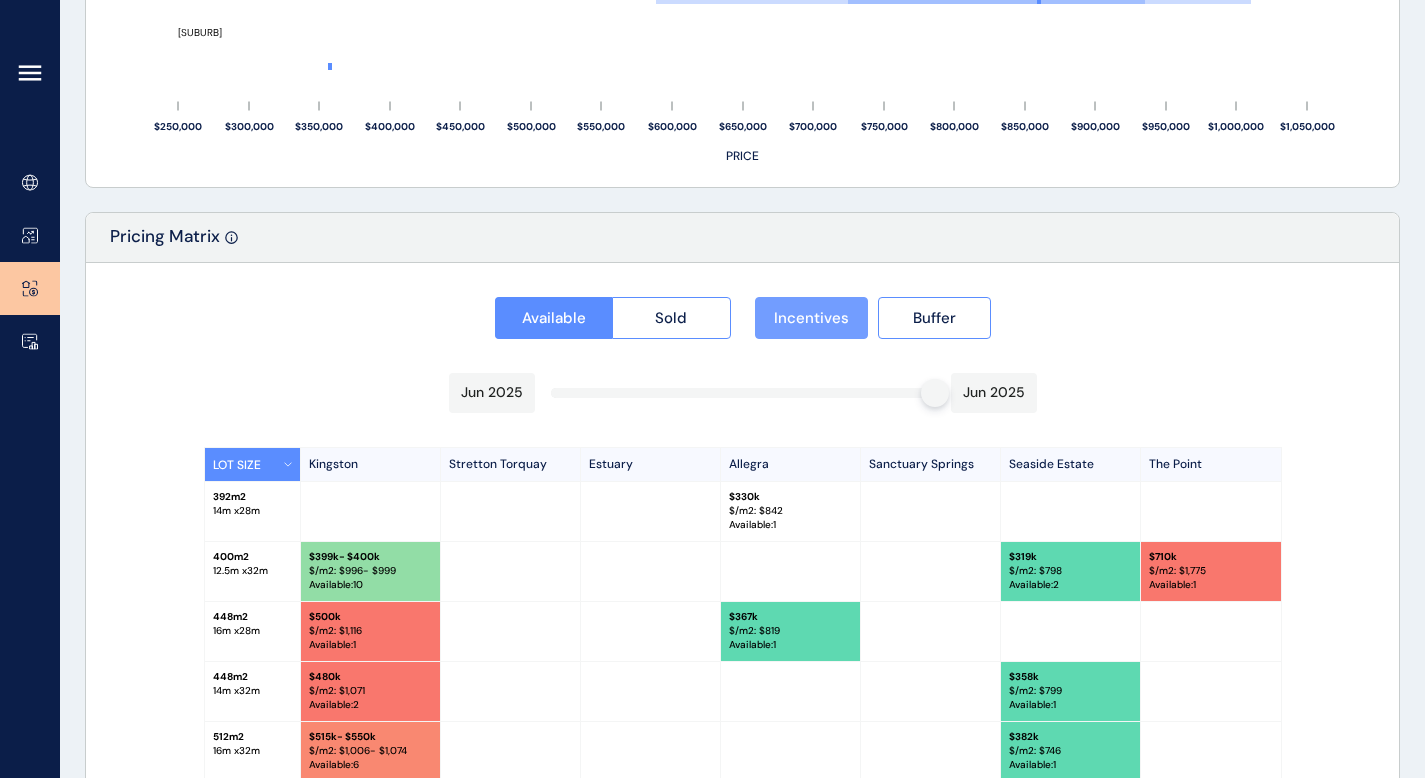 click on "Incentives" at bounding box center (811, 318) 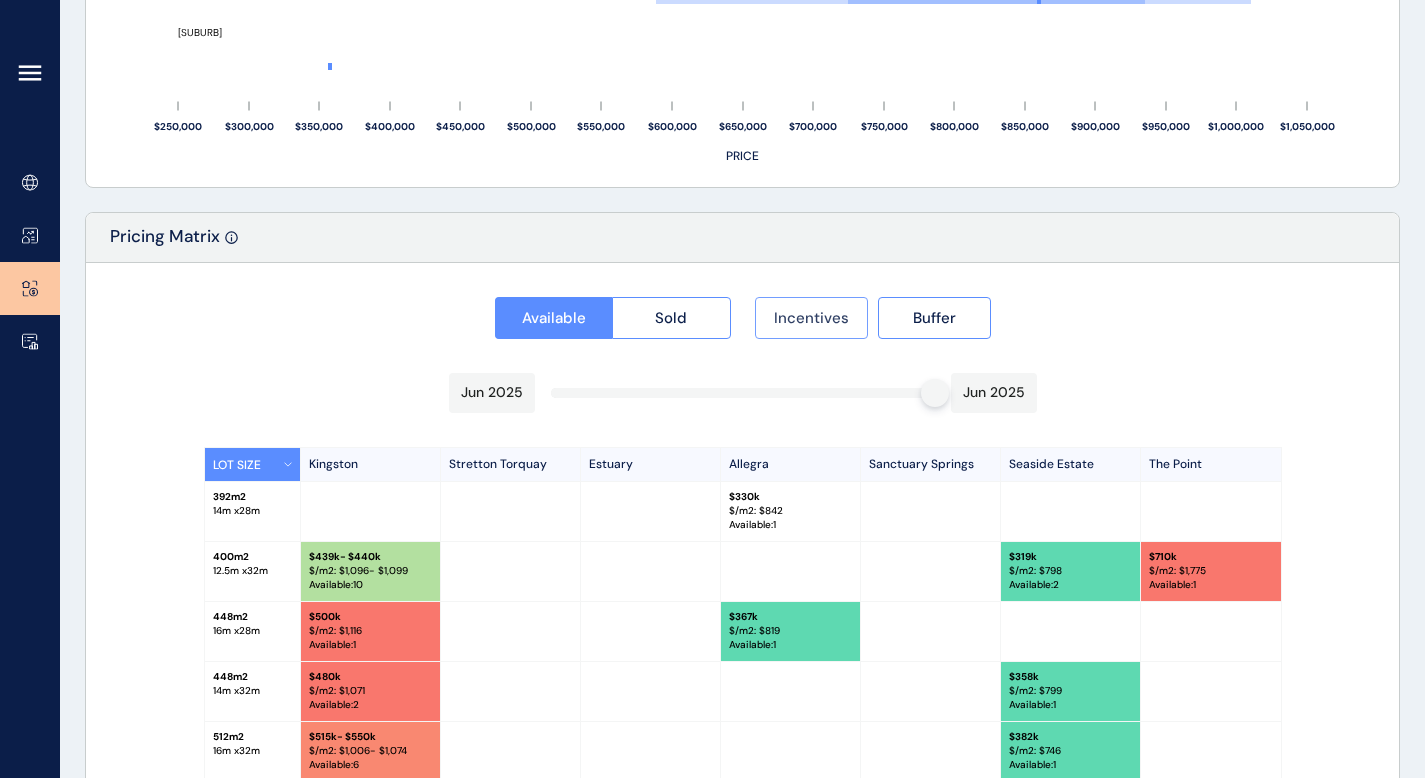 click on "Incentives" at bounding box center (811, 318) 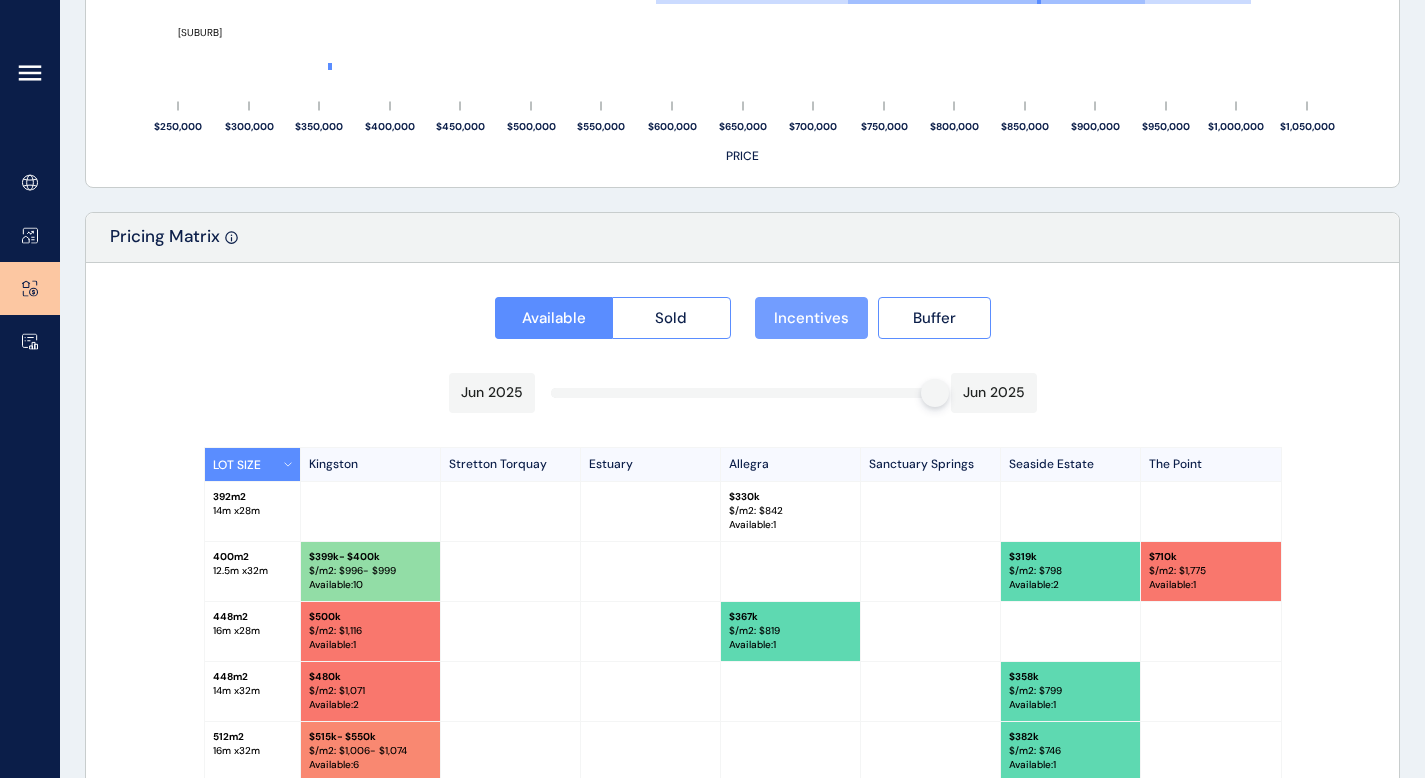 click on "Incentives" at bounding box center (811, 318) 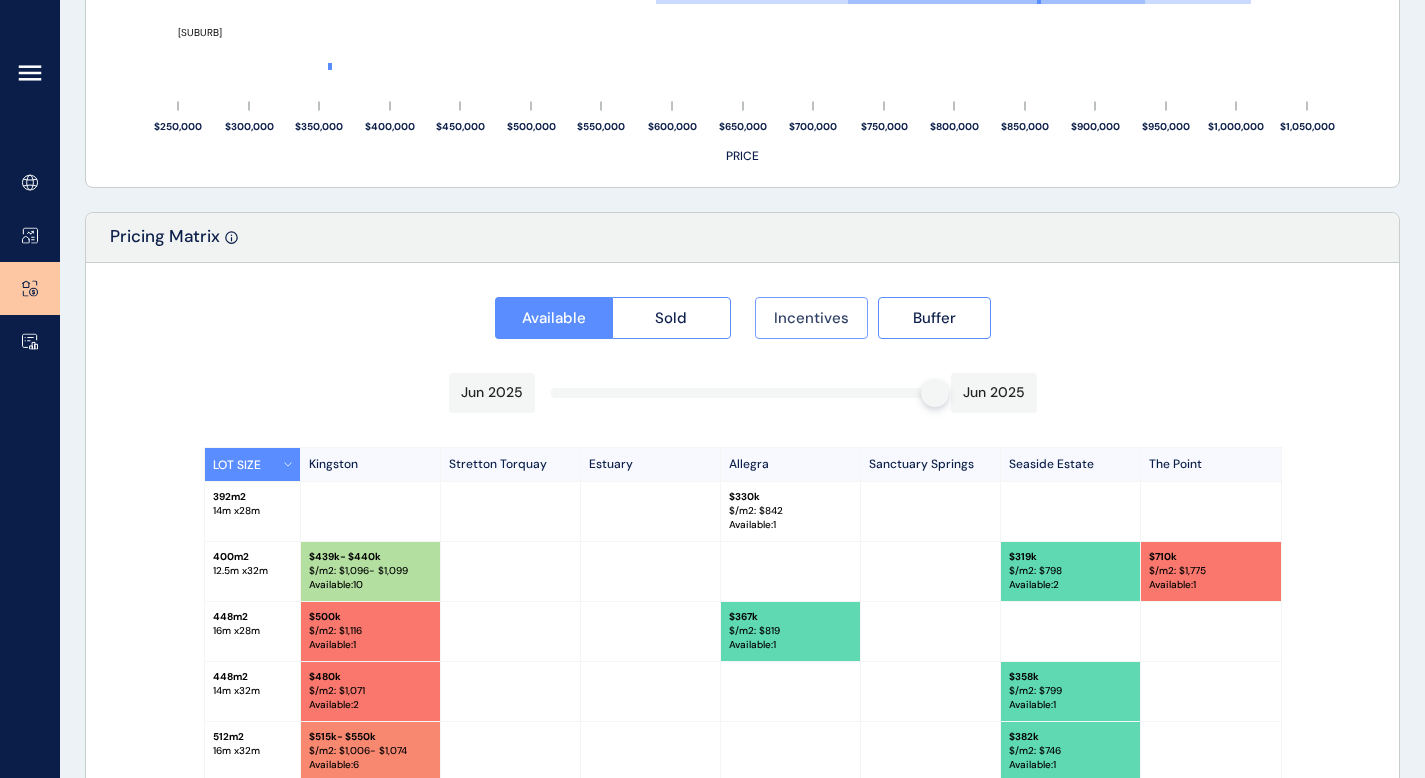 click on "Incentives" at bounding box center [811, 318] 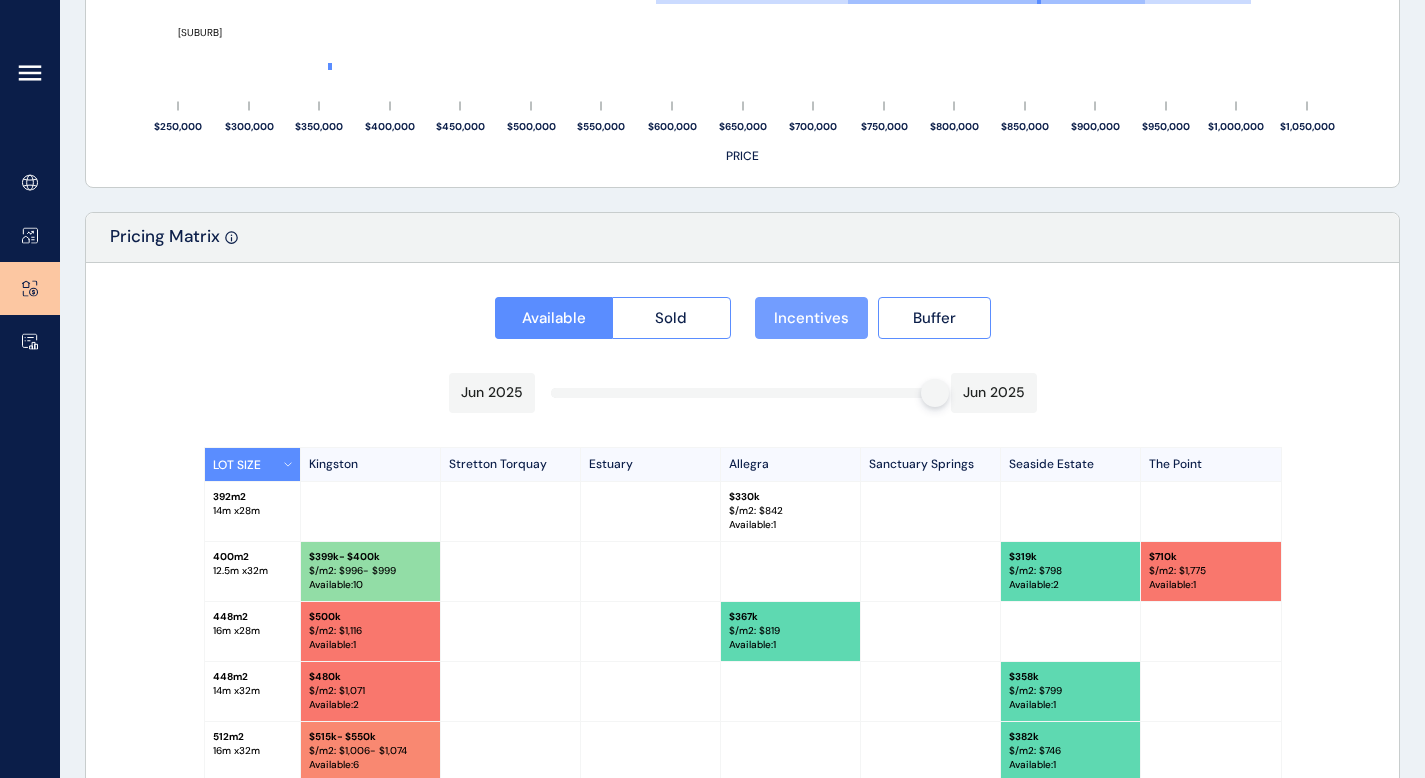 click on "Incentives" at bounding box center [811, 318] 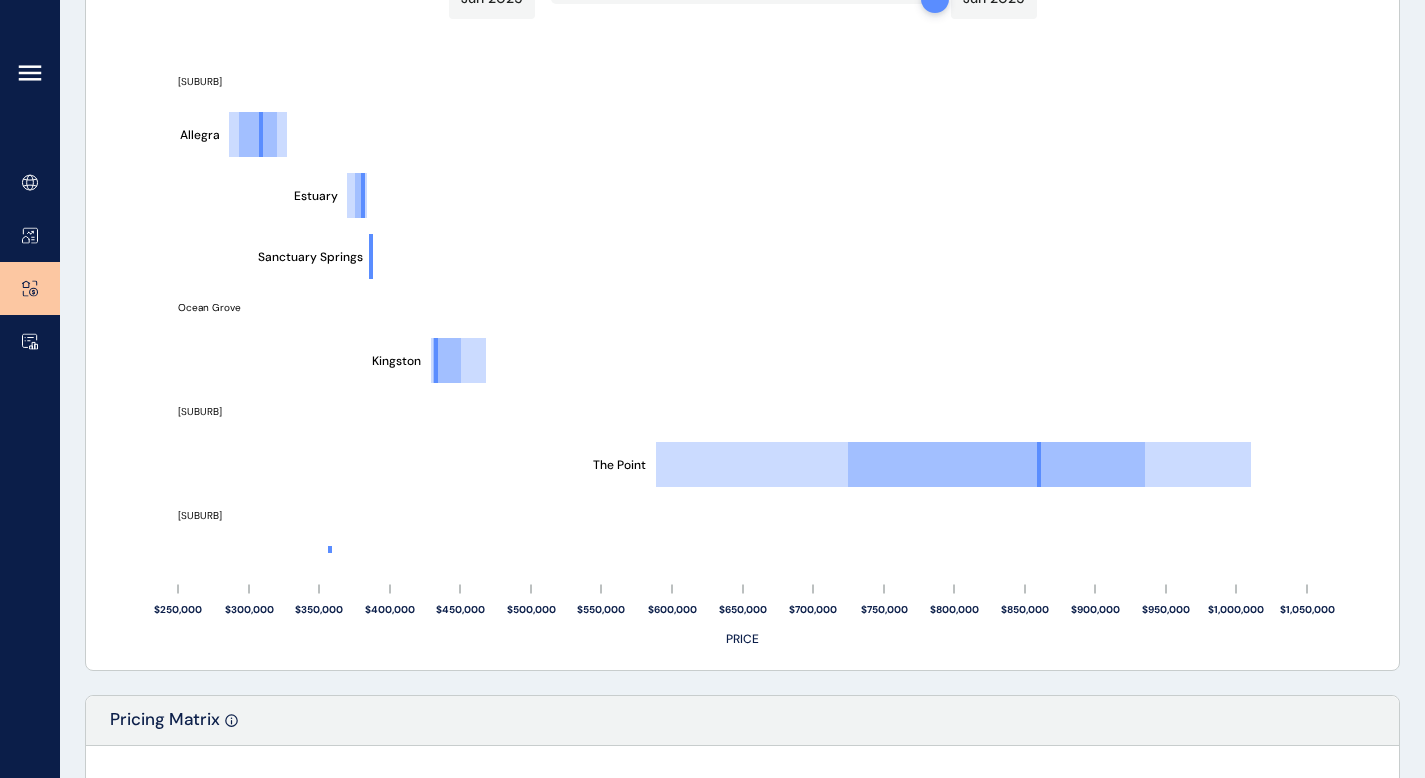 scroll, scrollTop: 869, scrollLeft: 0, axis: vertical 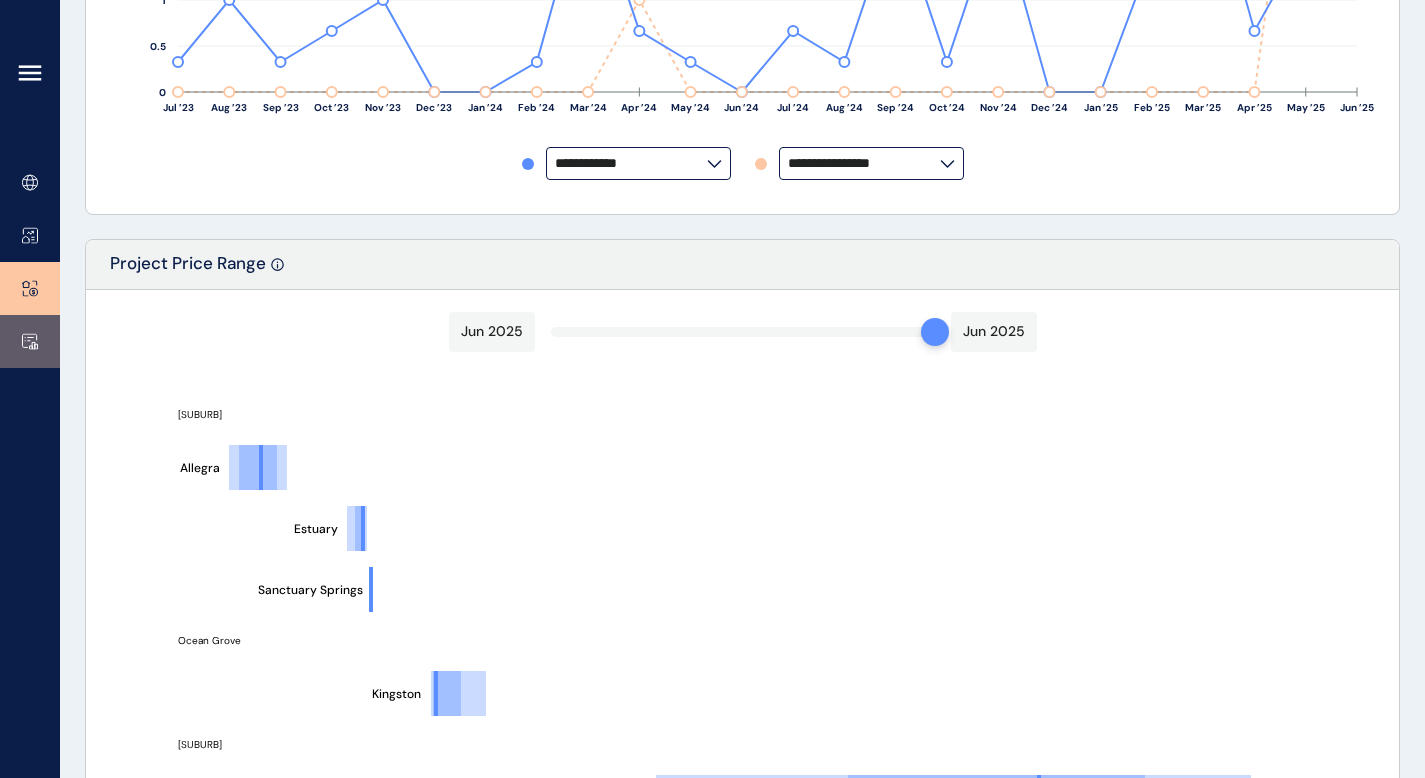 click at bounding box center [30, 341] 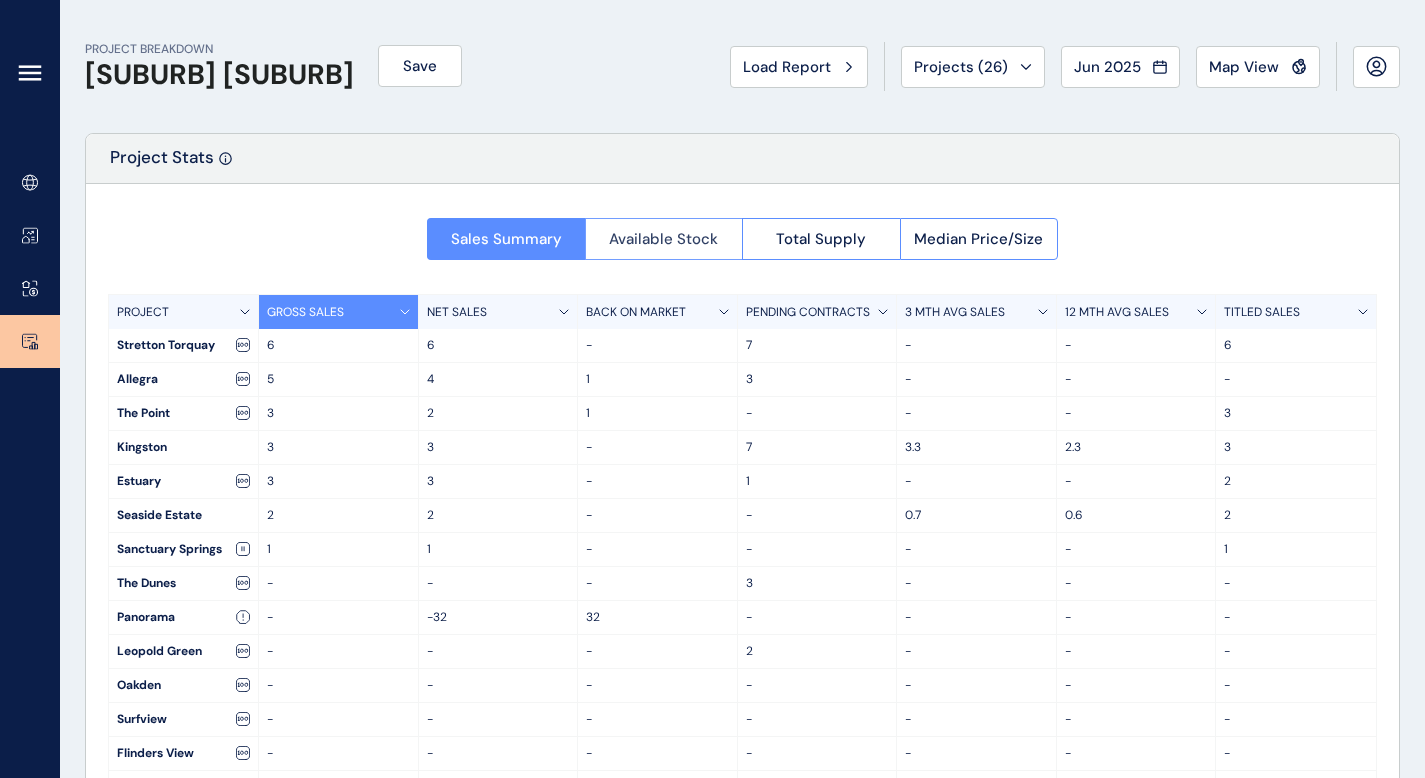 click on "Available Stock" at bounding box center [663, 239] 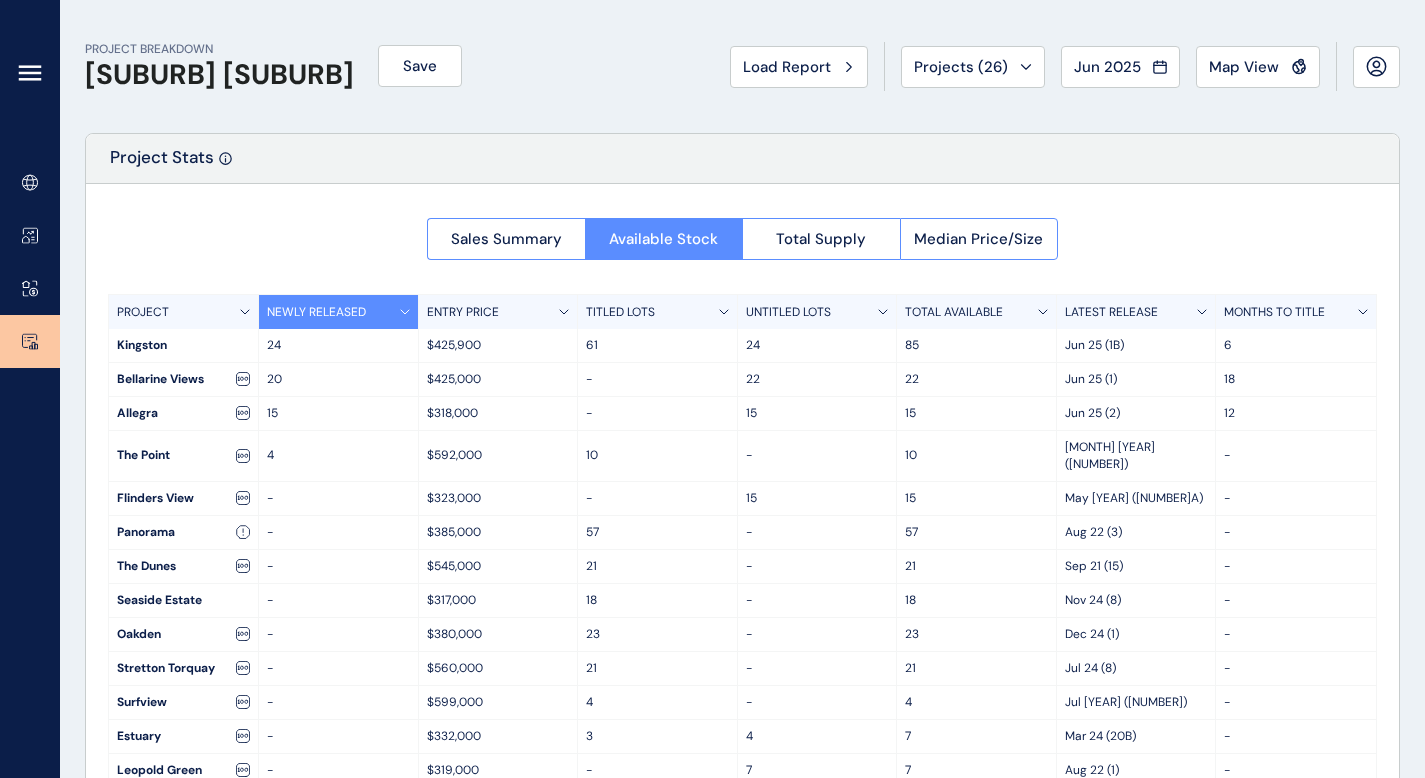 click on "TITLED LOTS" at bounding box center [658, 312] 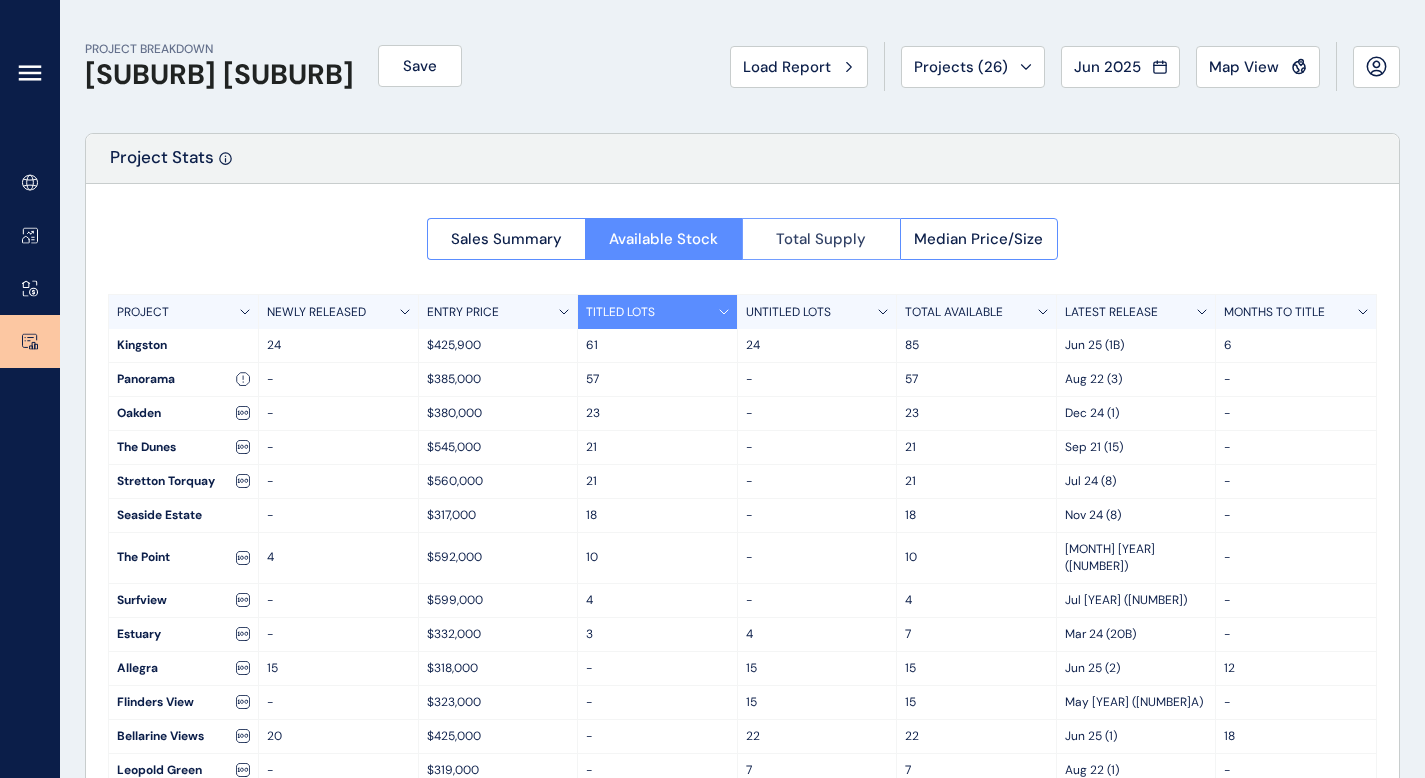 click on "Total Supply" at bounding box center (821, 239) 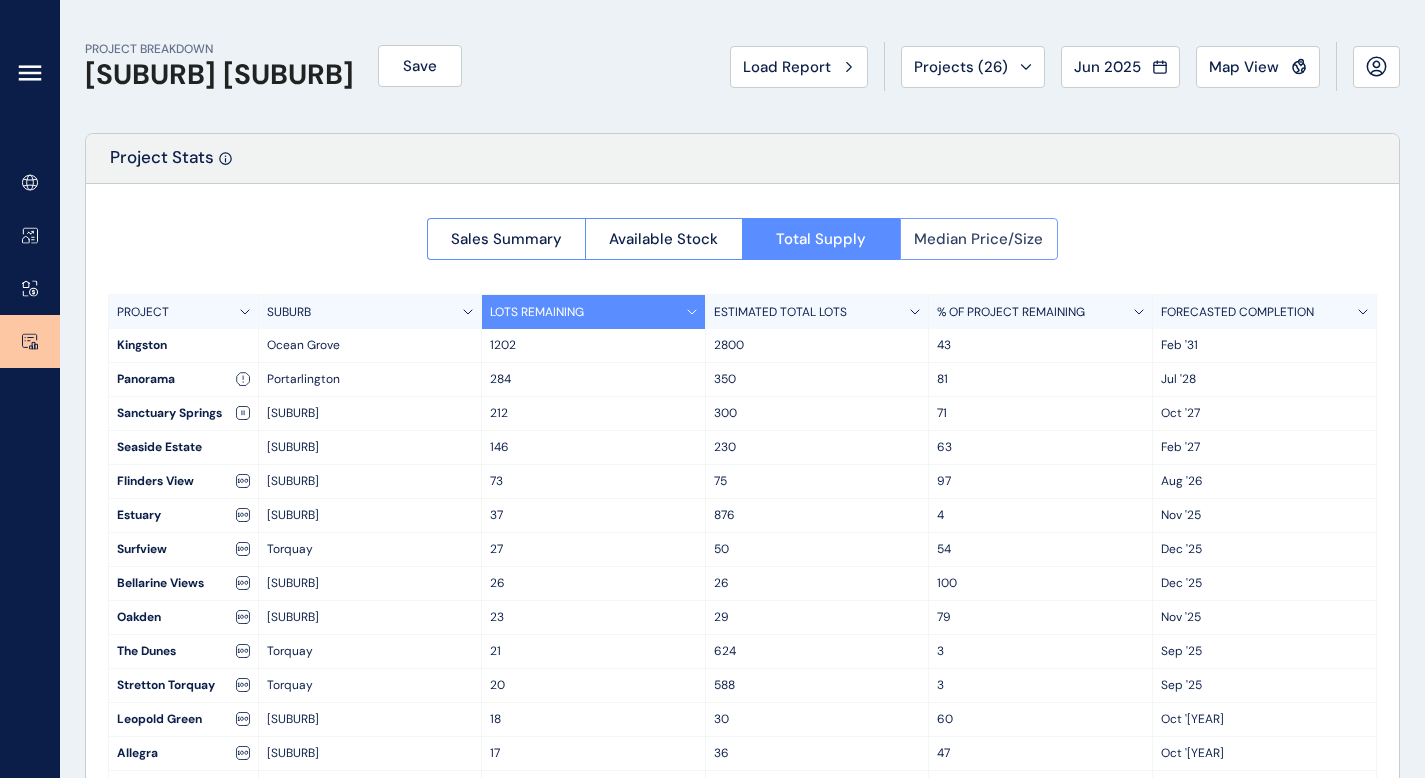 click on "Median Price/Size" at bounding box center (978, 239) 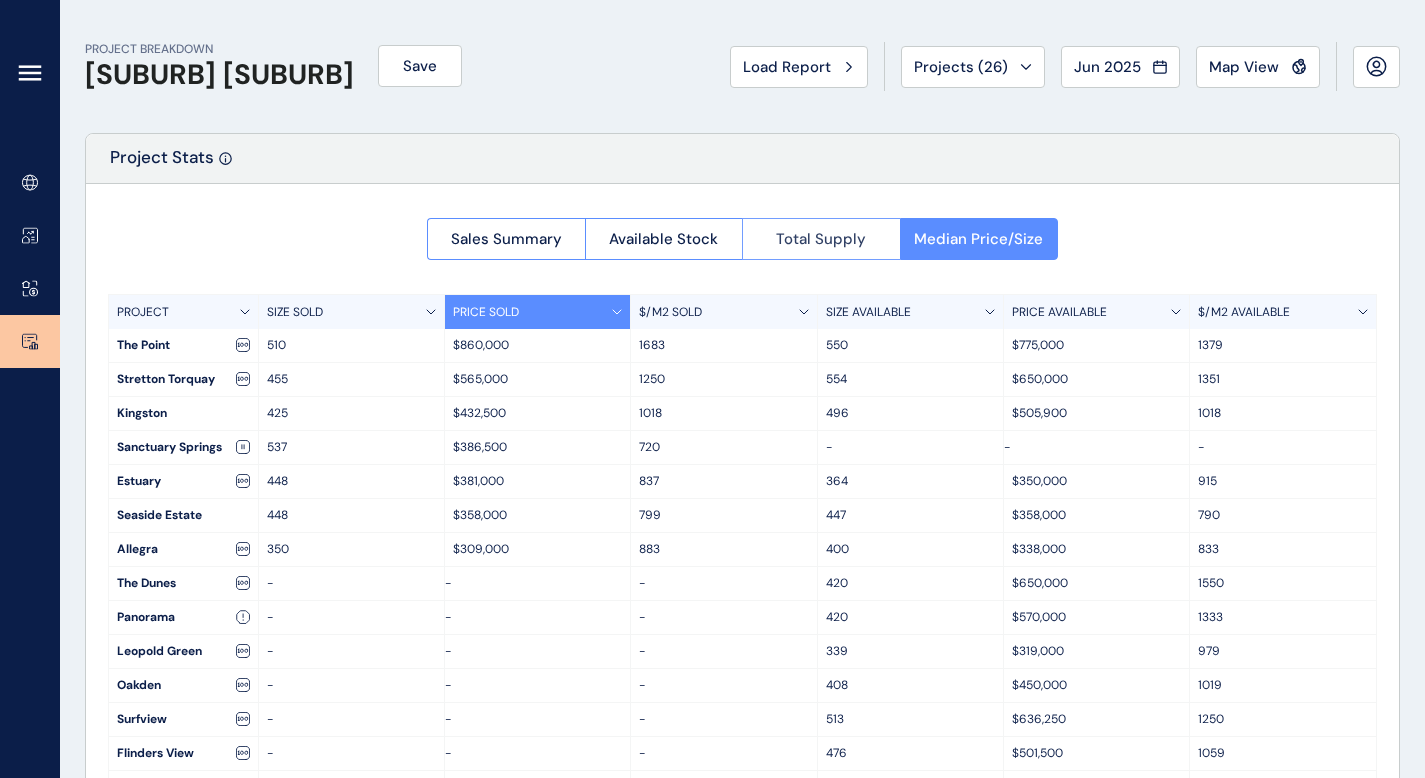 click on "Total Supply" at bounding box center [821, 239] 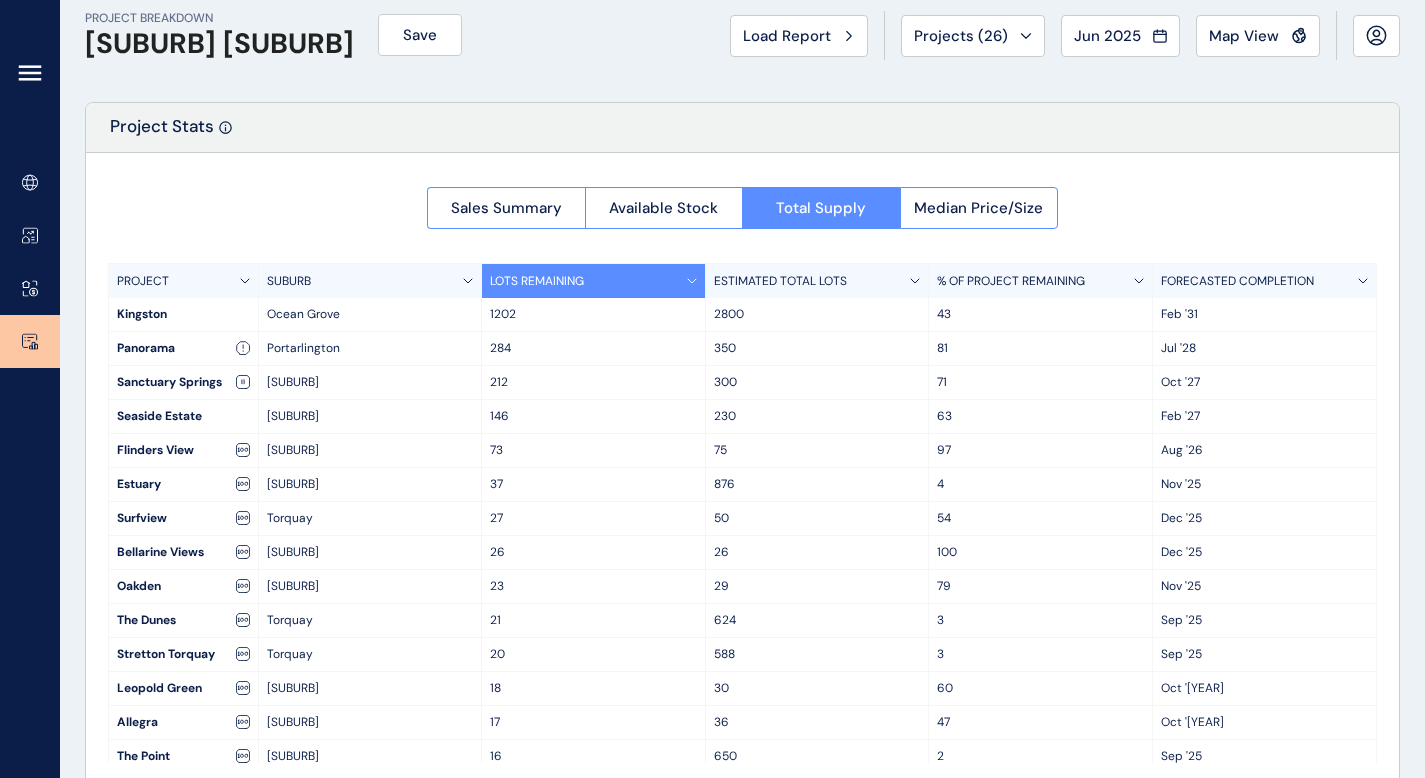 scroll, scrollTop: 0, scrollLeft: 0, axis: both 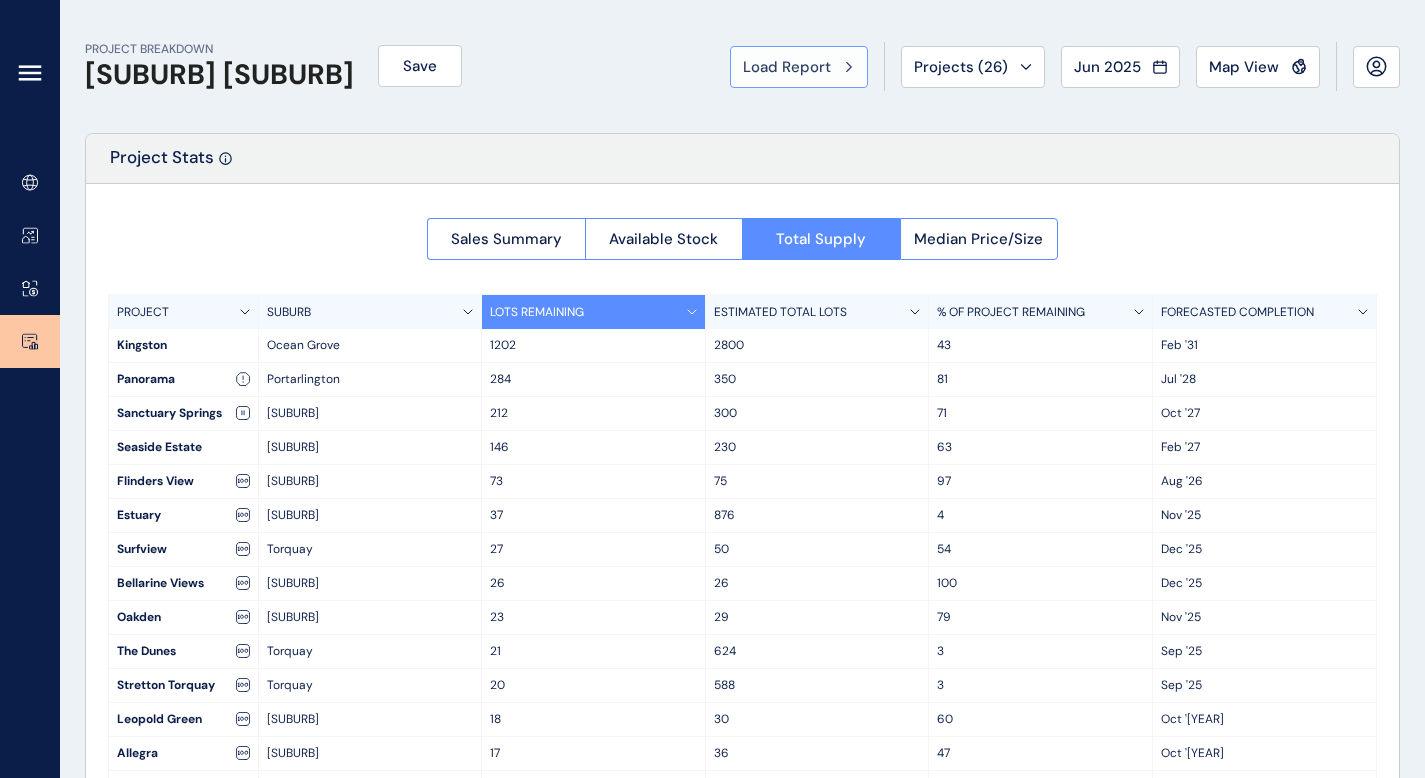 click on "Load Report" at bounding box center [787, 67] 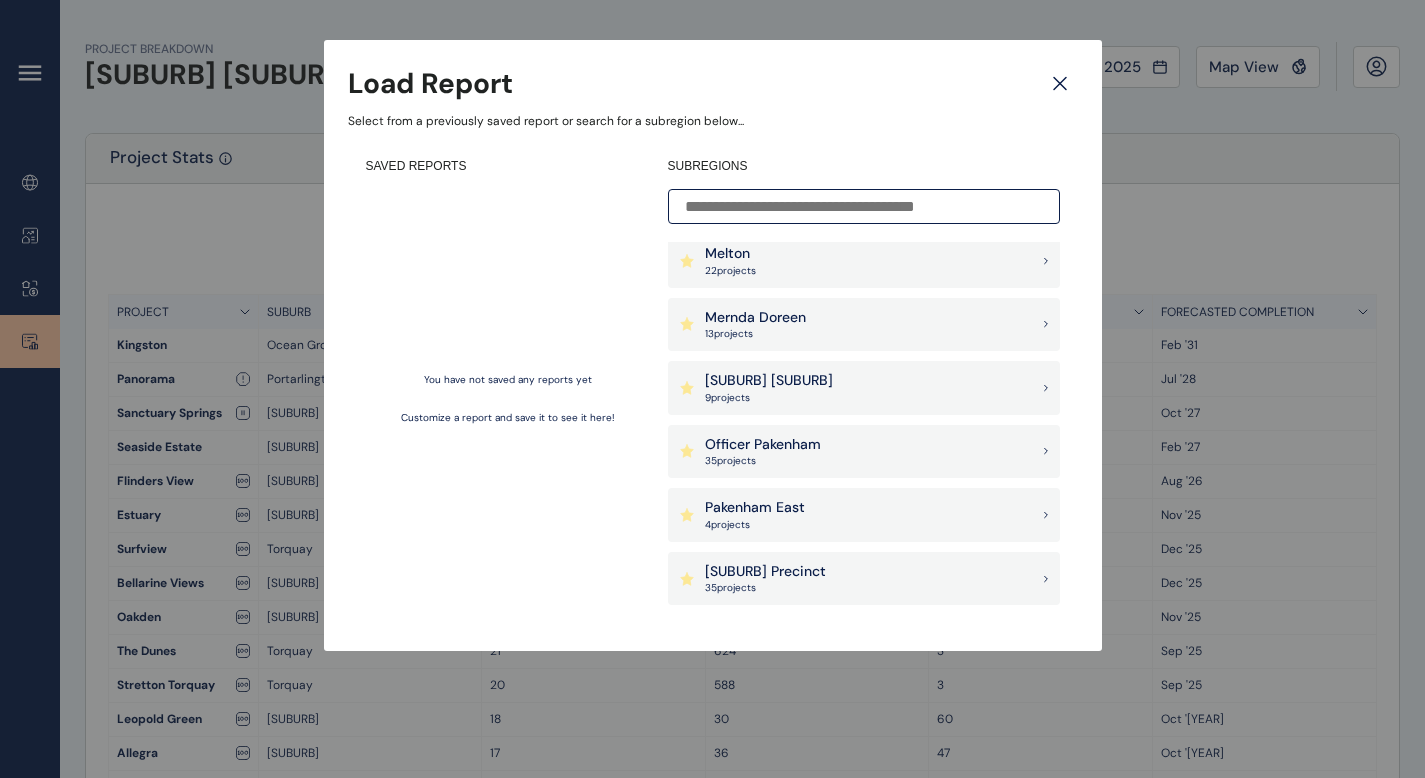 scroll, scrollTop: 879, scrollLeft: 0, axis: vertical 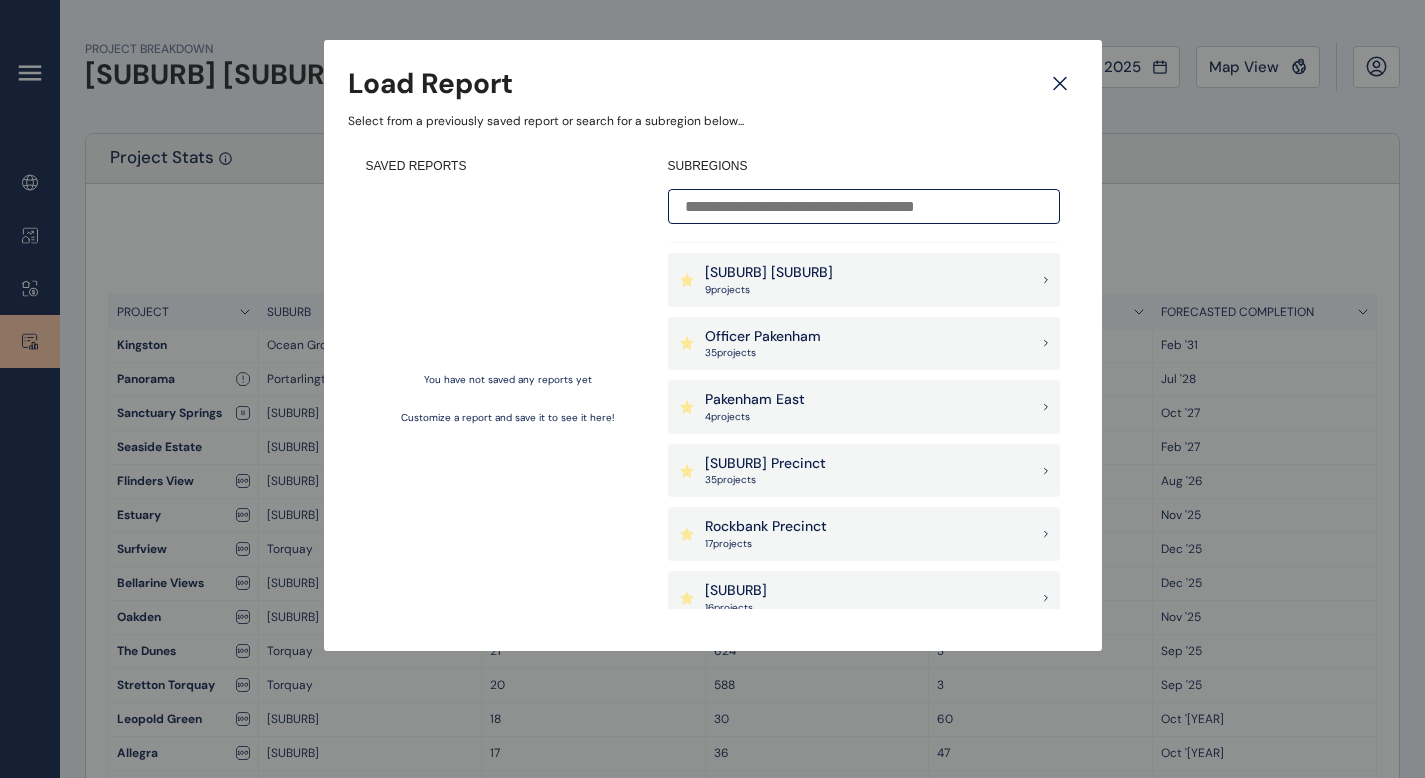 click on "35  project s" at bounding box center [765, 480] 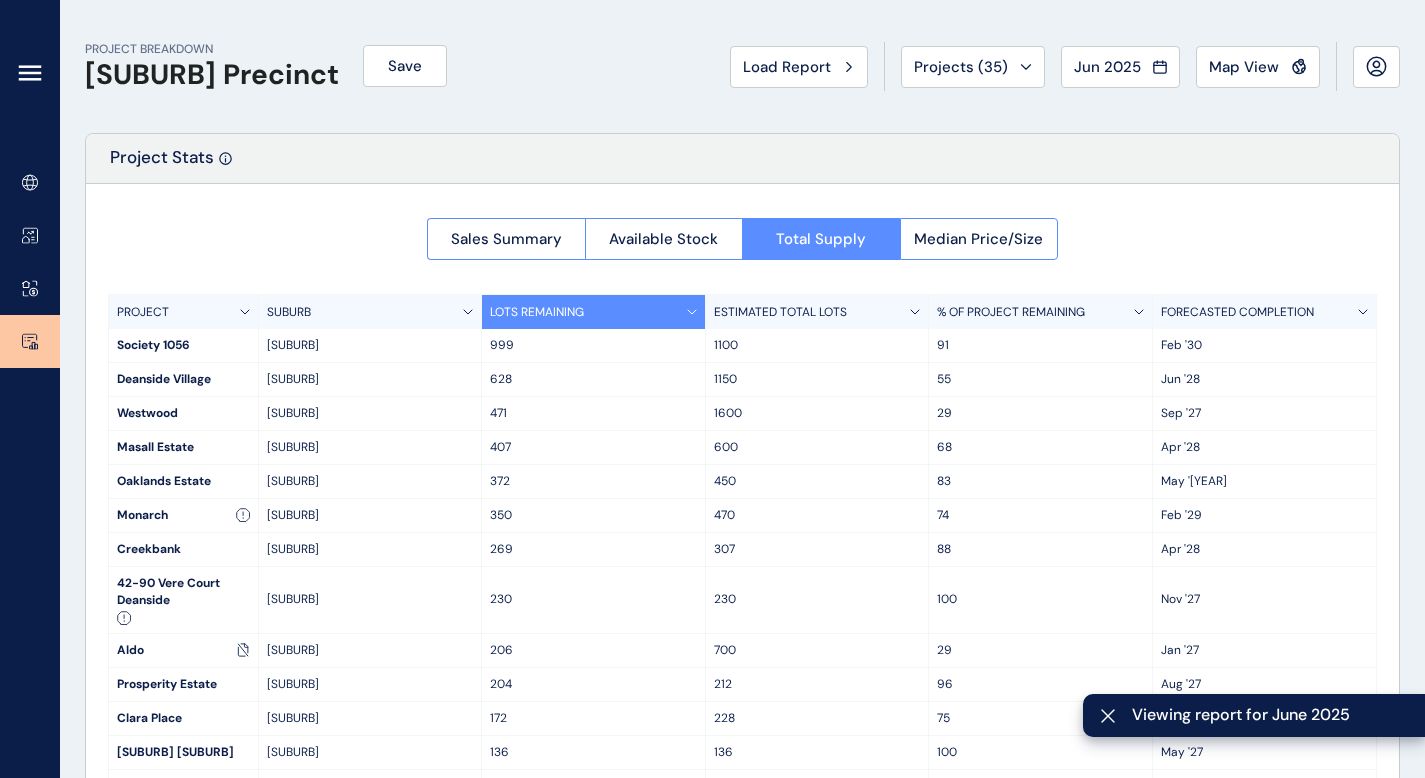 click on "LOTS REMAINING" at bounding box center (537, 312) 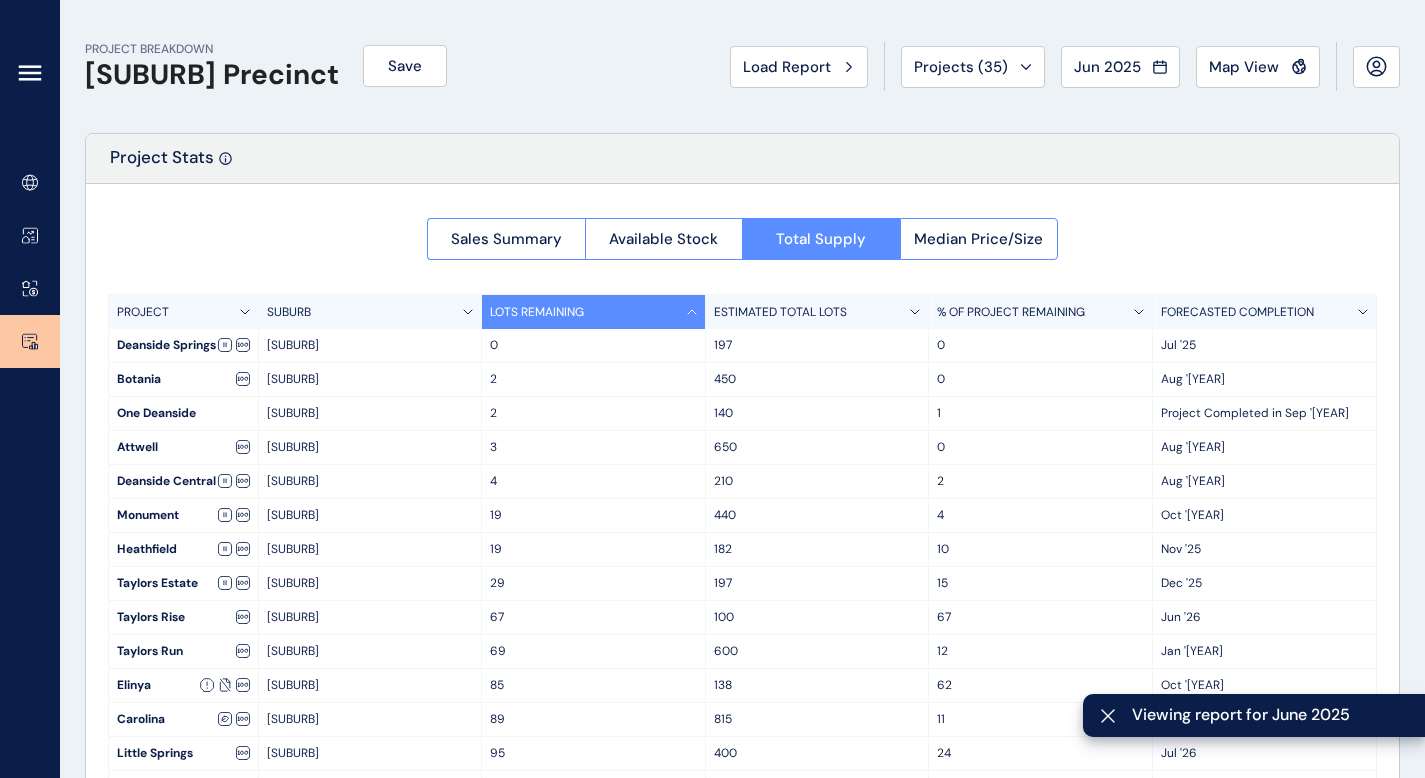 click on "LOTS REMAINING" at bounding box center [537, 312] 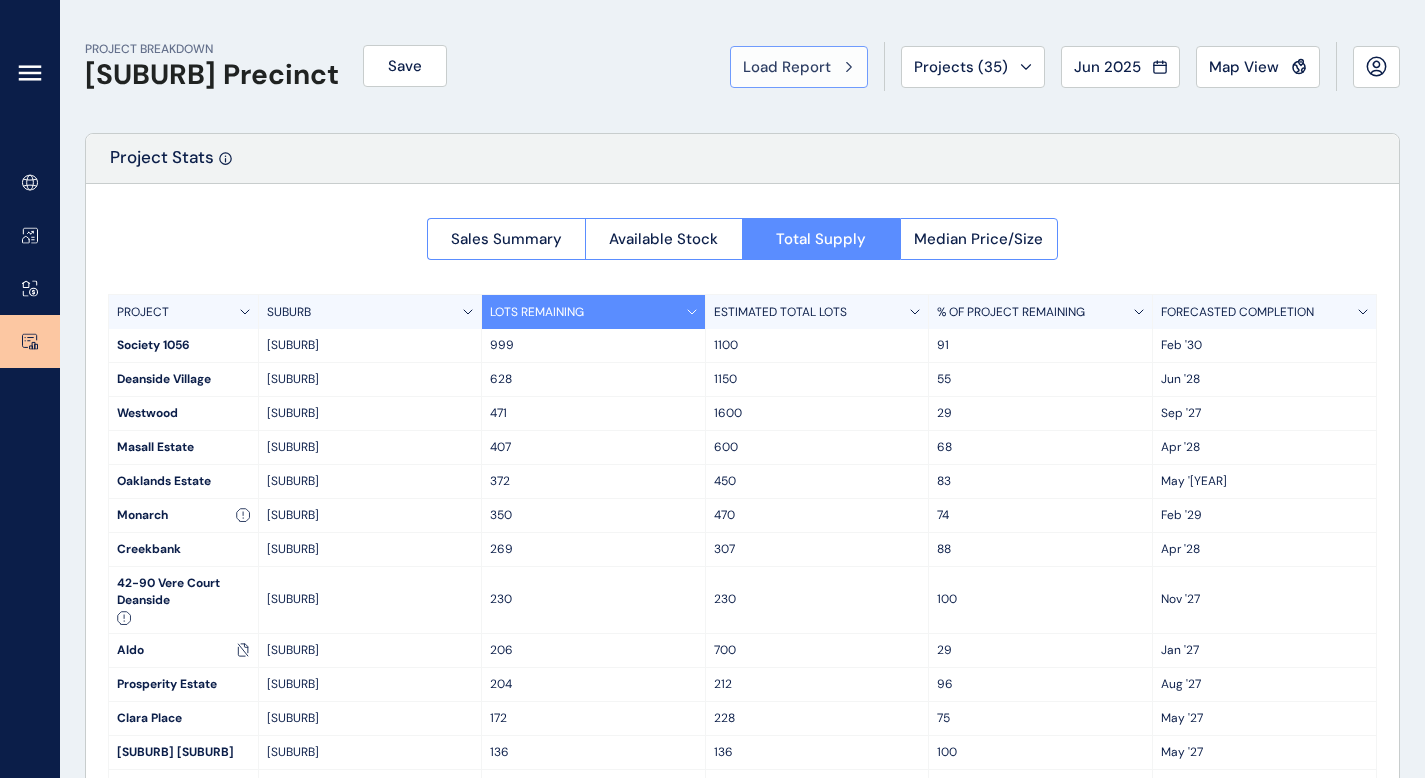 click on "Load Report" at bounding box center [787, 67] 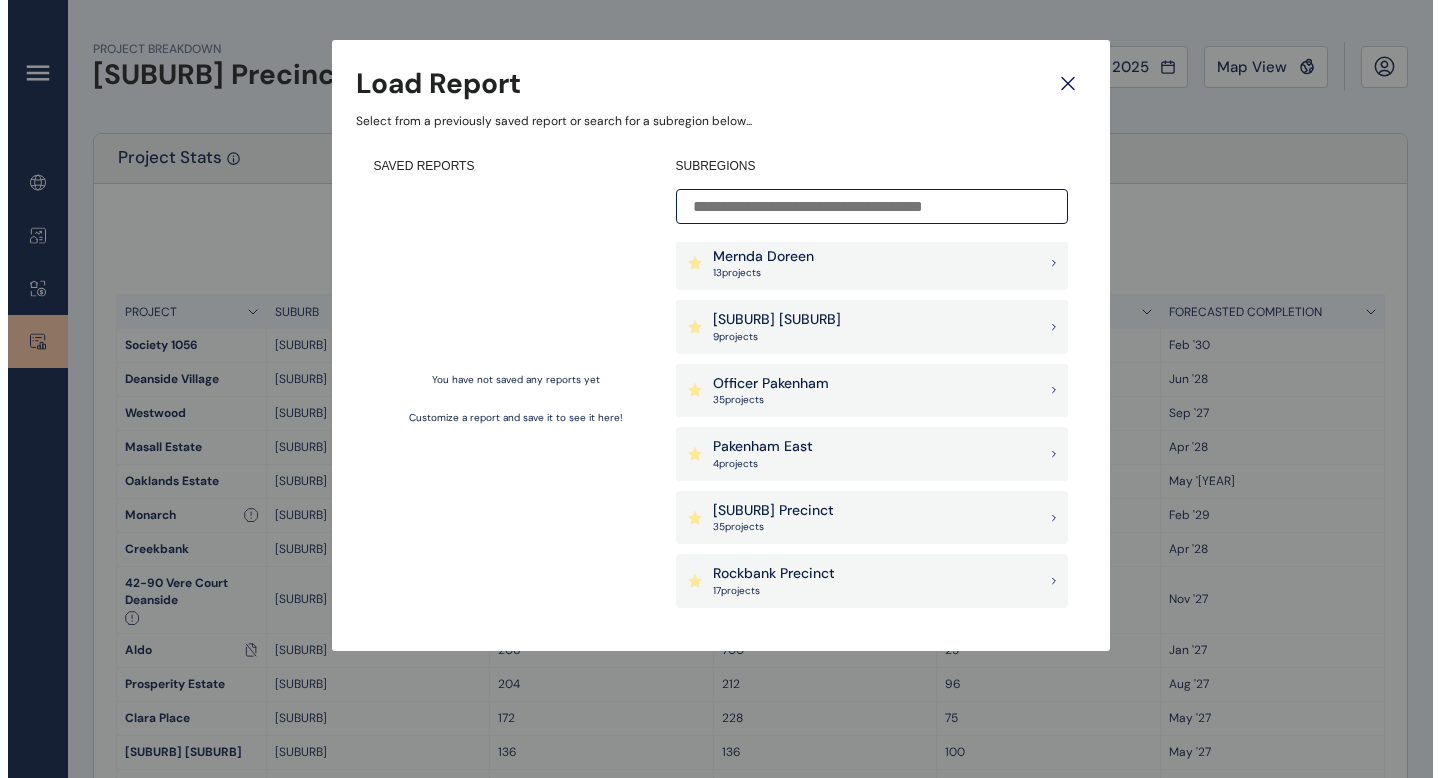 scroll, scrollTop: 833, scrollLeft: 0, axis: vertical 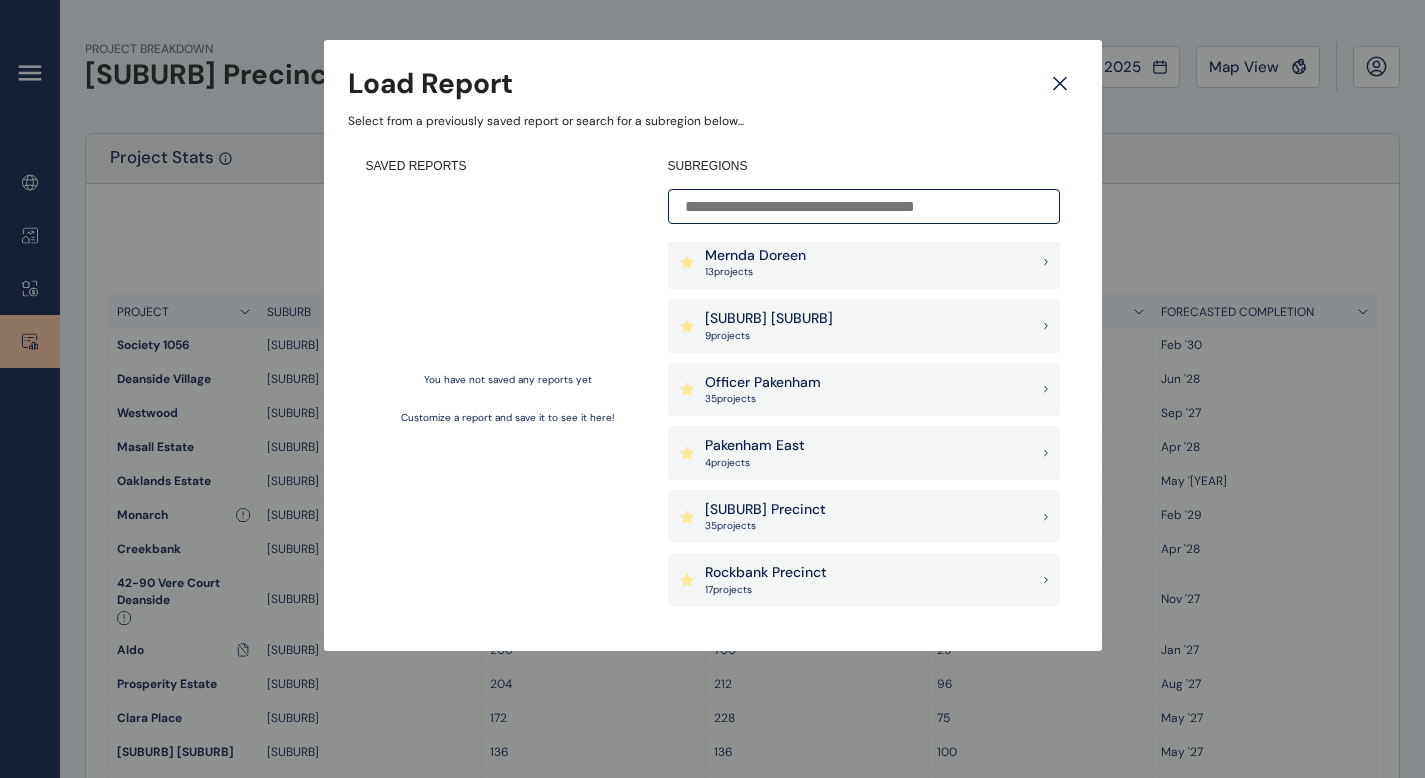 click on "Rockbank Precinct" at bounding box center (766, 573) 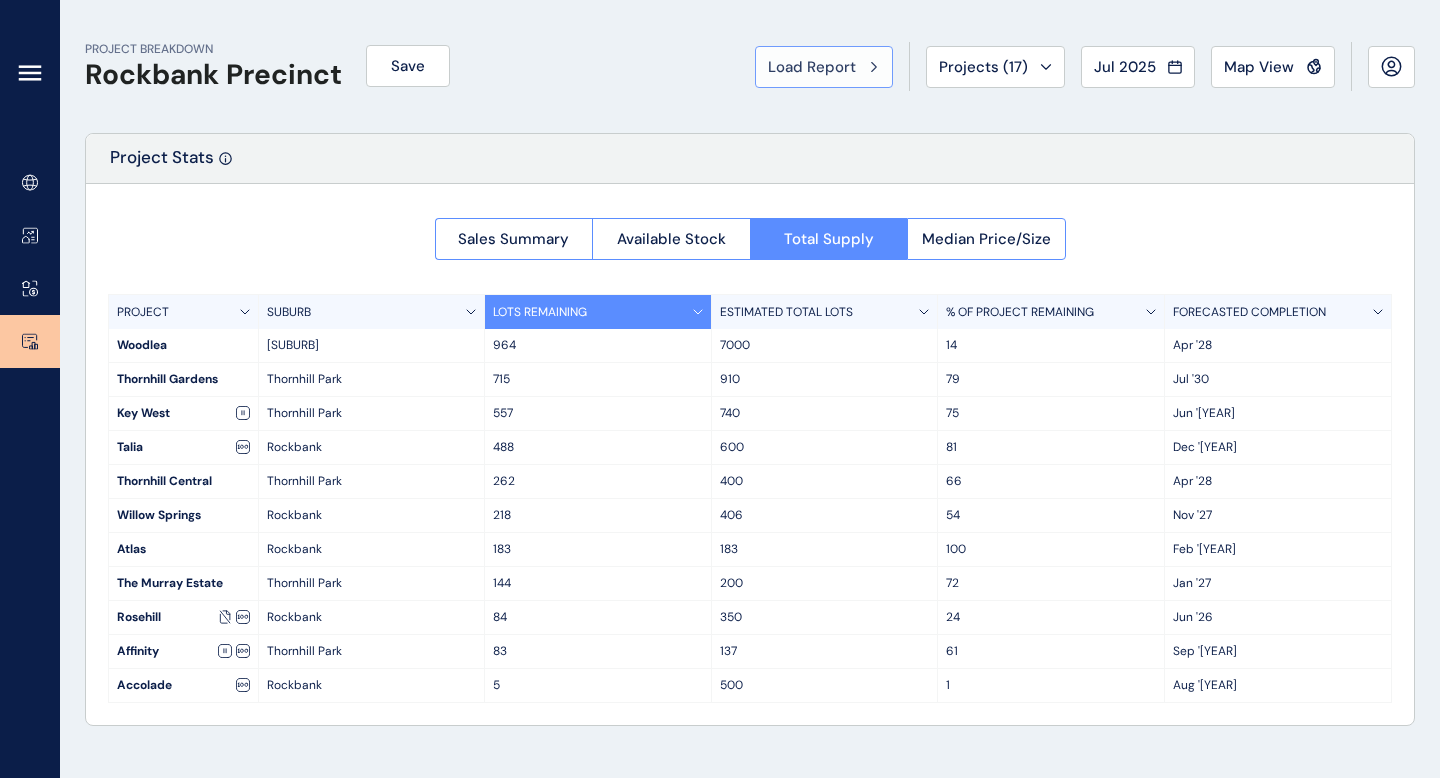 click on "Load Report" at bounding box center [812, 67] 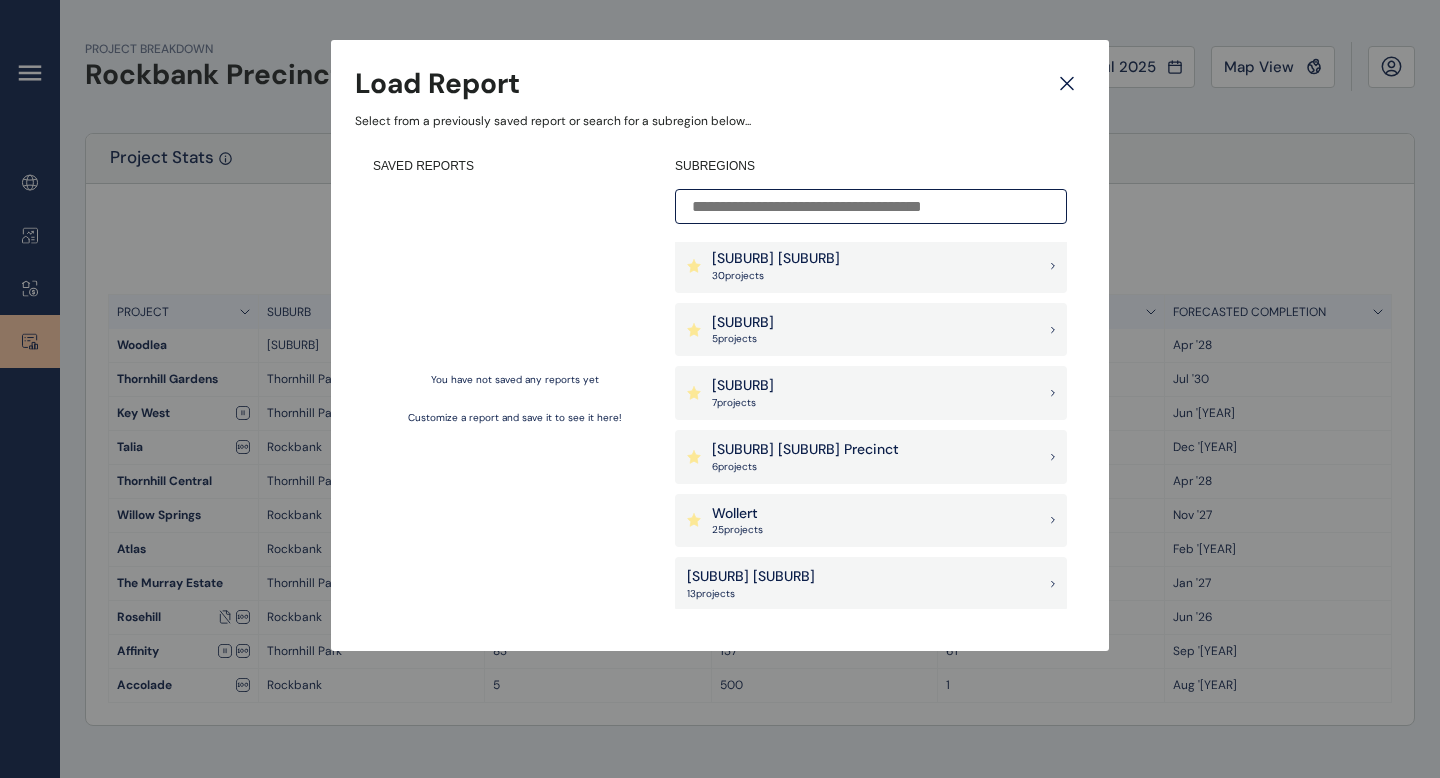 scroll, scrollTop: 1338, scrollLeft: 0, axis: vertical 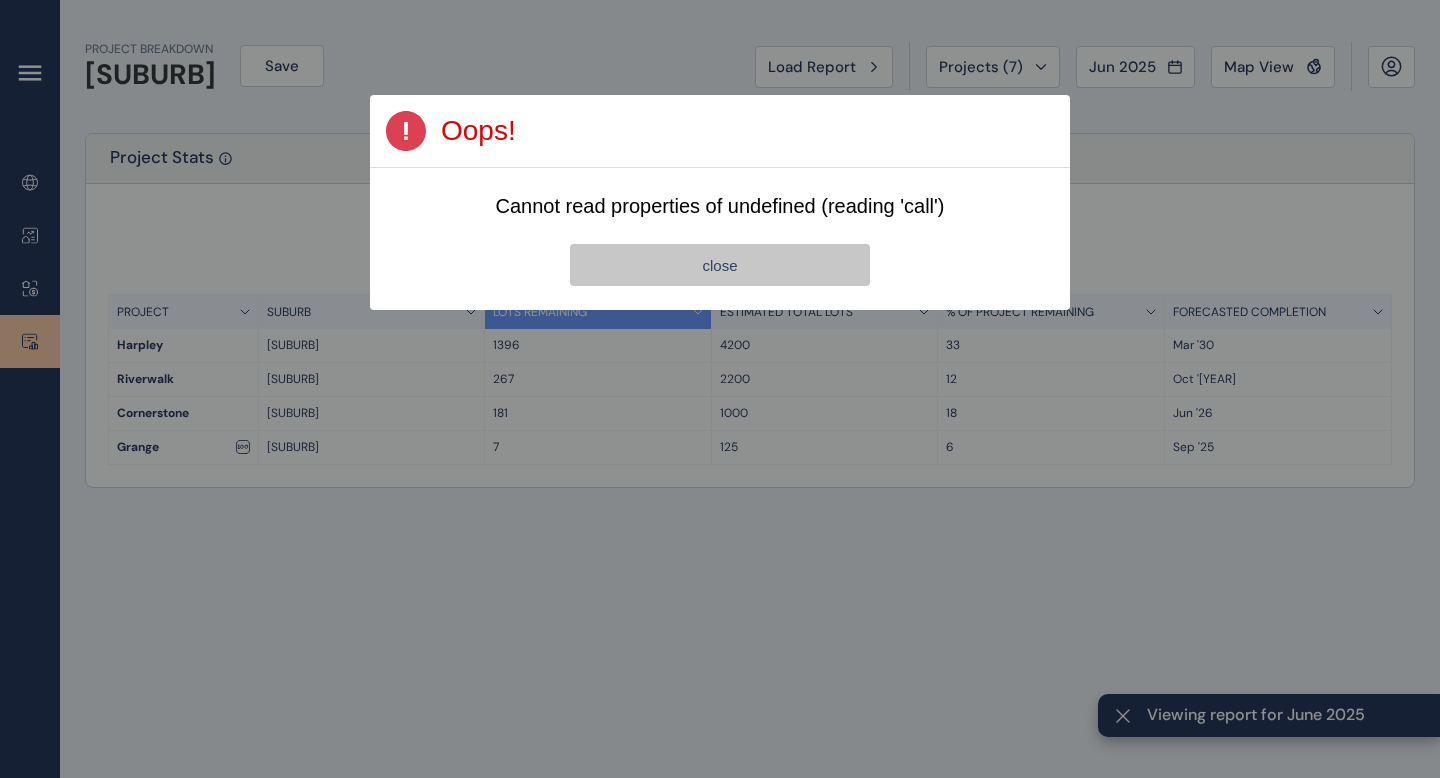 click on "close" at bounding box center [719, 265] 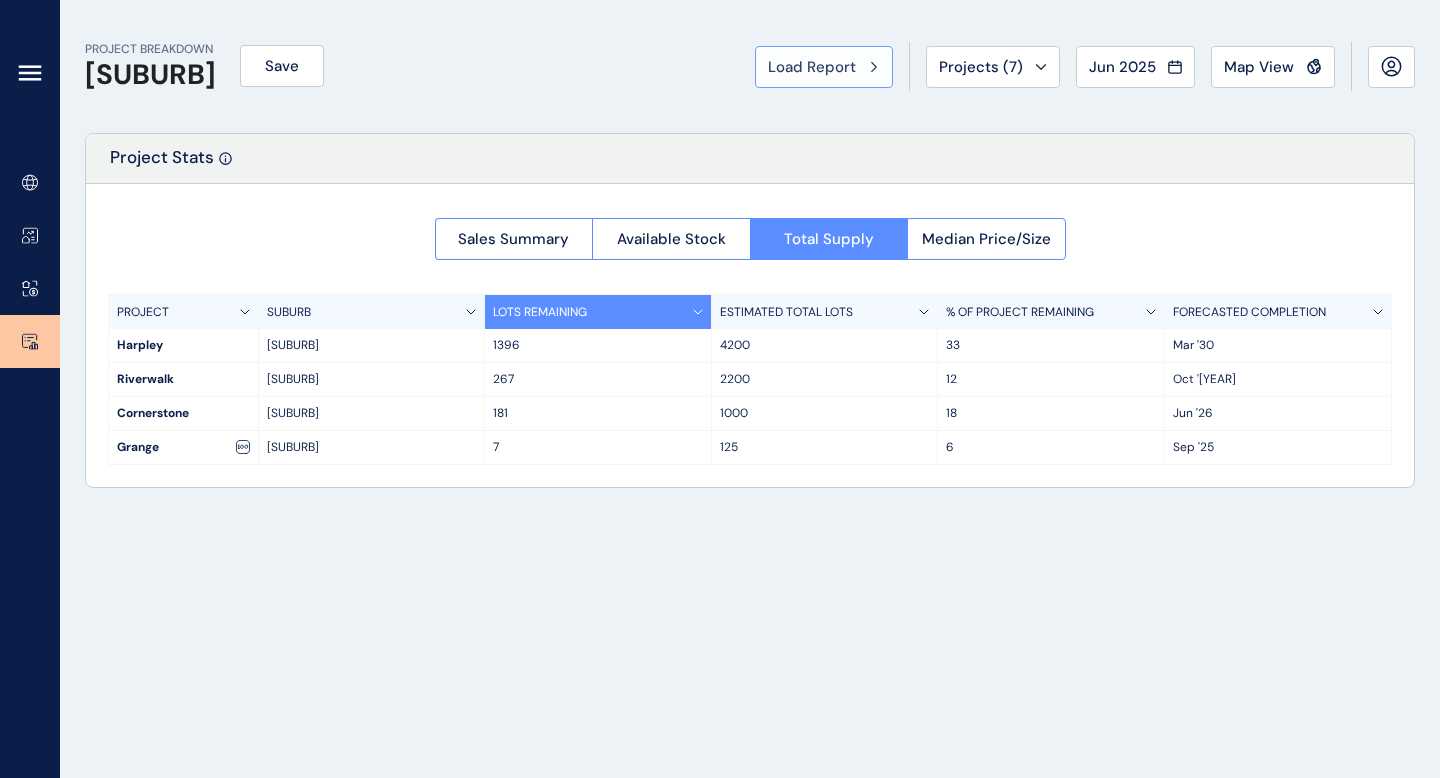 click on "Load Report" at bounding box center [812, 67] 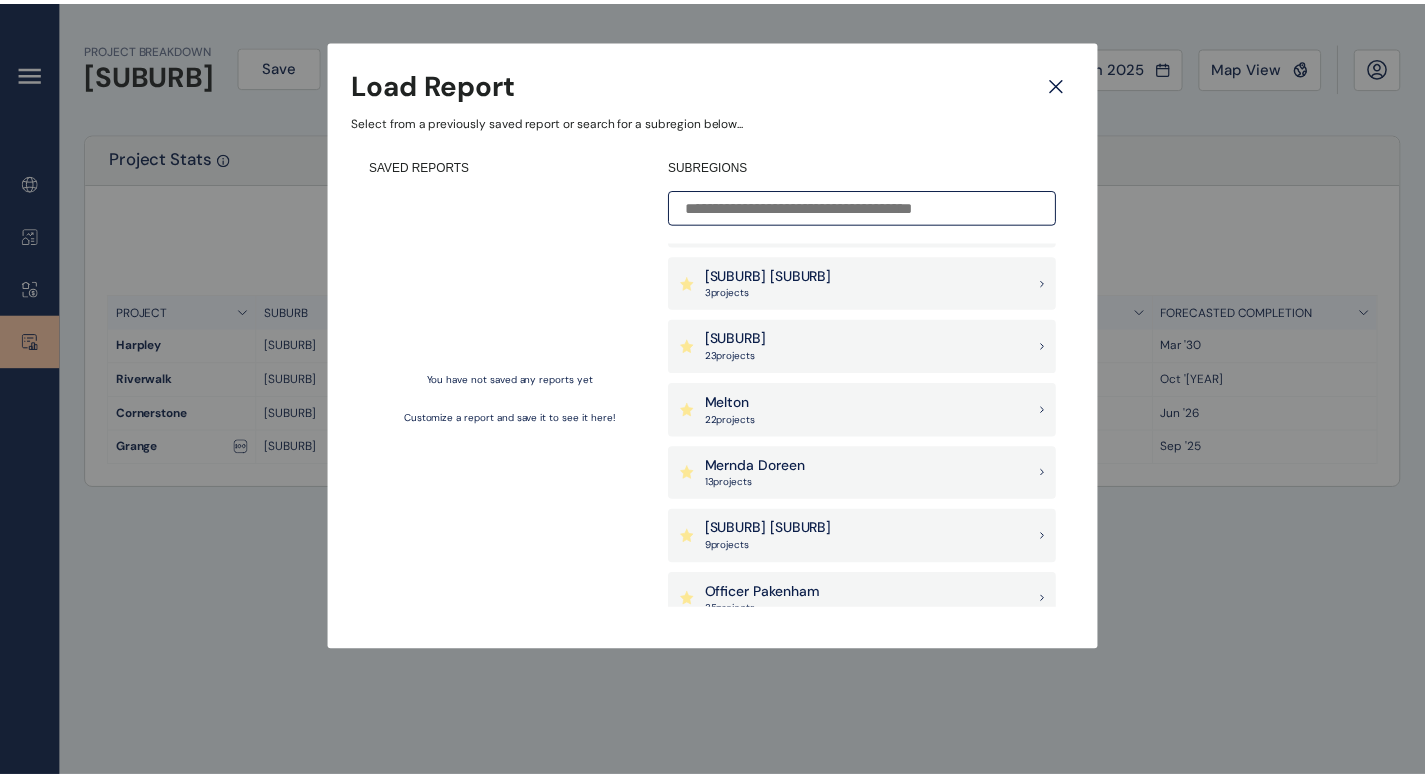 scroll, scrollTop: 623, scrollLeft: 0, axis: vertical 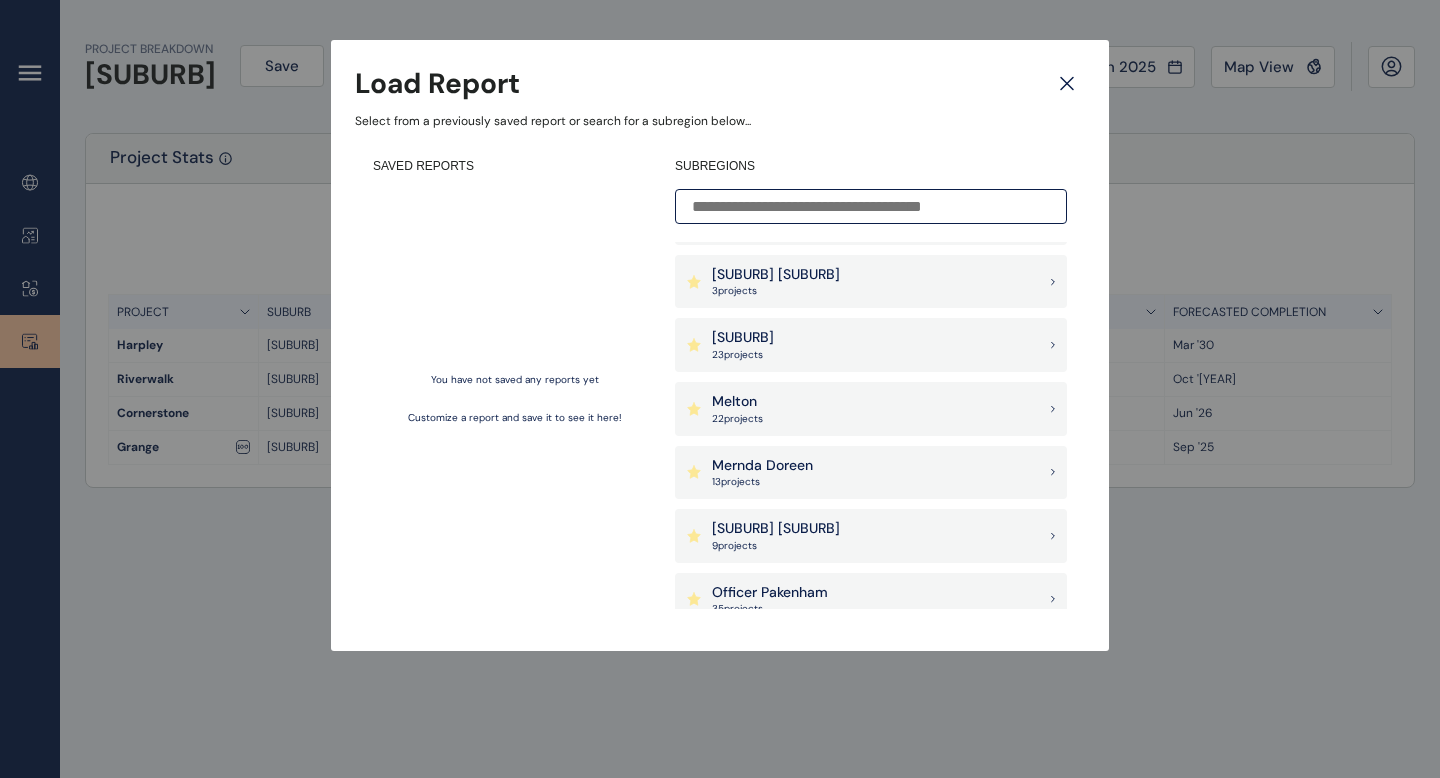 click on "[SUBURB]" at bounding box center [743, 338] 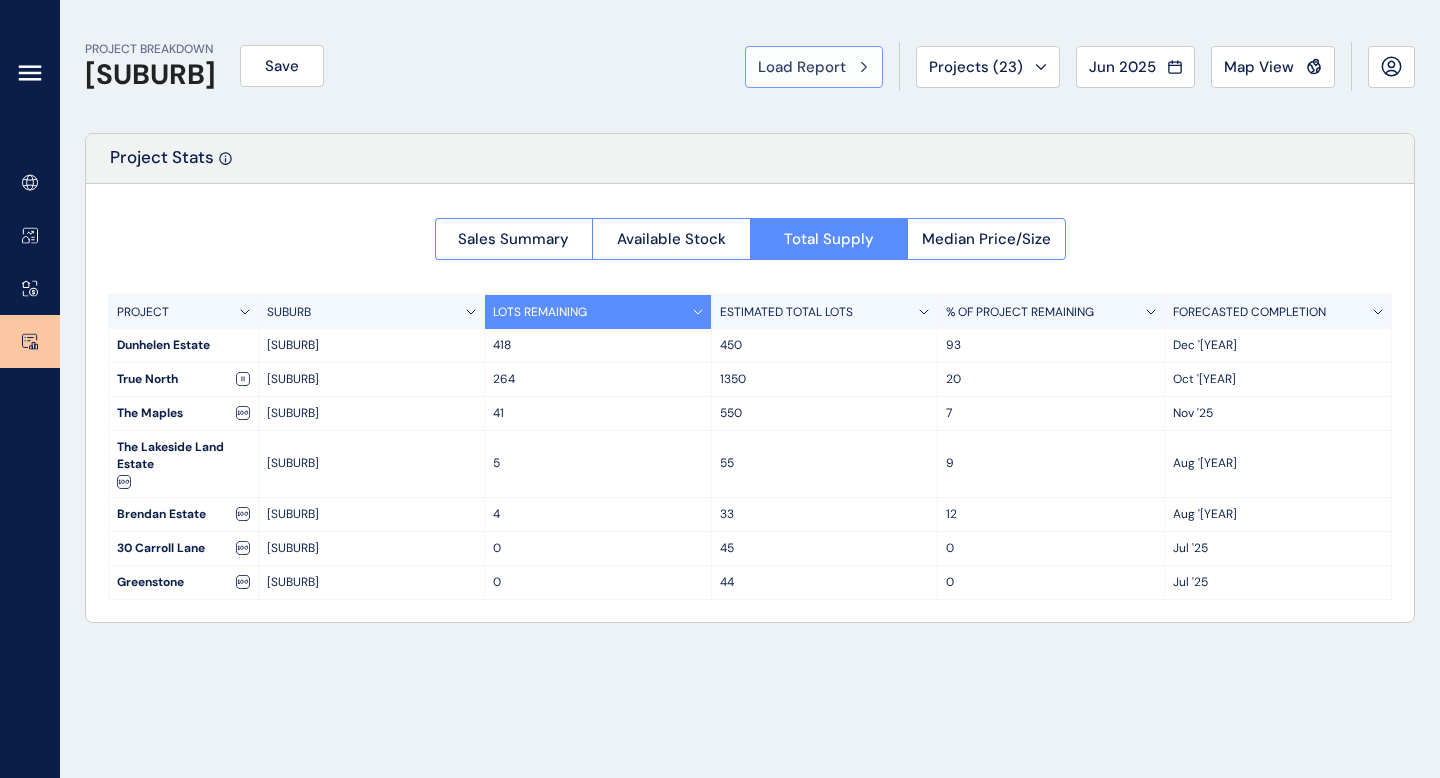 click on "Load Report" at bounding box center [802, 67] 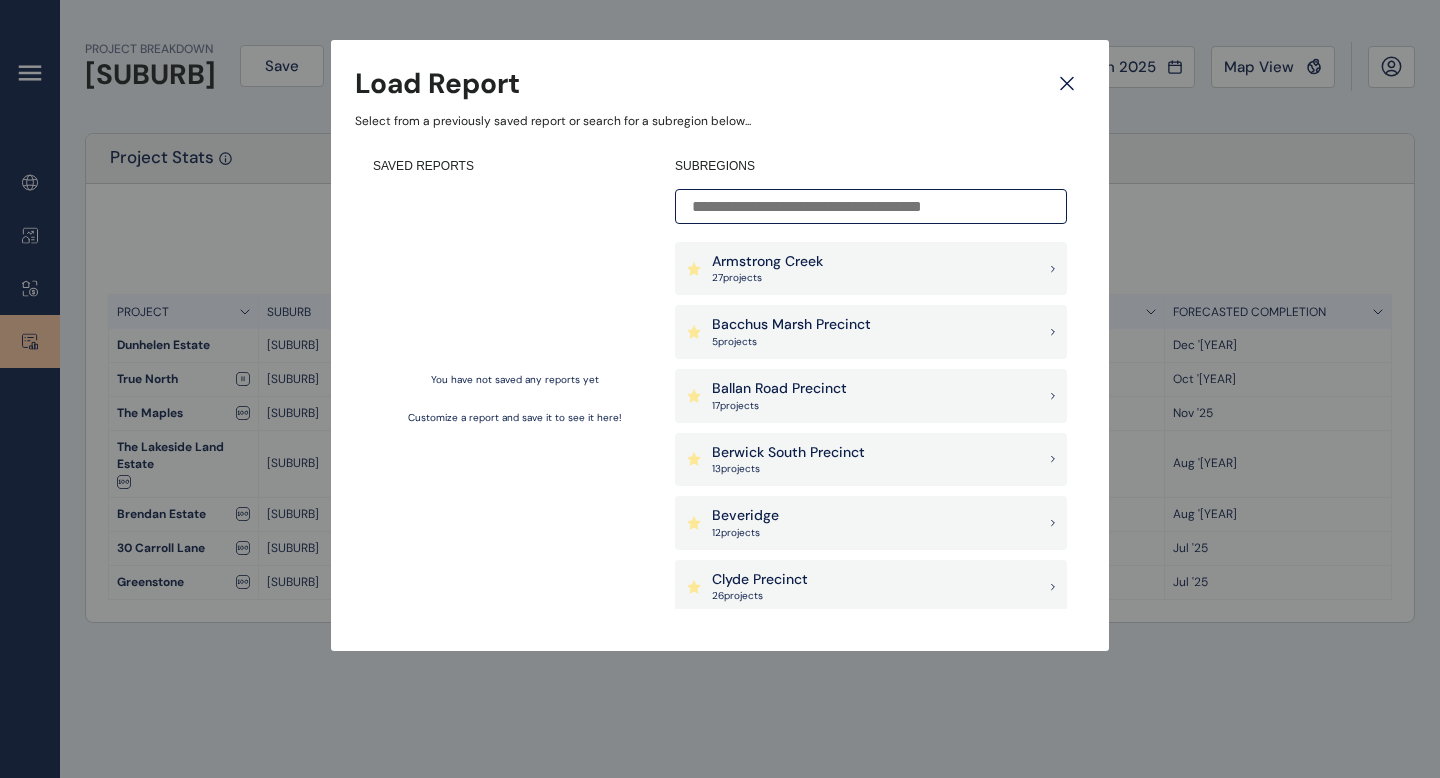 click at bounding box center (871, 206) 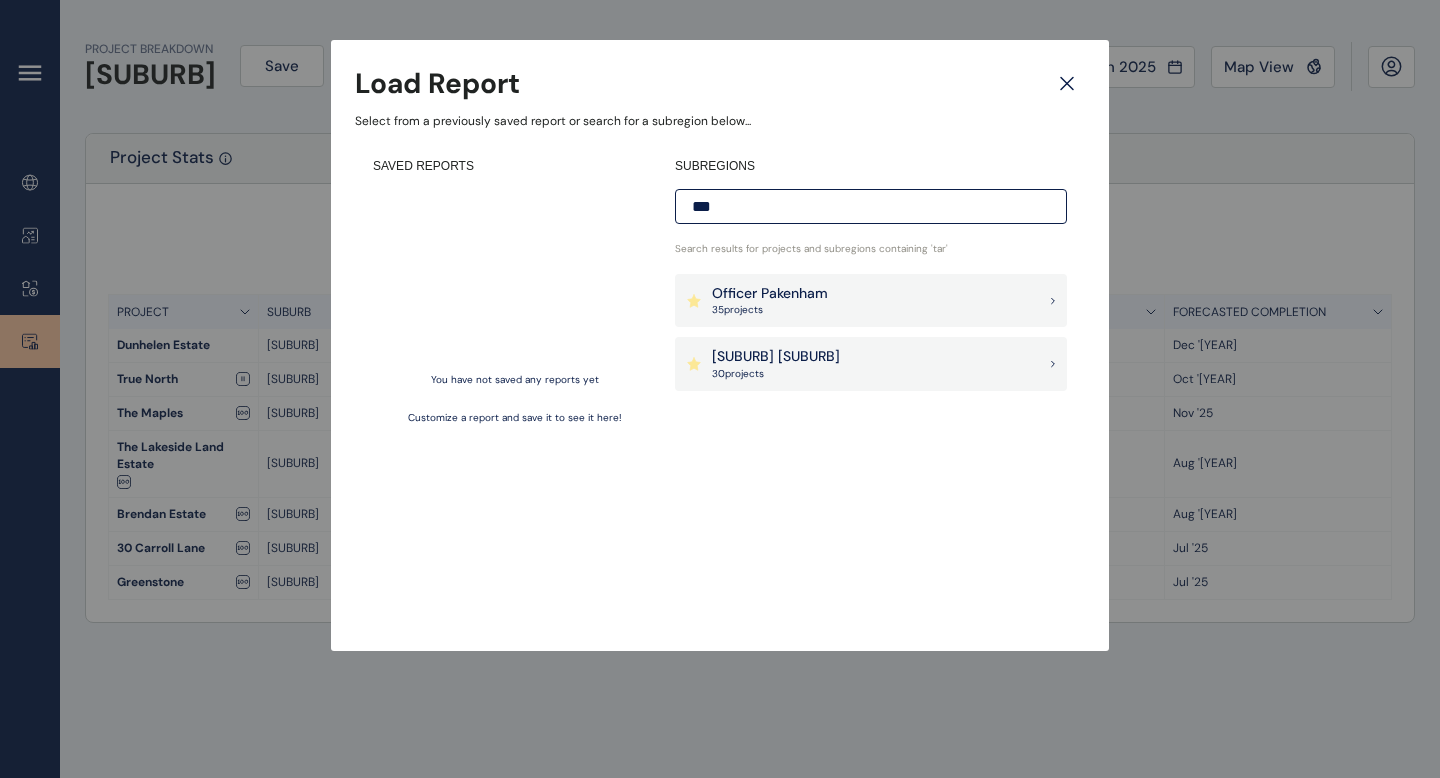 type on "***" 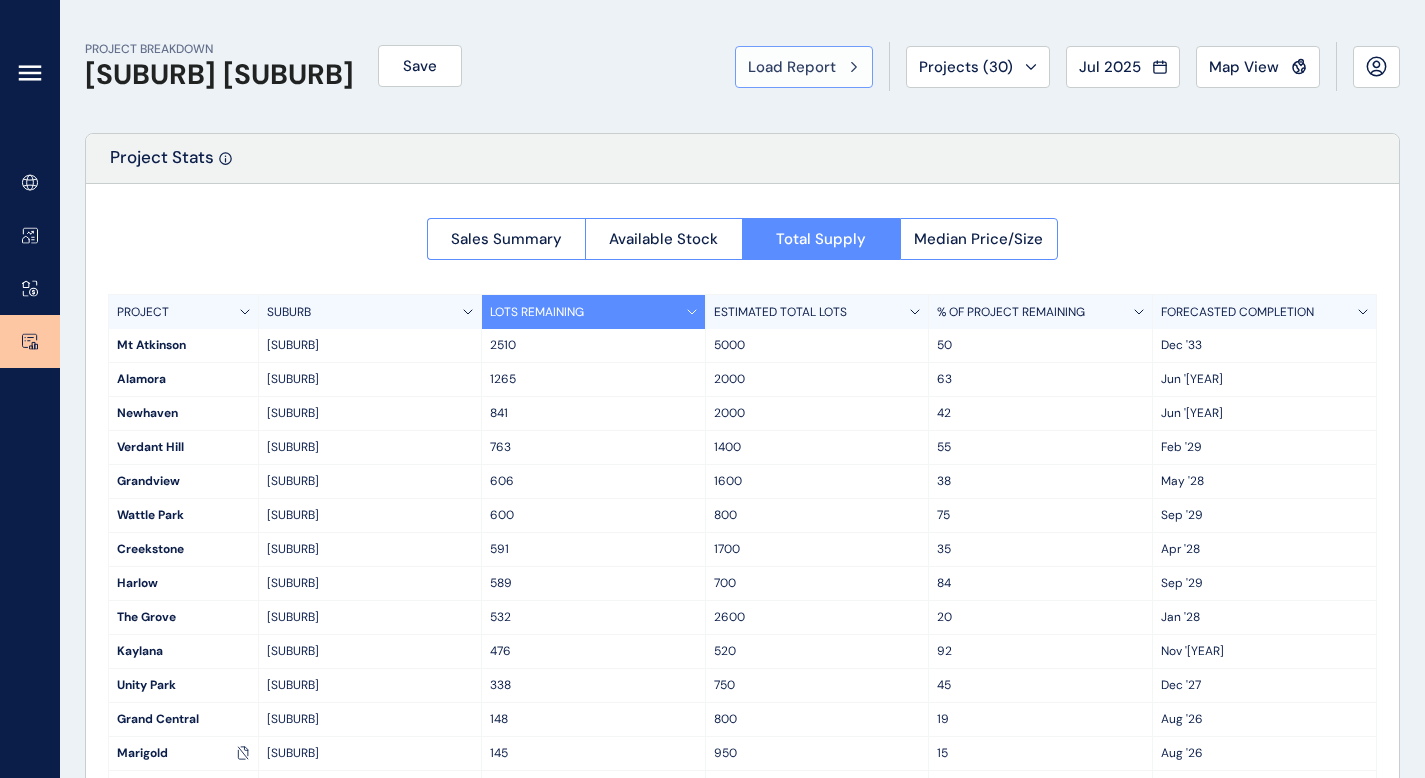 click on "Load Report" at bounding box center [804, 67] 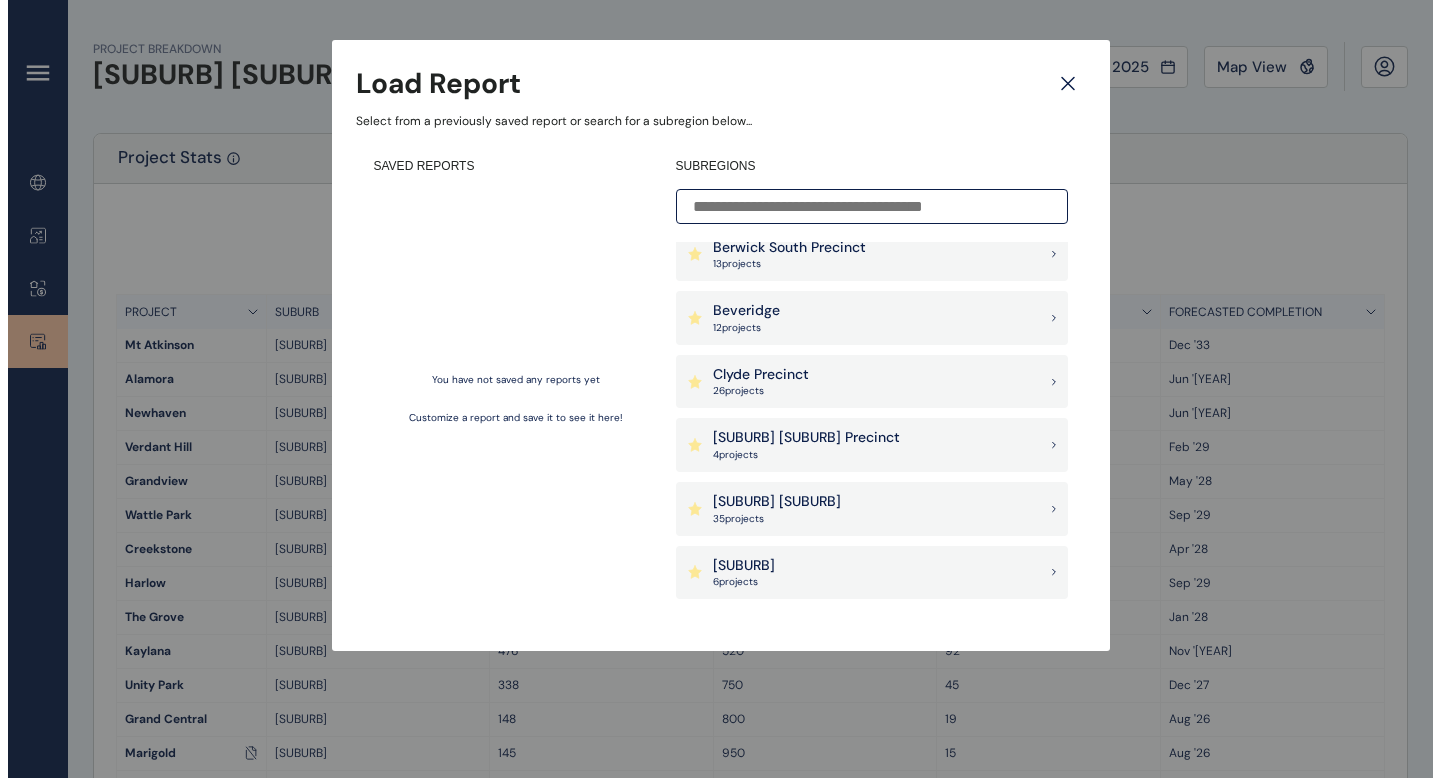 scroll, scrollTop: 318, scrollLeft: 0, axis: vertical 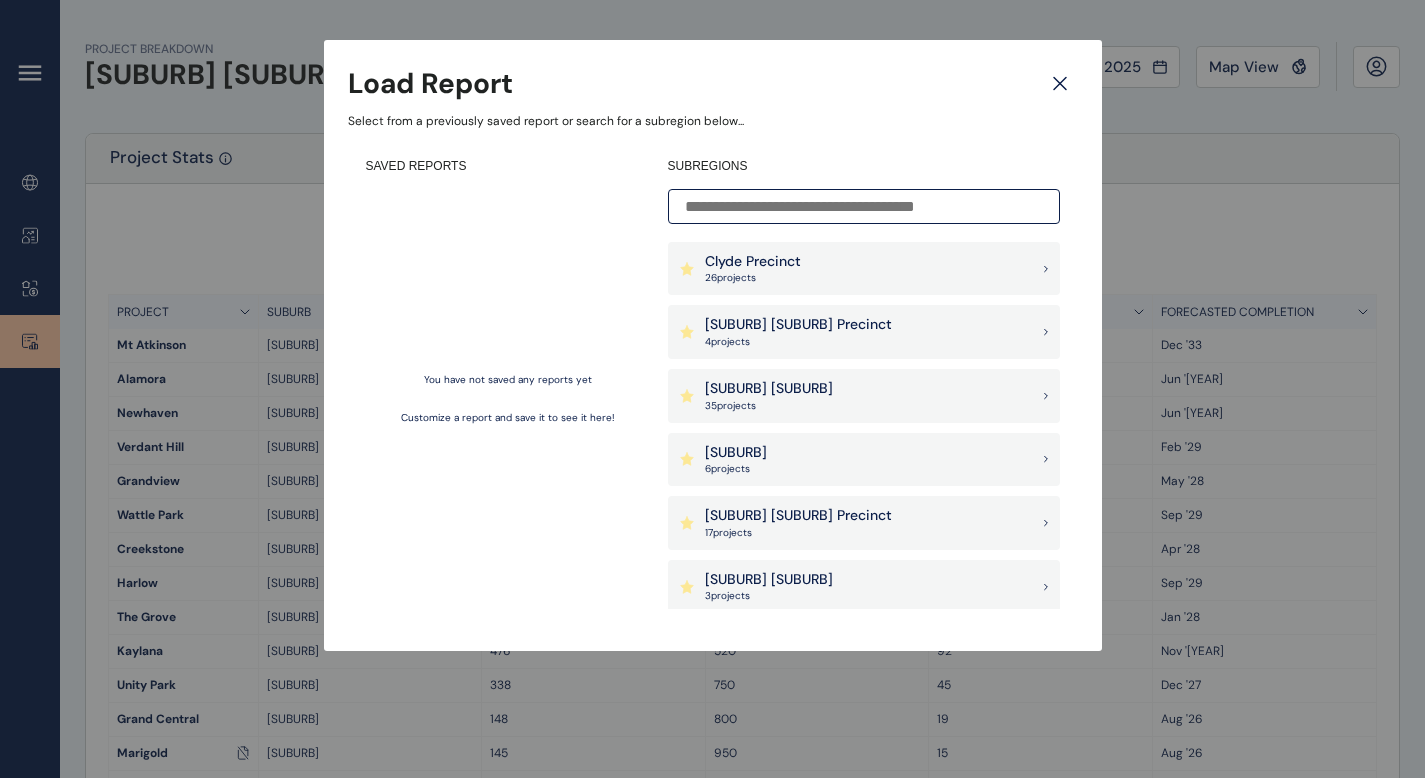 click on "[SUBURB] [NUMBER]  project s" at bounding box center (864, 460) 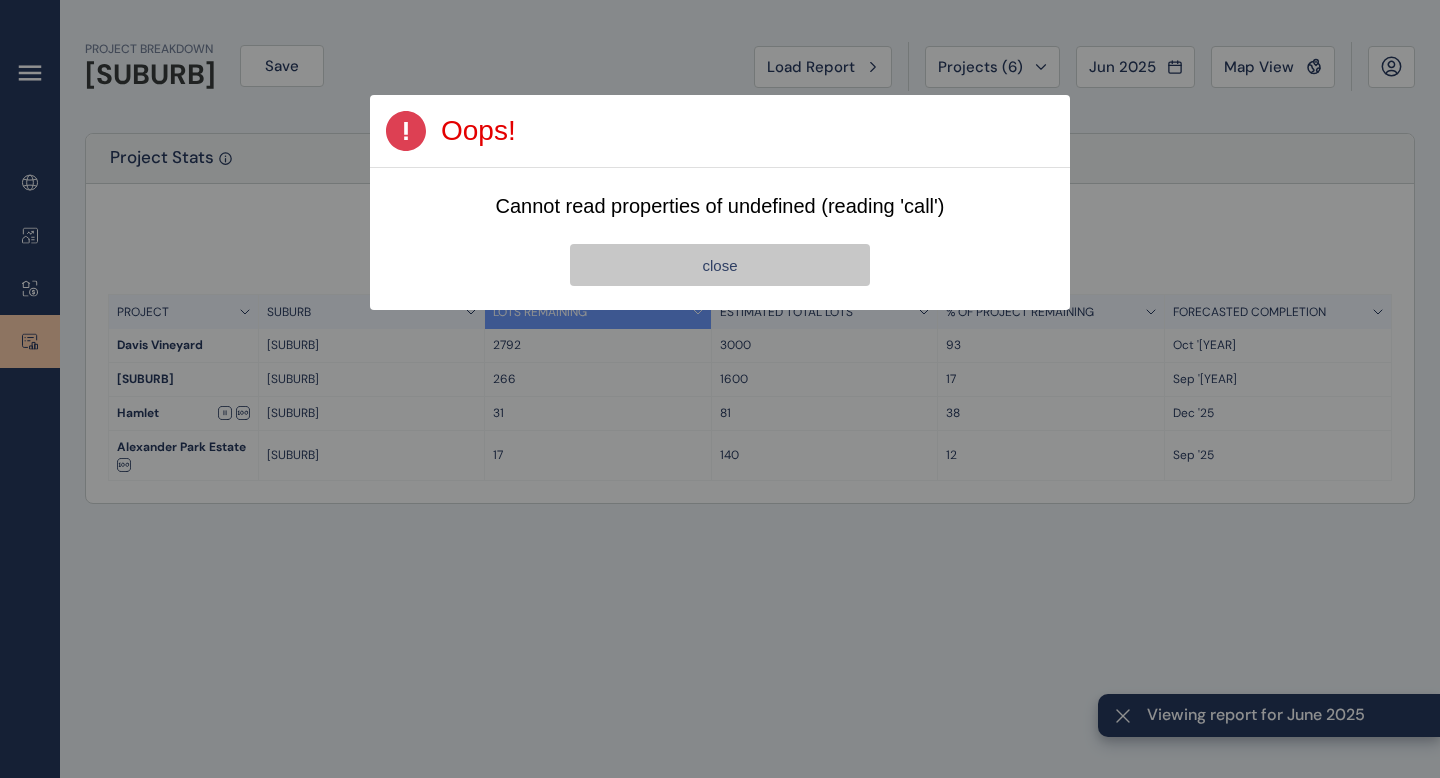 click on "close" at bounding box center [720, 265] 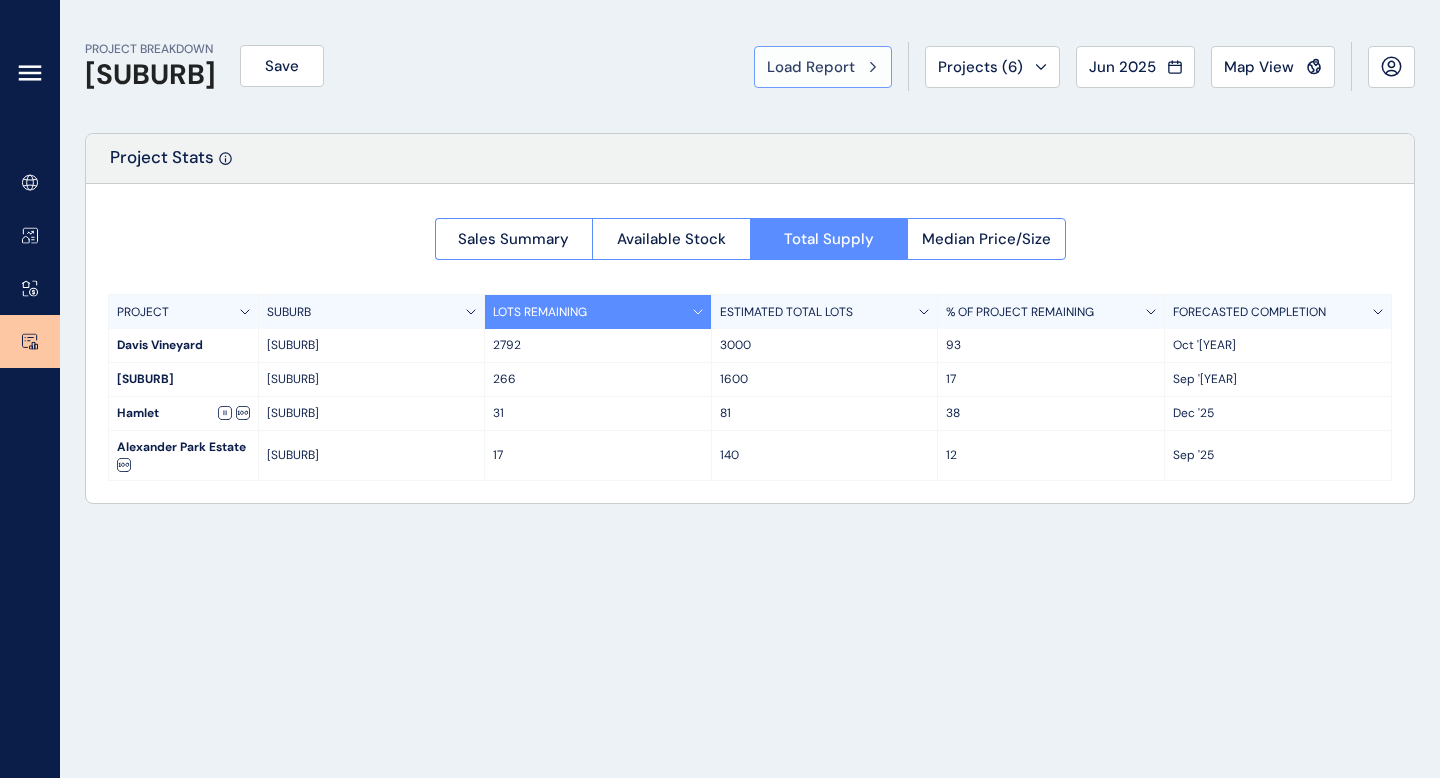 click on "Load Report" at bounding box center (811, 67) 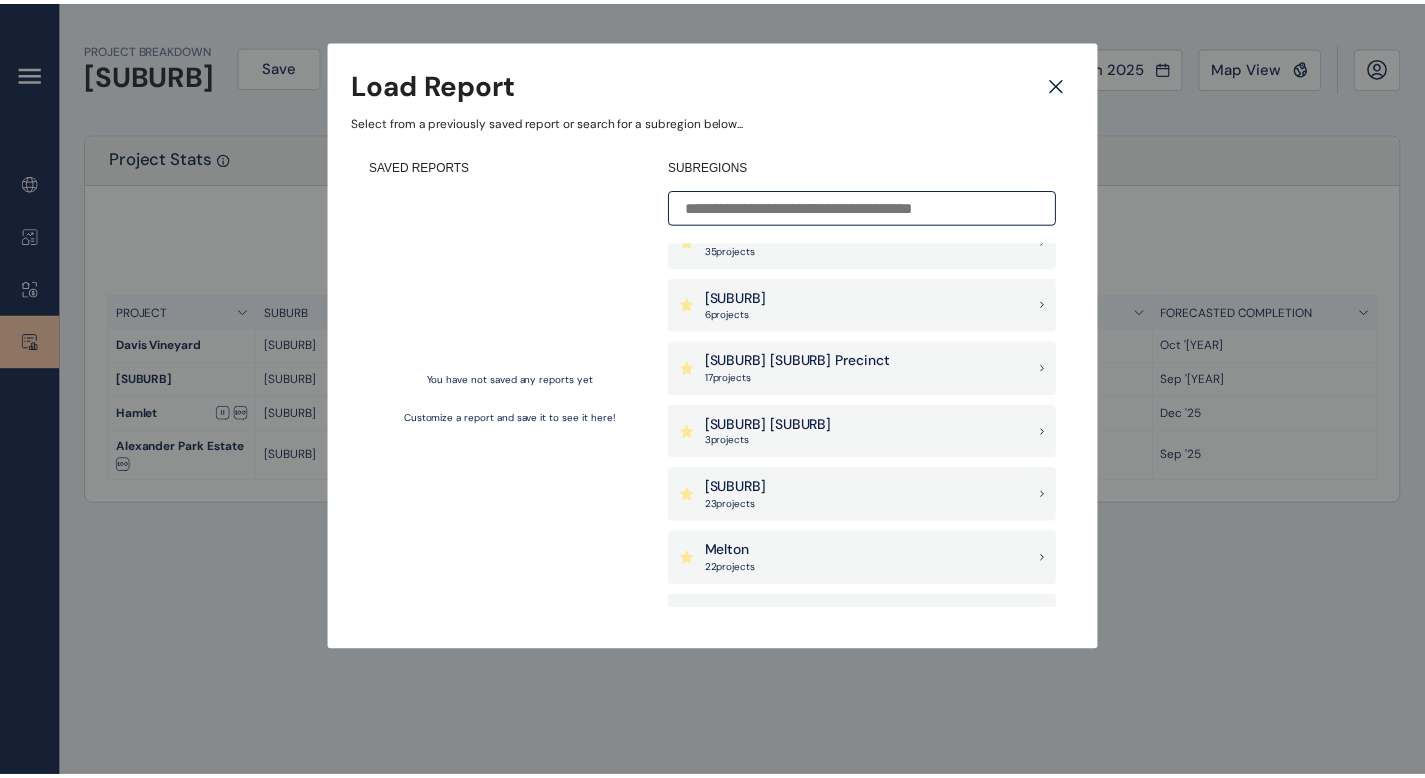 scroll, scrollTop: 764, scrollLeft: 0, axis: vertical 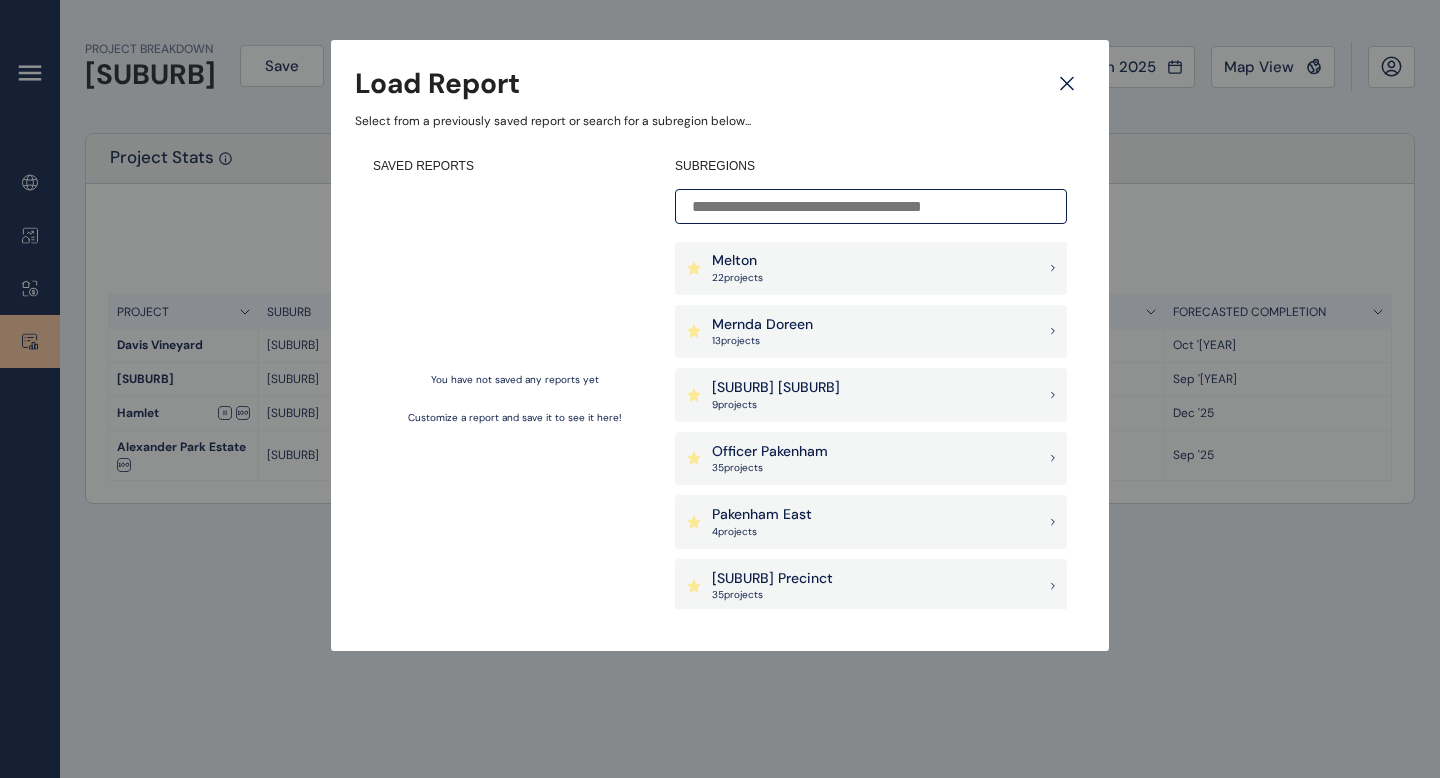 click on "[SUBURB] [NUMBER]  project s" at bounding box center [871, 268] 